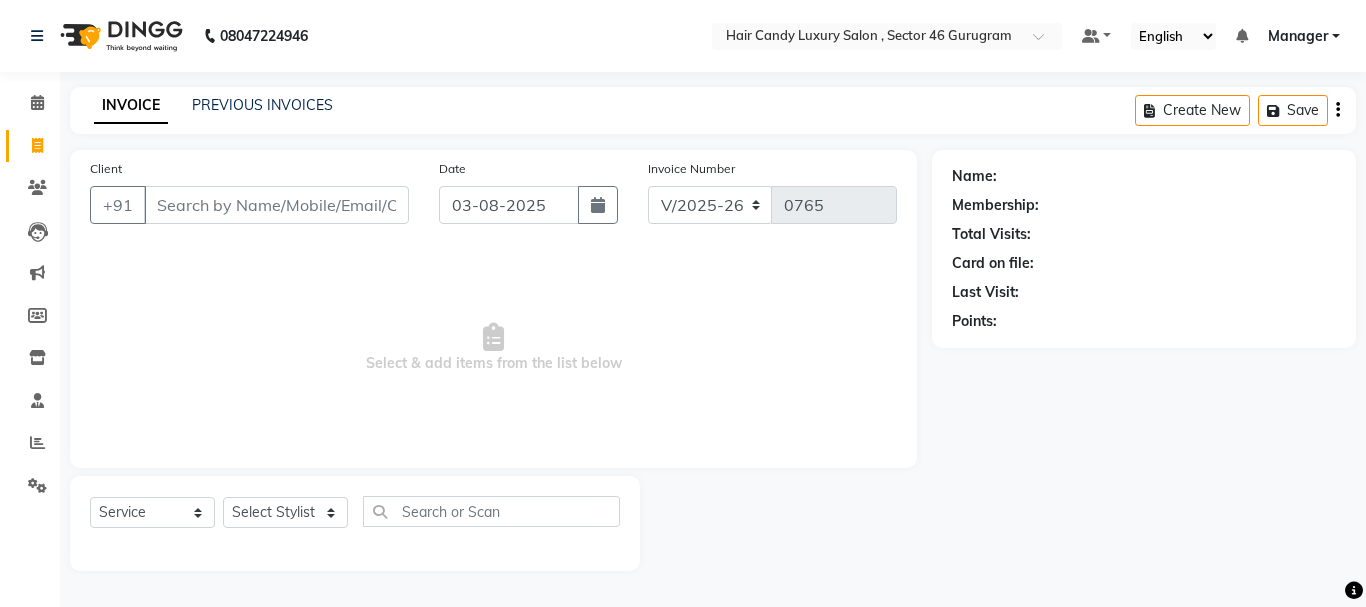 select on "8304" 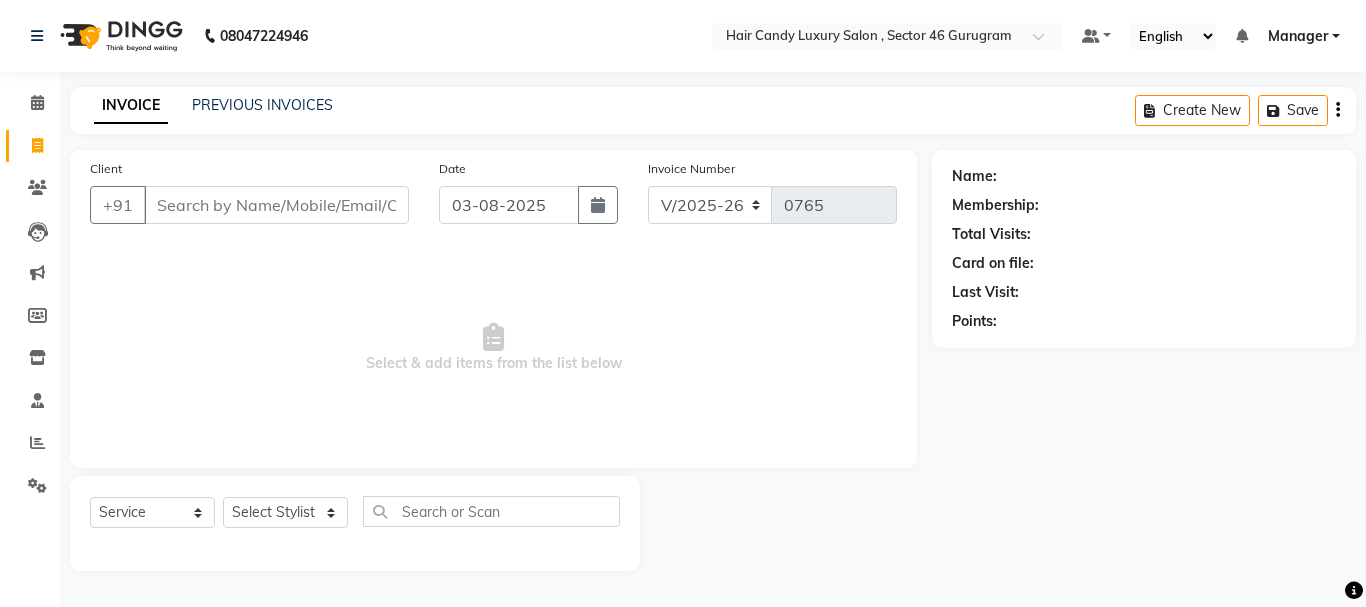 scroll, scrollTop: 0, scrollLeft: 0, axis: both 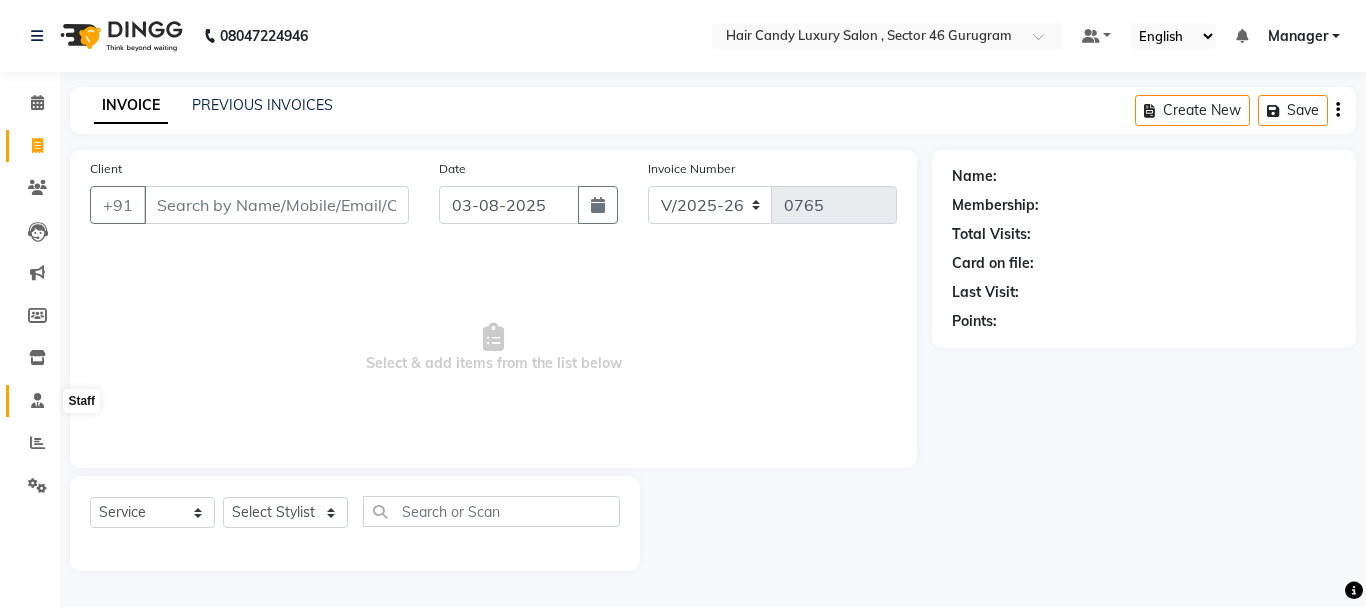 click 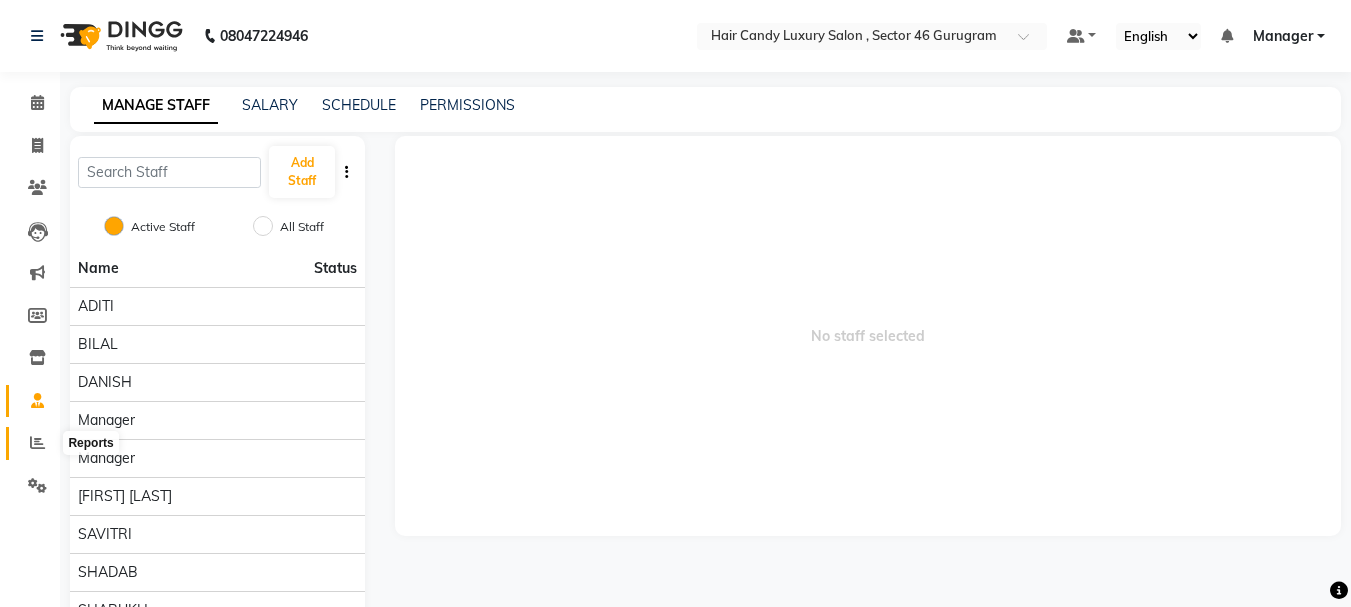 click 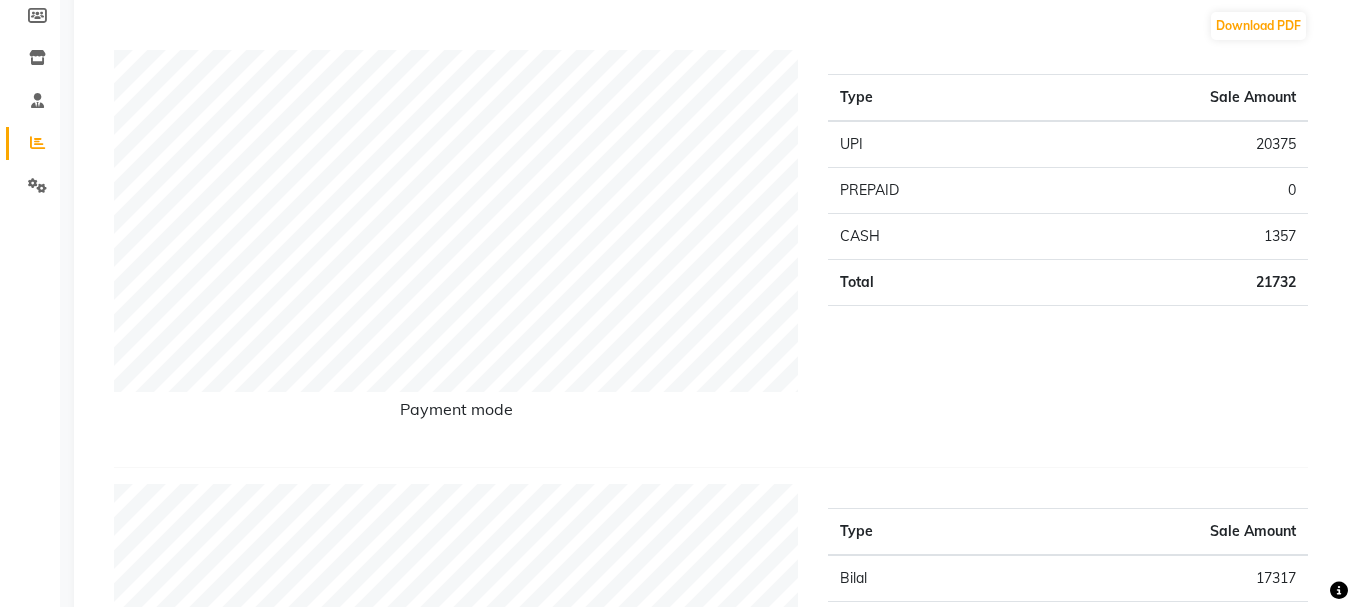 scroll, scrollTop: 0, scrollLeft: 0, axis: both 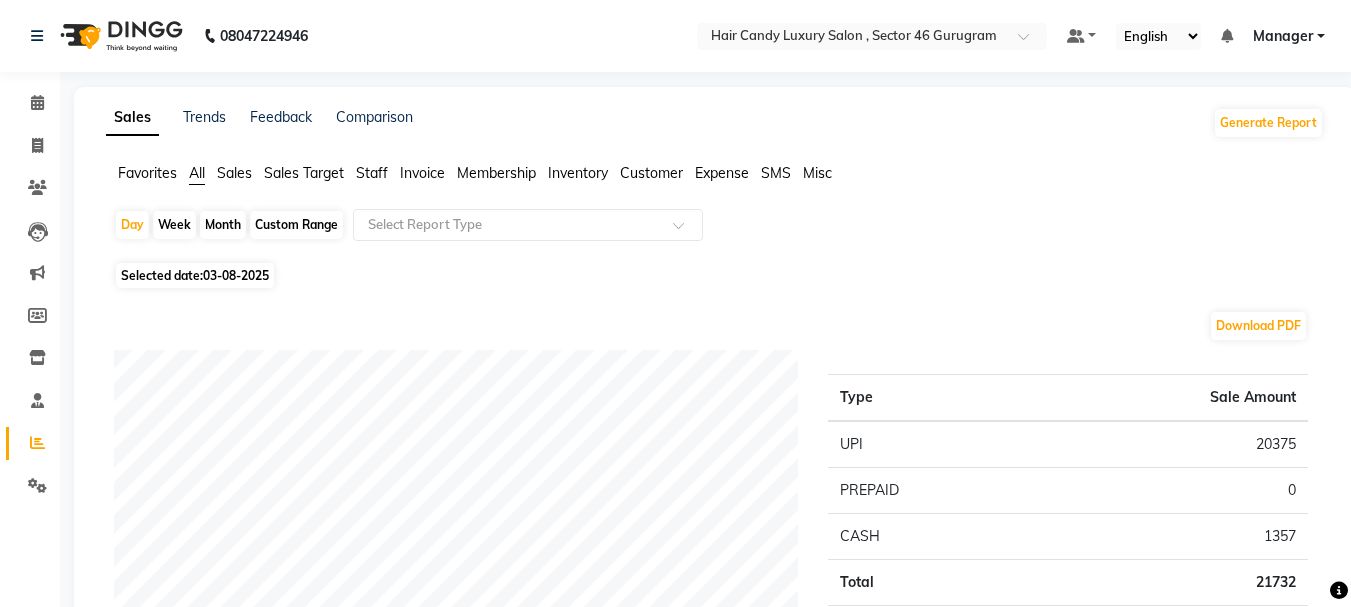 click on "Staff" 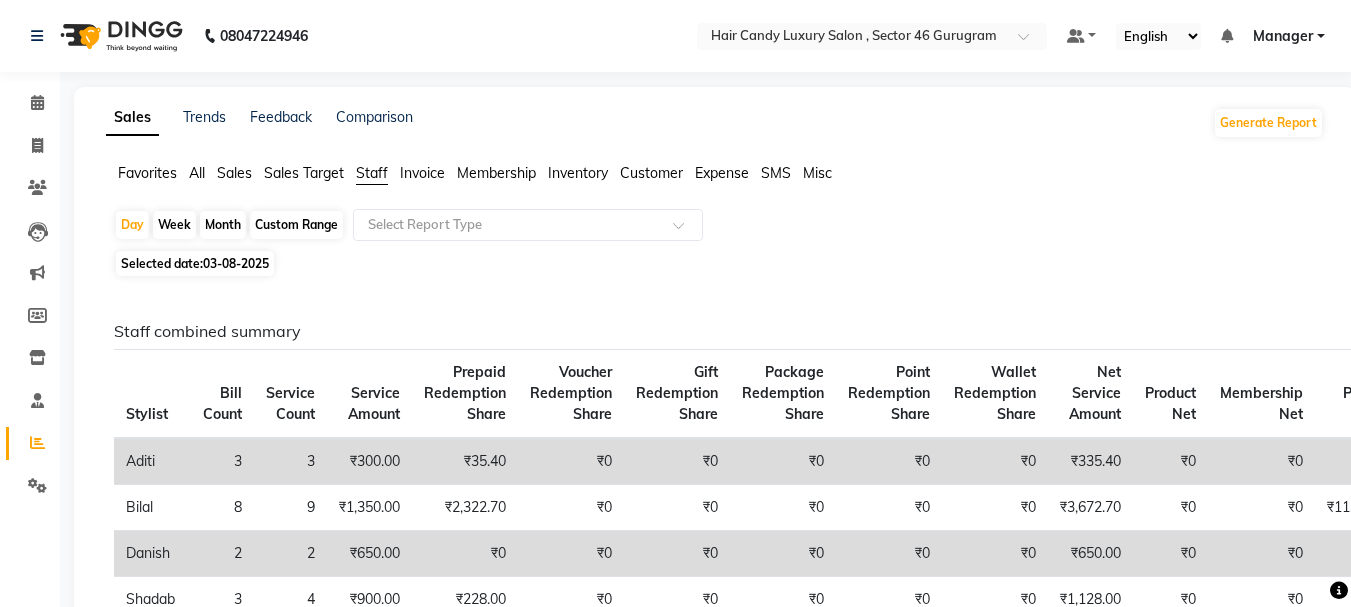 scroll, scrollTop: 100, scrollLeft: 0, axis: vertical 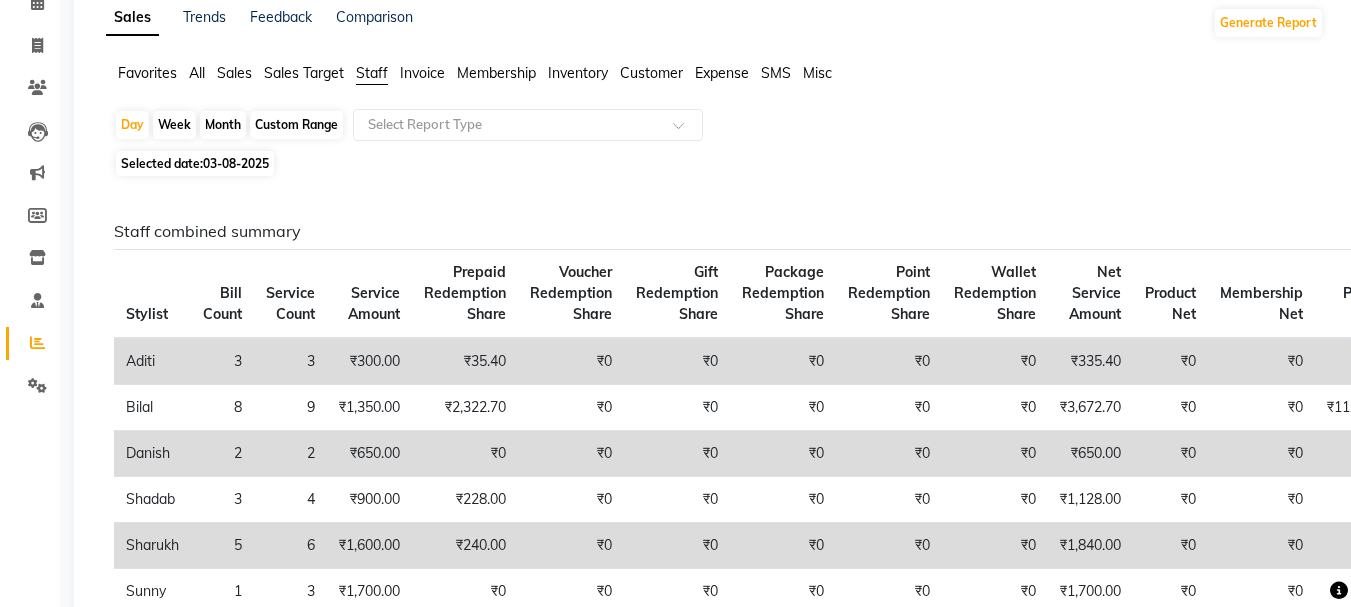 click on "Invoice" 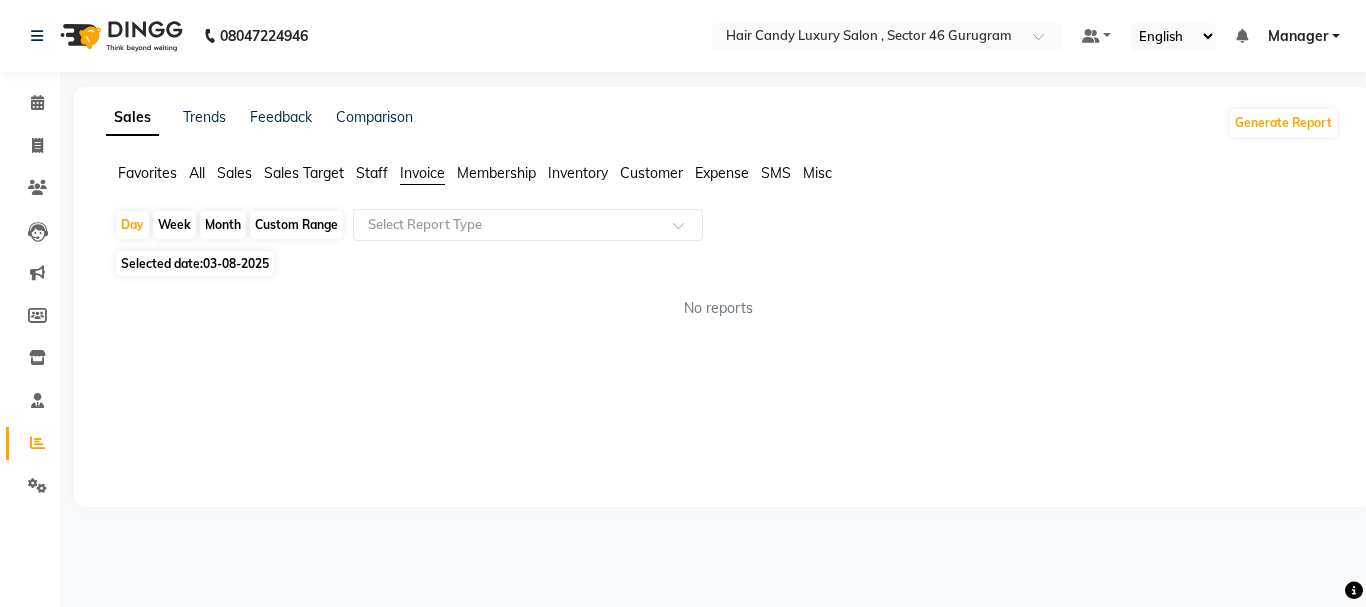 click on "Staff" 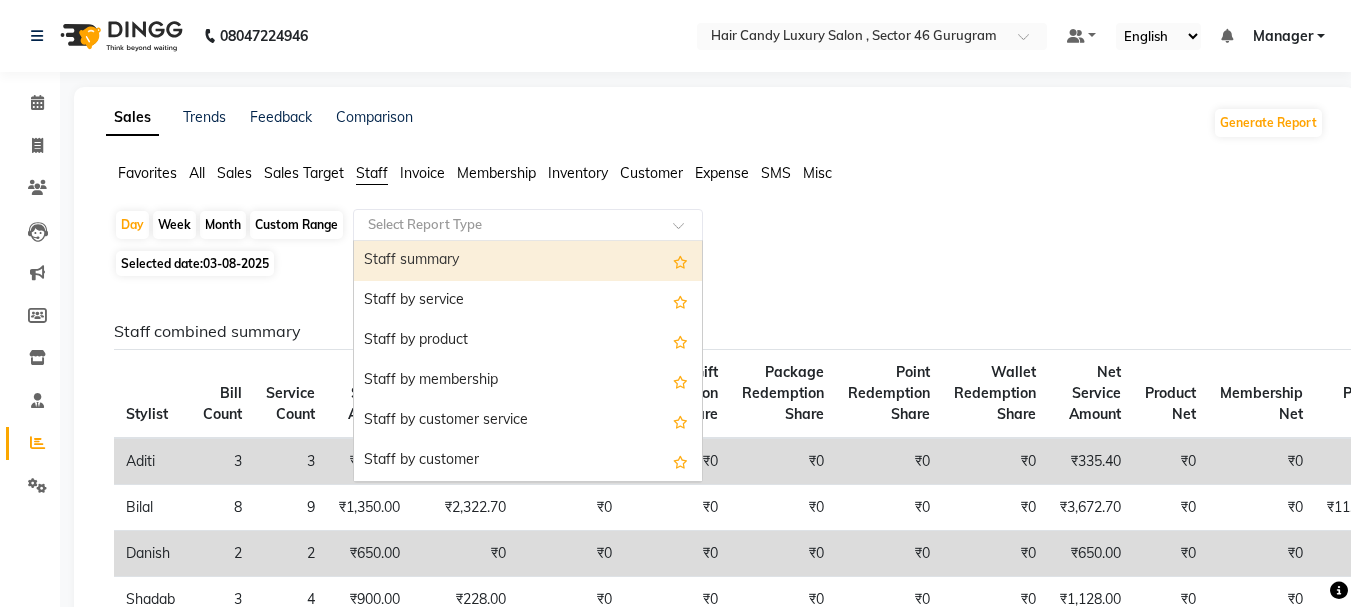 click 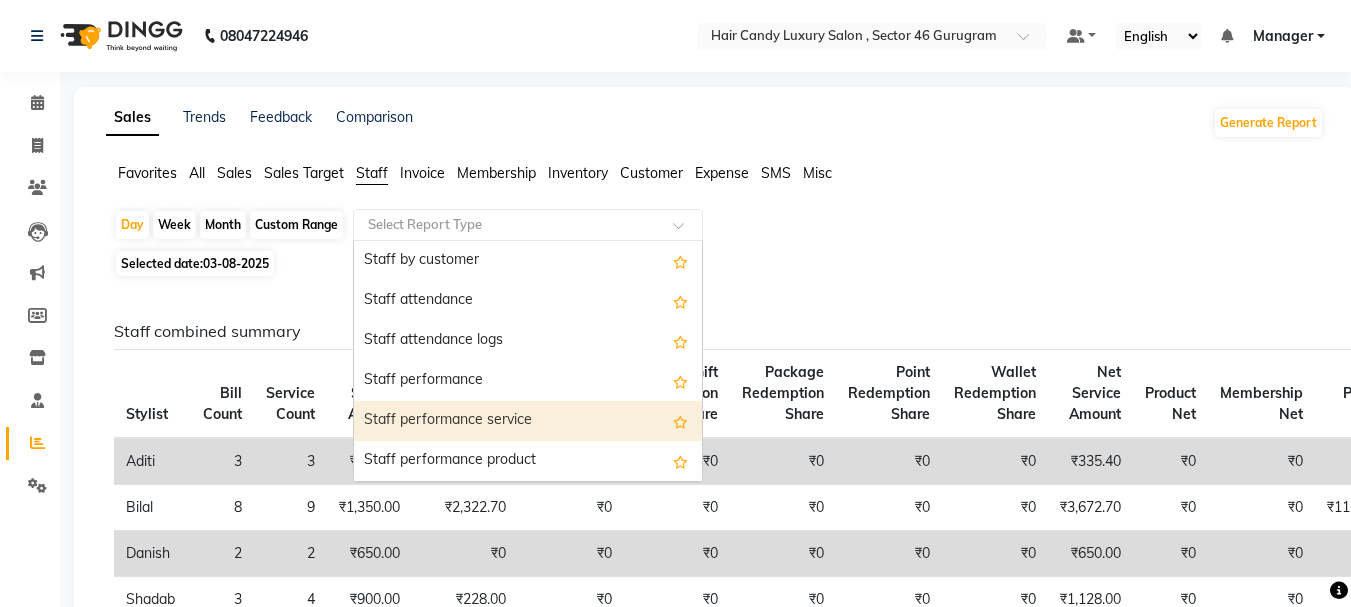 scroll, scrollTop: 300, scrollLeft: 0, axis: vertical 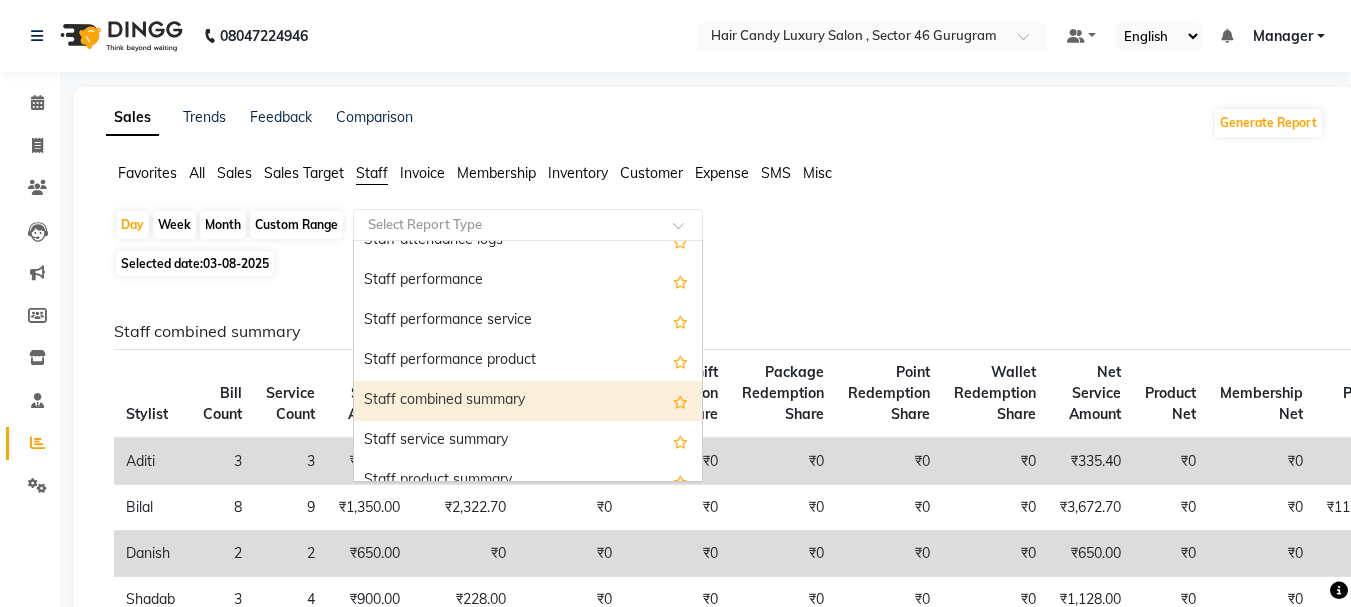 click on "Staff combined summary" at bounding box center [528, 401] 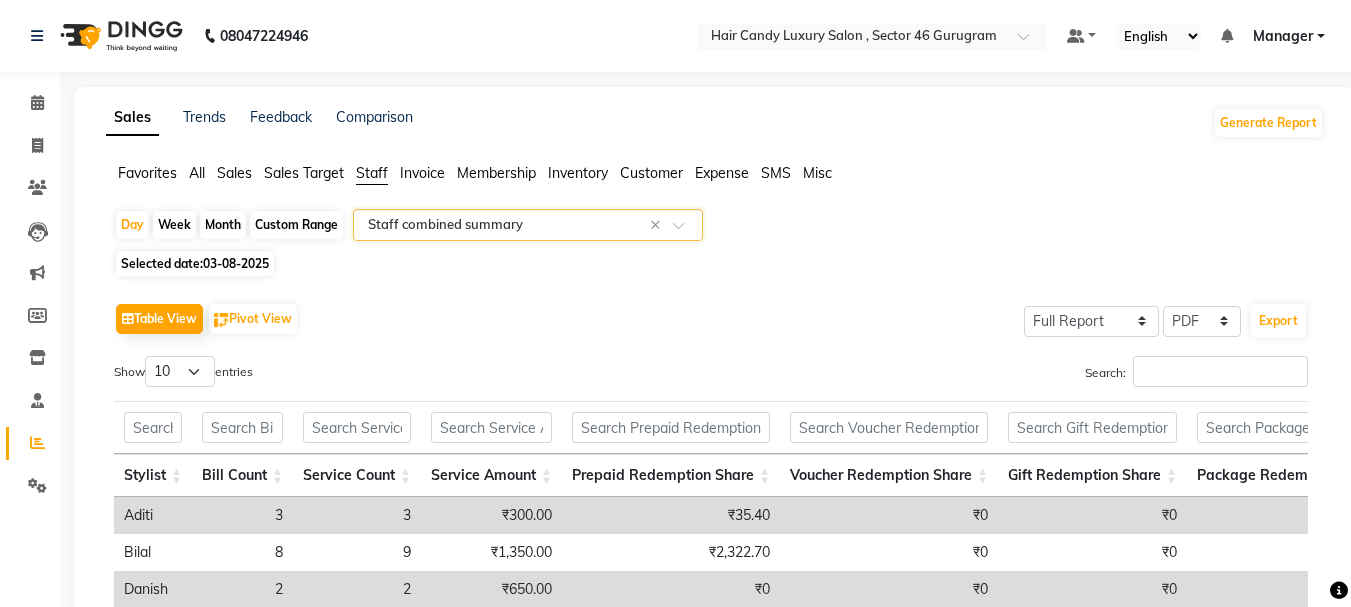 scroll, scrollTop: 300, scrollLeft: 0, axis: vertical 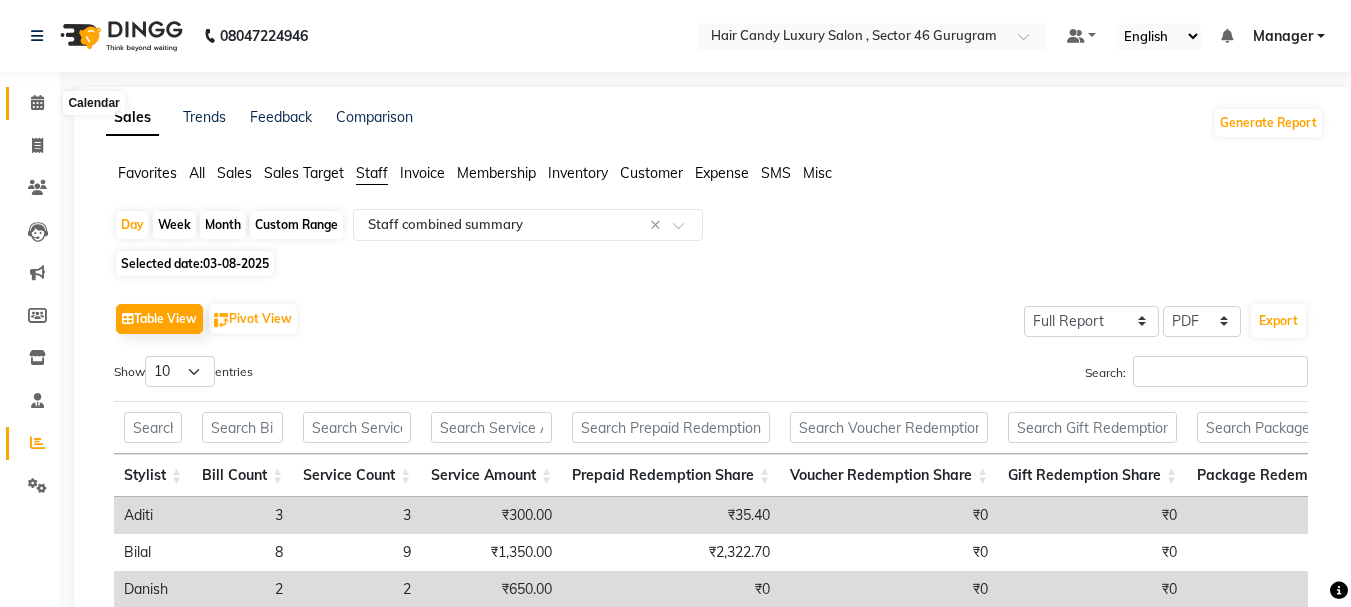 click 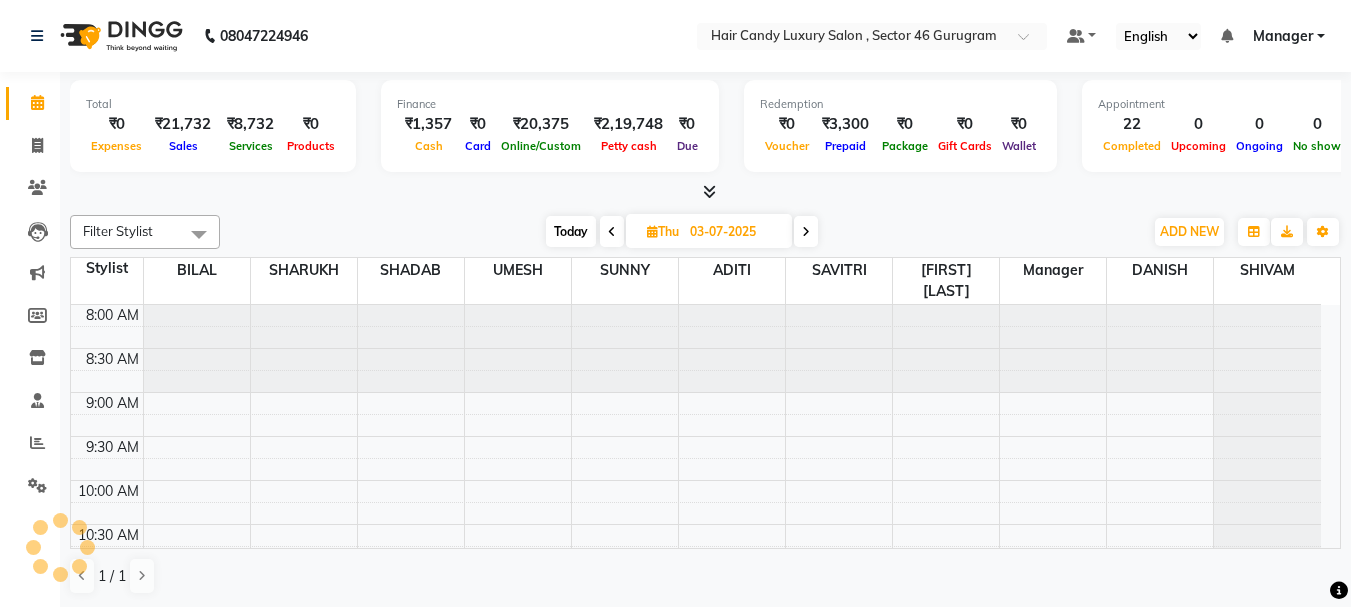 scroll, scrollTop: 900, scrollLeft: 0, axis: vertical 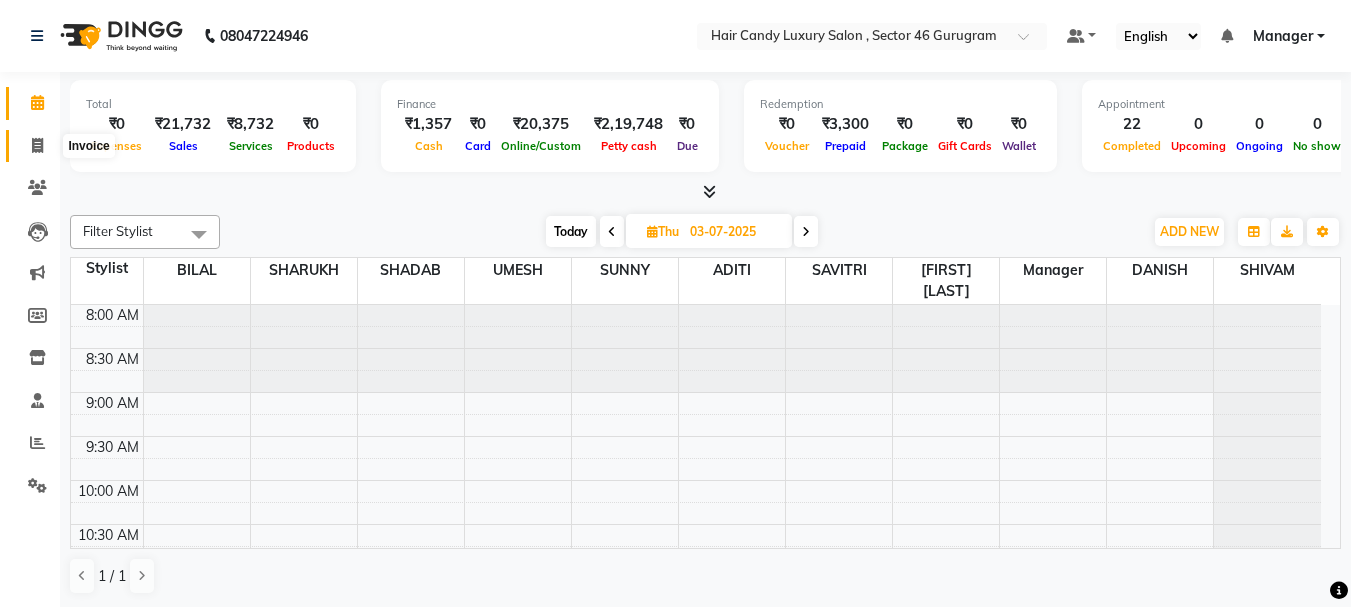 click 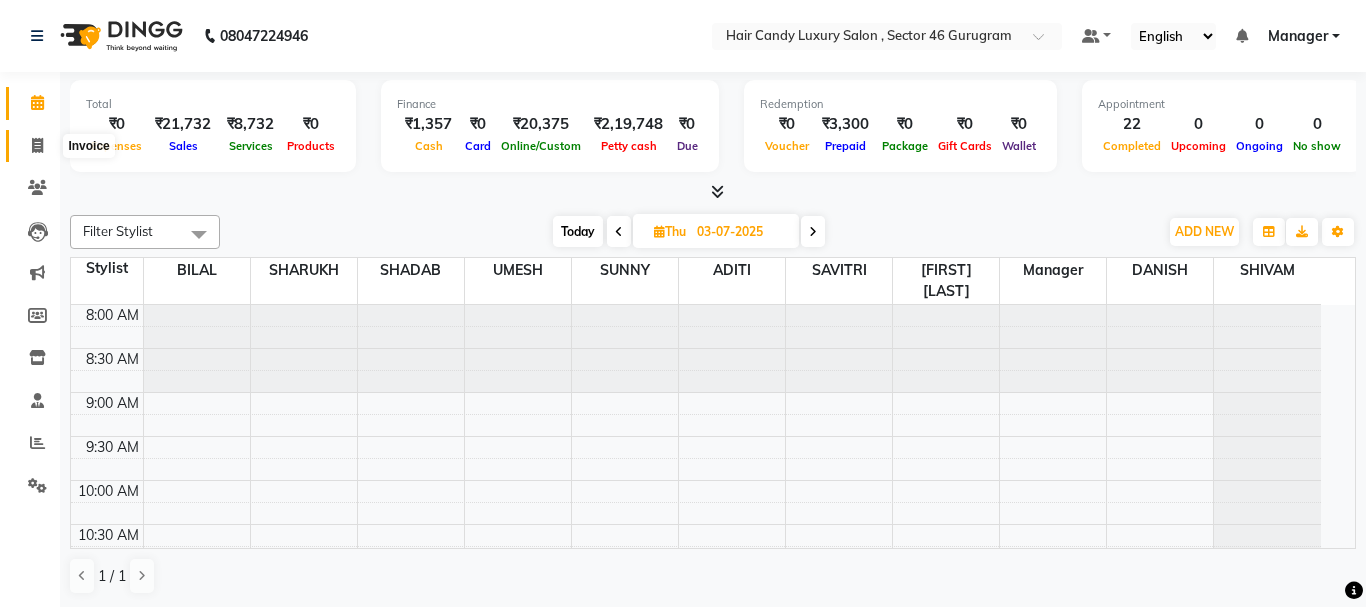 select on "service" 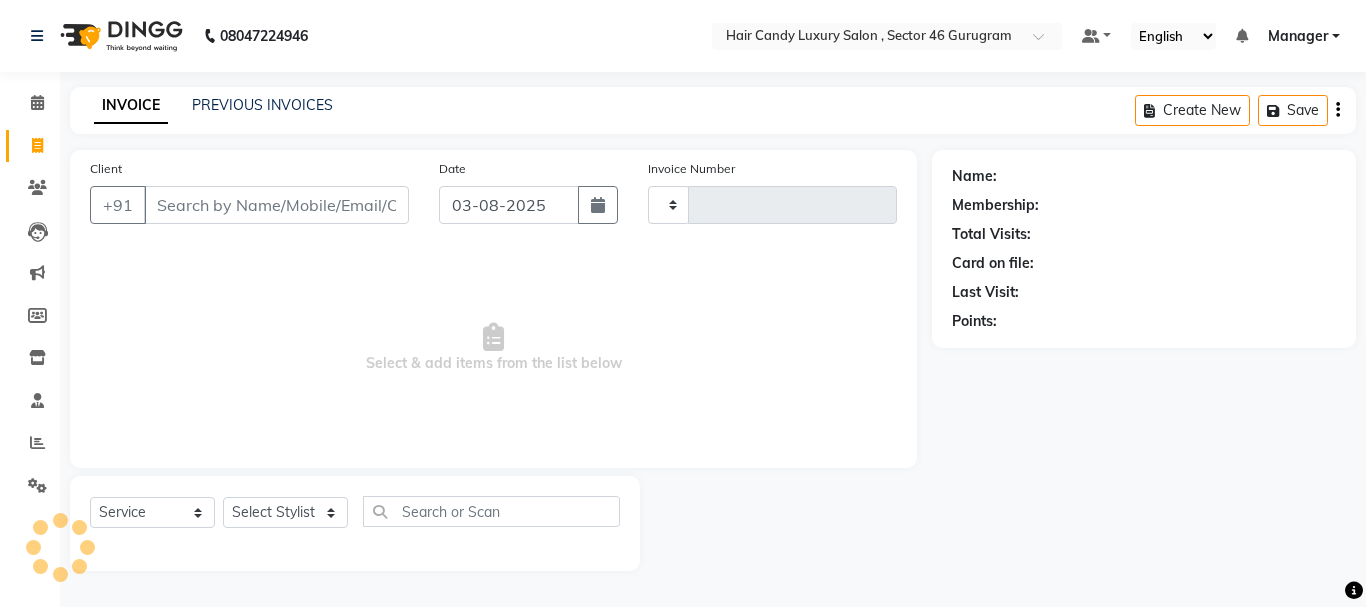 type on "0765" 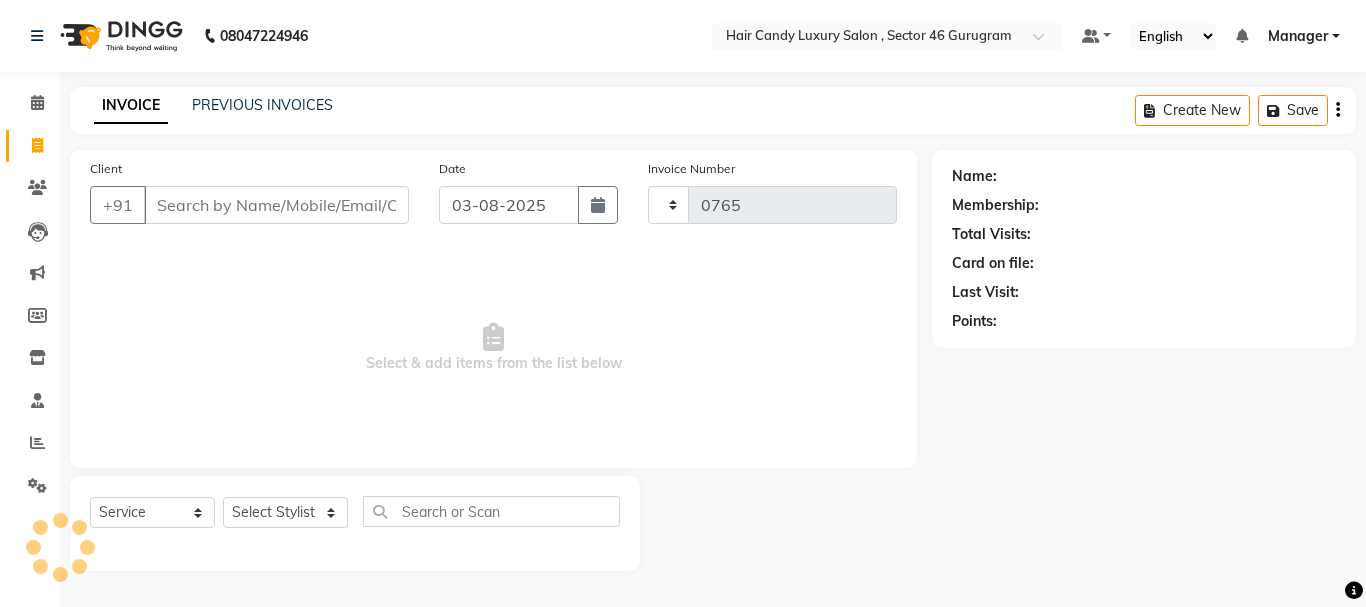 select on "8304" 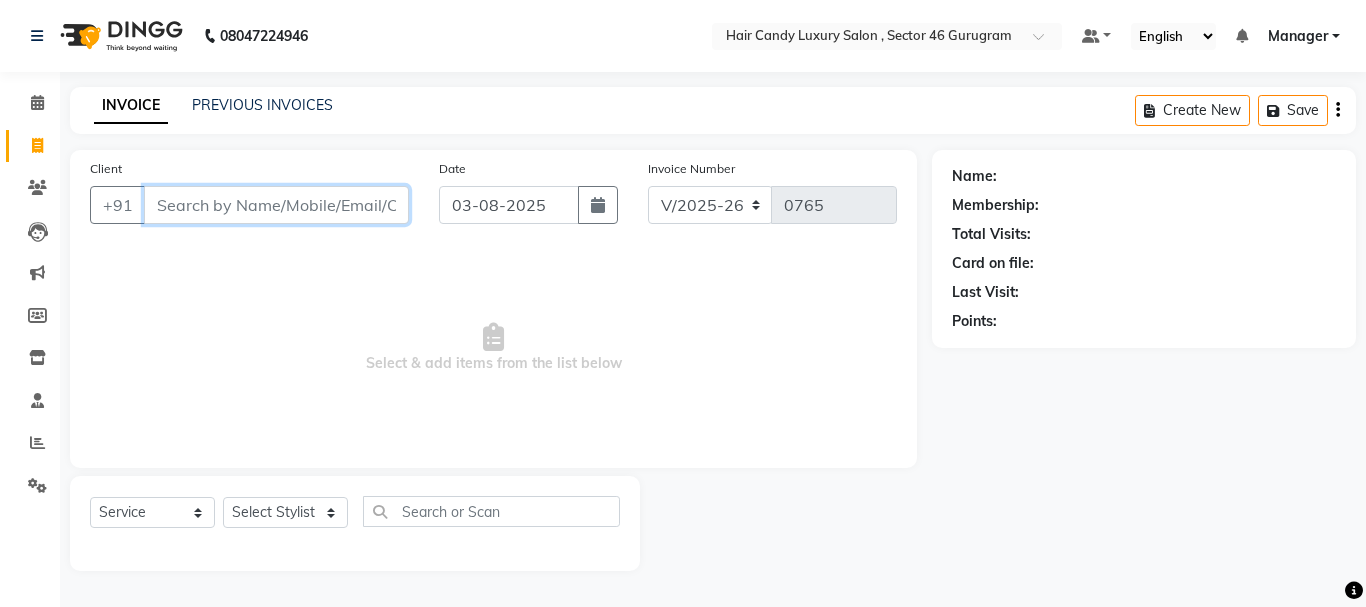 click on "Client" at bounding box center [276, 205] 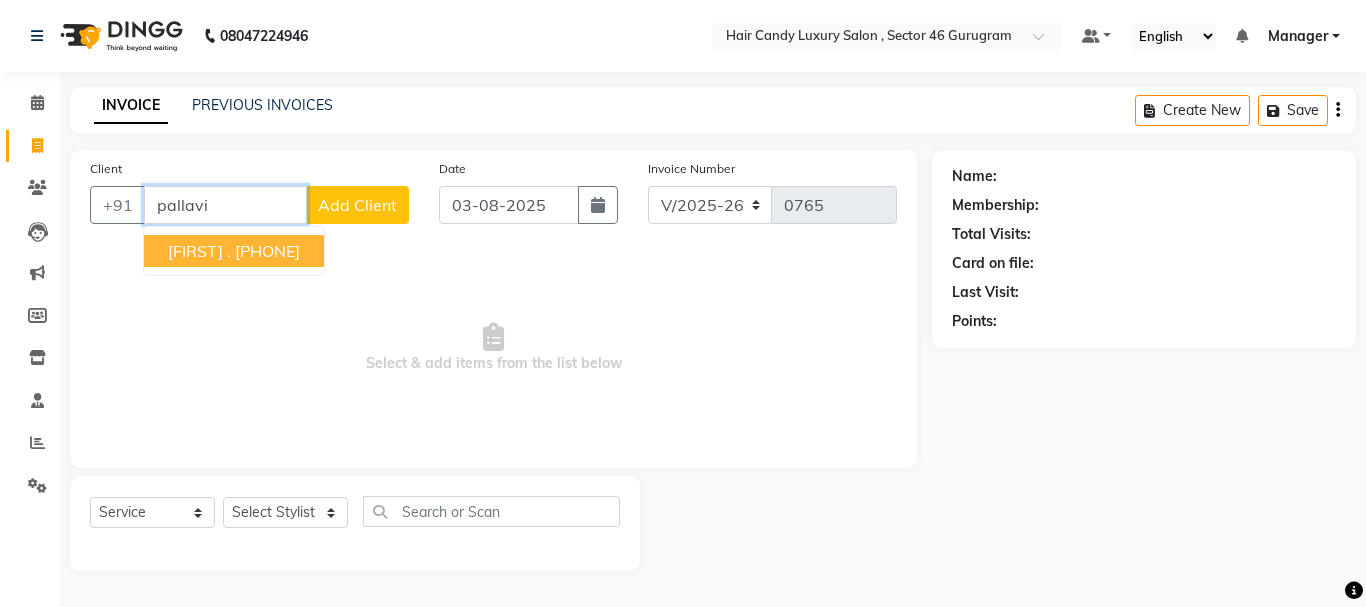 click on "[FIRST] ." at bounding box center [199, 251] 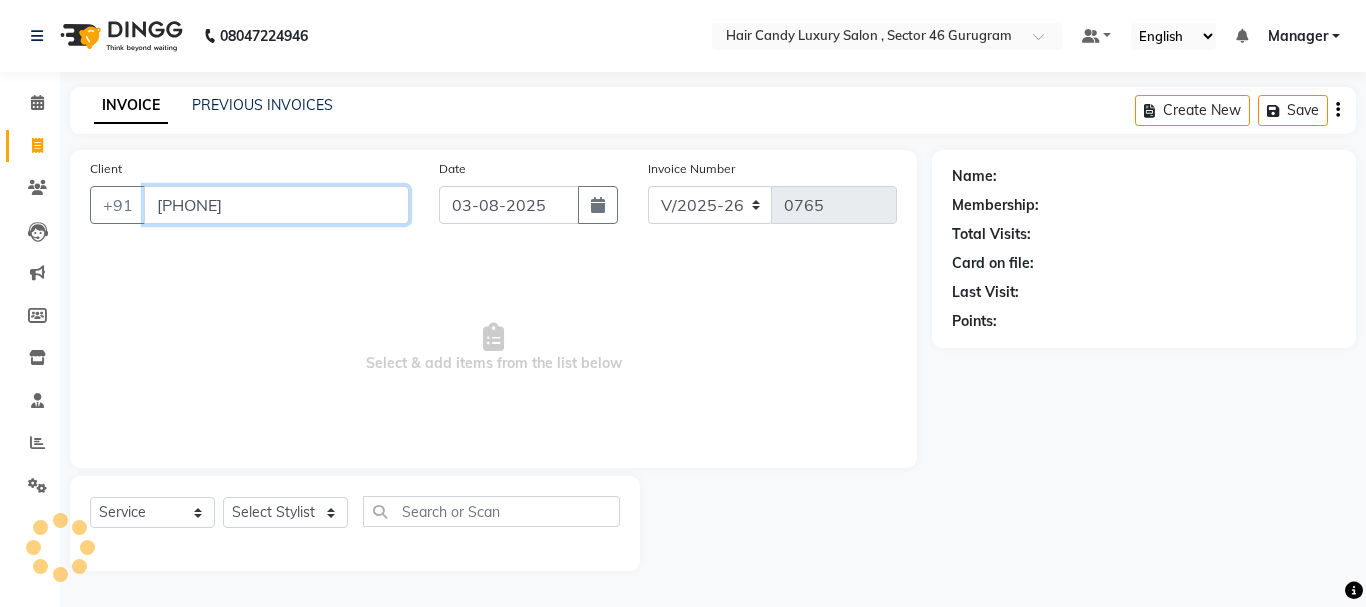type on "[PHONE]" 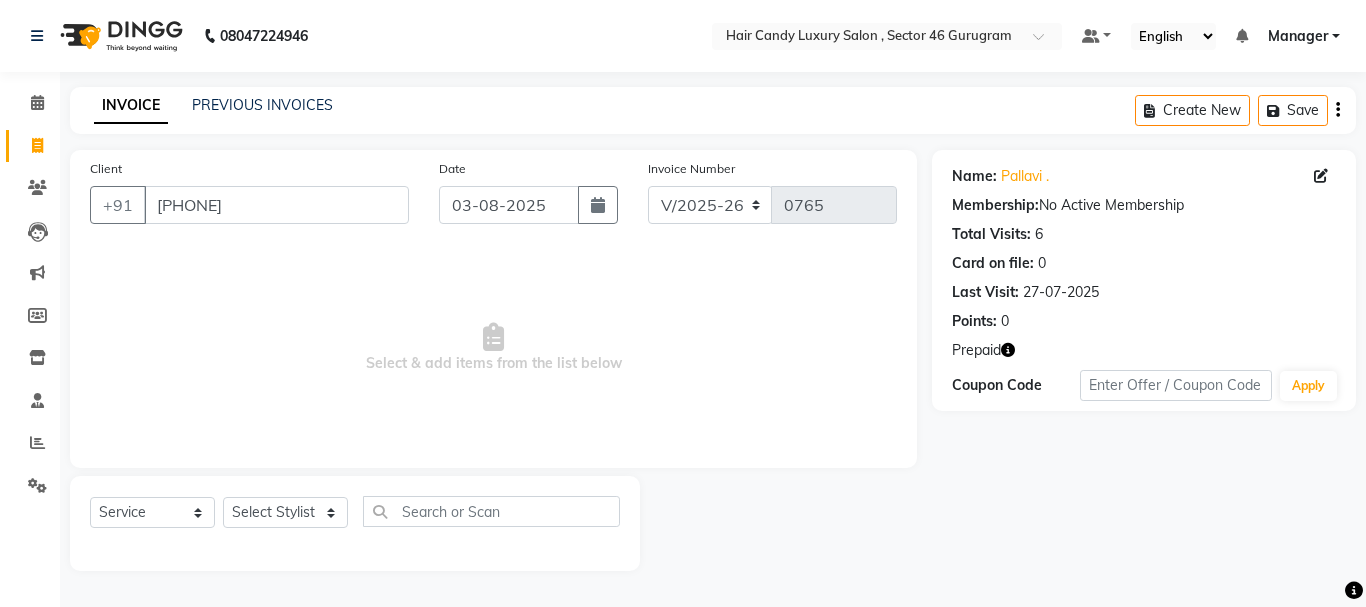 click 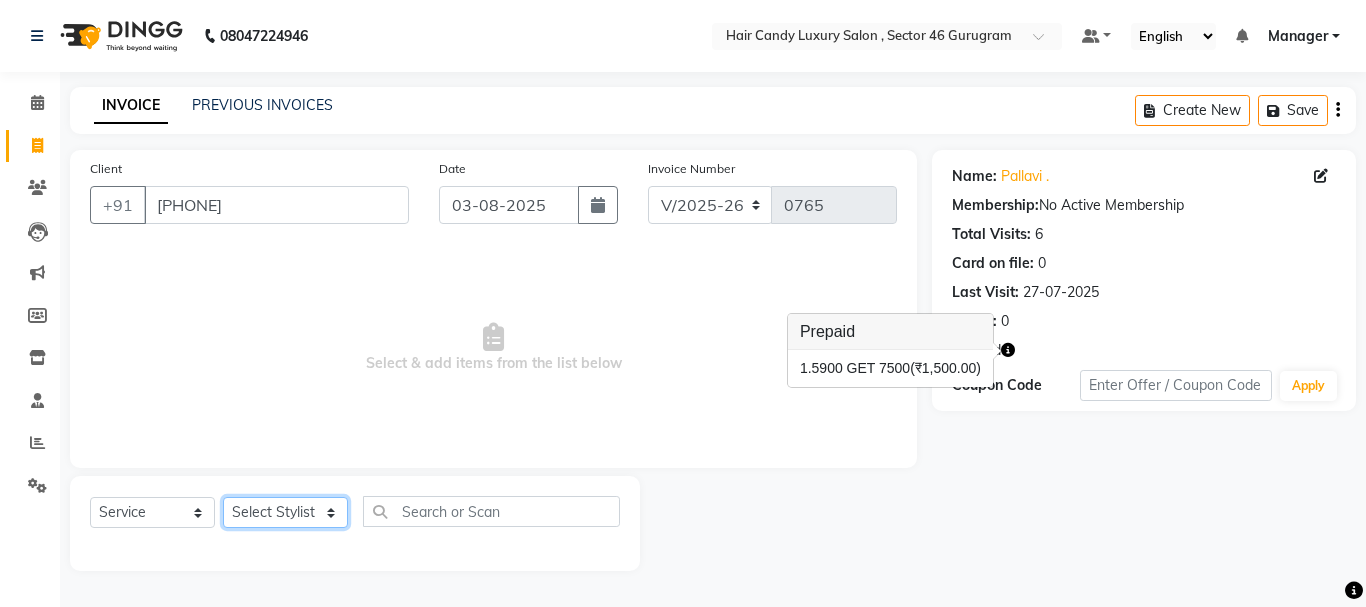click on "Select Stylist ADITI BILAL DANISH Manager Manager  RINKI VALECHA SAVITRI SHADAB SHARUKH SHIVAM SUNNY UMESH" 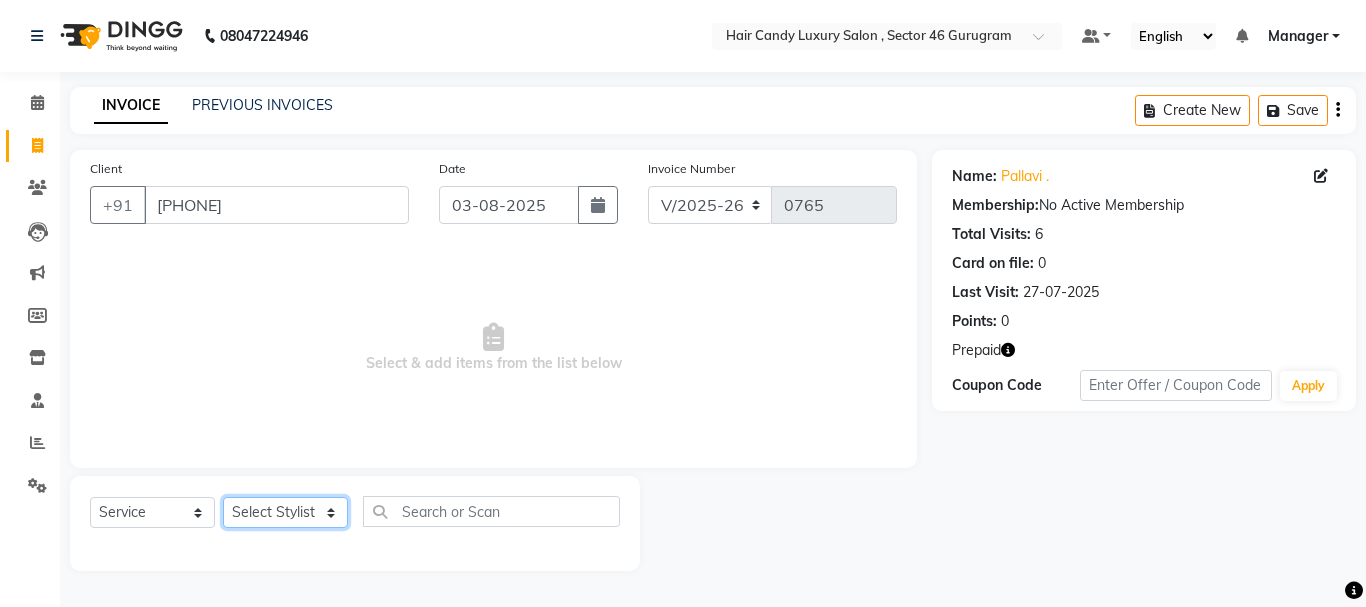 select on "80579" 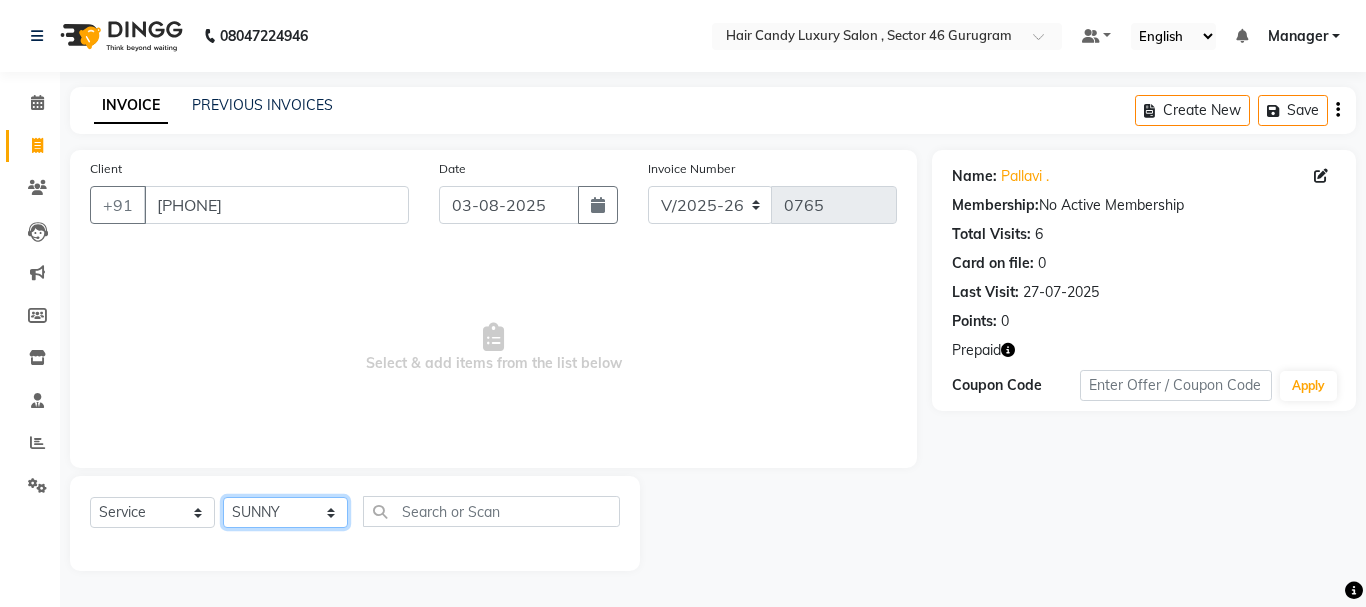 click on "Select Stylist ADITI BILAL DANISH Manager Manager  RINKI VALECHA SAVITRI SHADAB SHARUKH SHIVAM SUNNY UMESH" 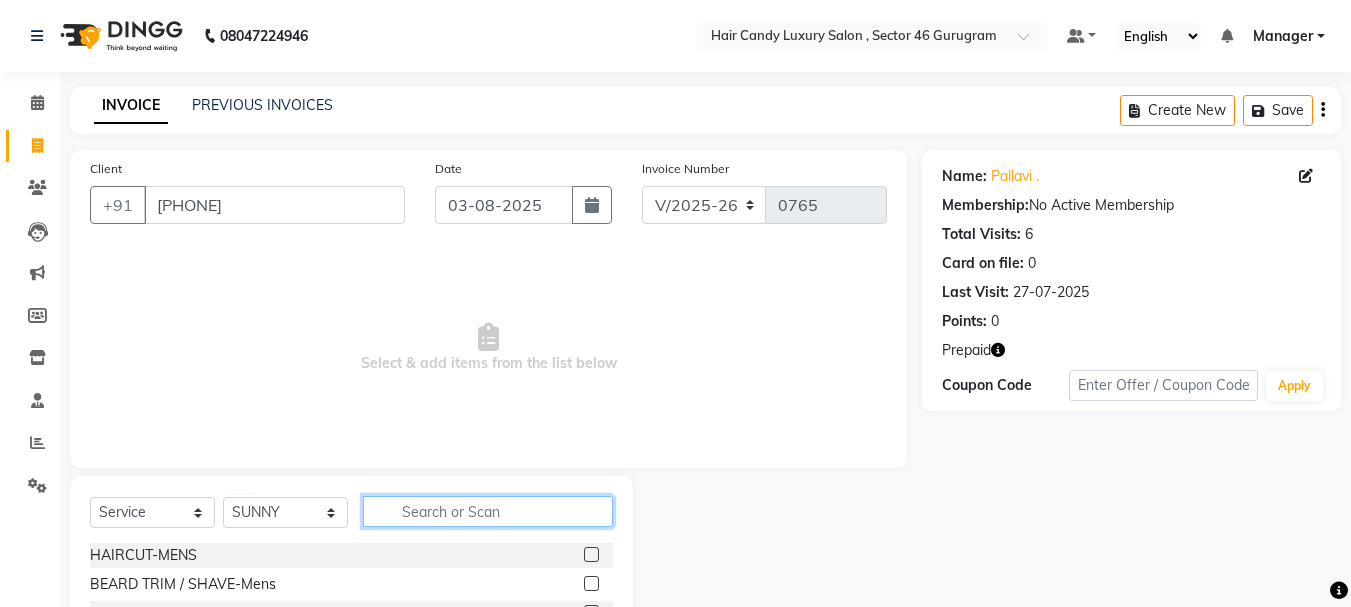 click 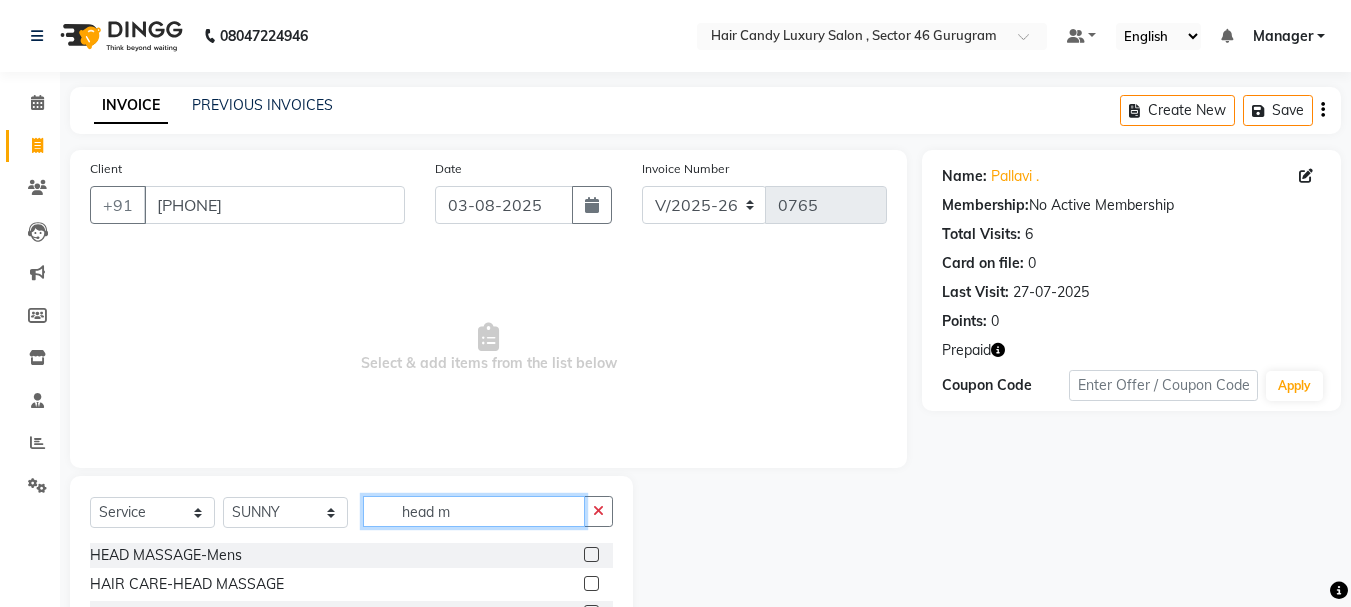 type on "head m" 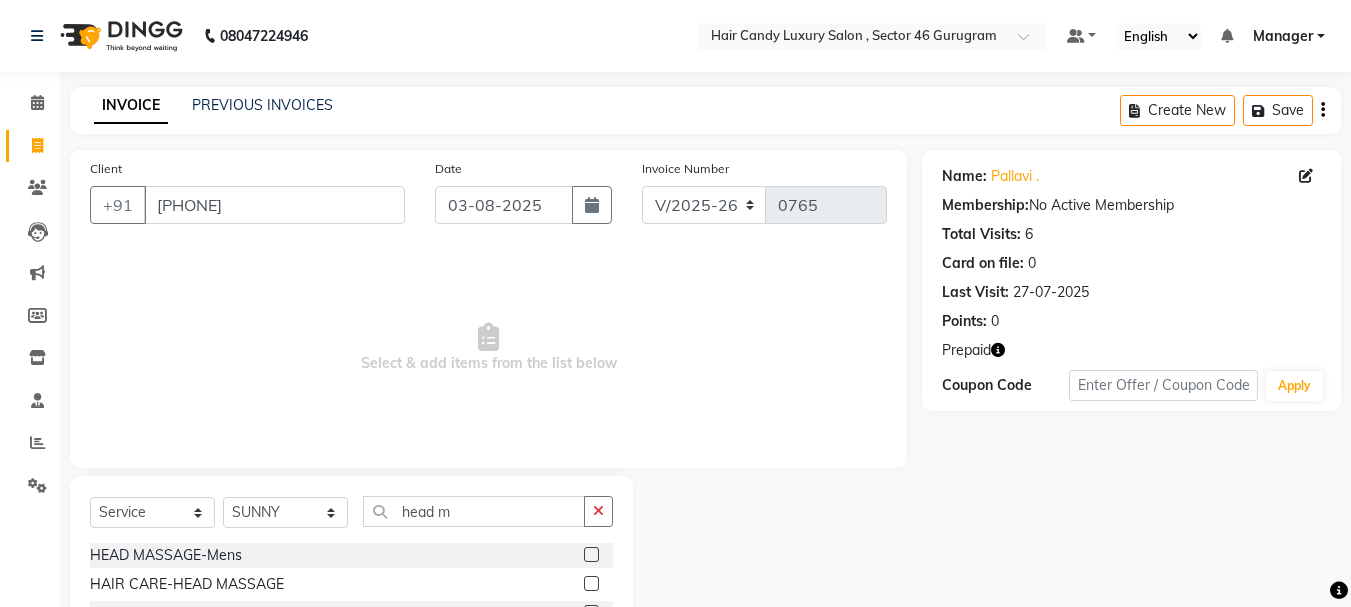 click 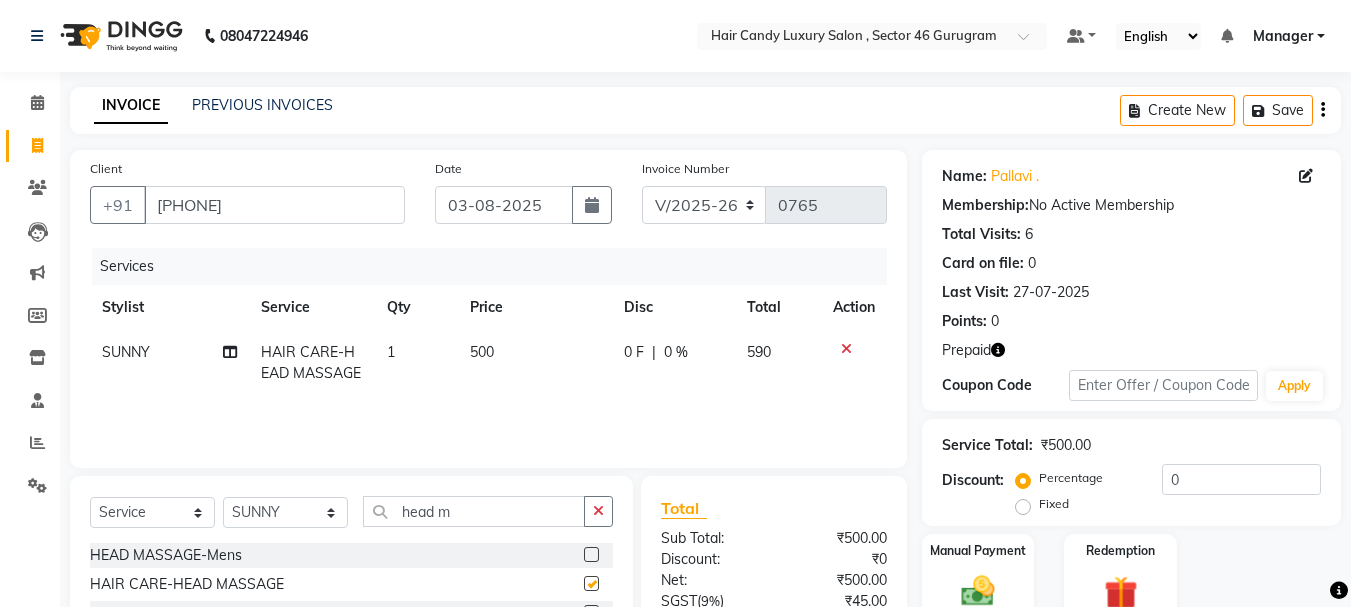 checkbox on "false" 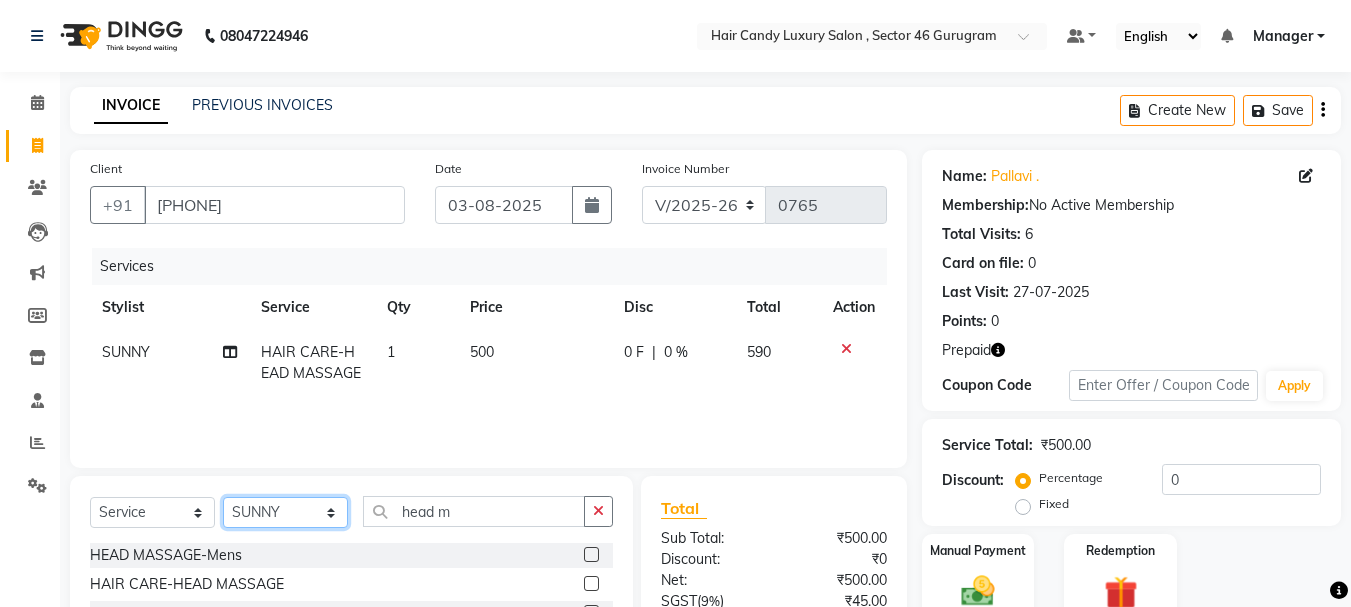 click on "Select Stylist ADITI BILAL DANISH Manager Manager  RINKI VALECHA SAVITRI SHADAB SHARUKH SHIVAM SUNNY UMESH" 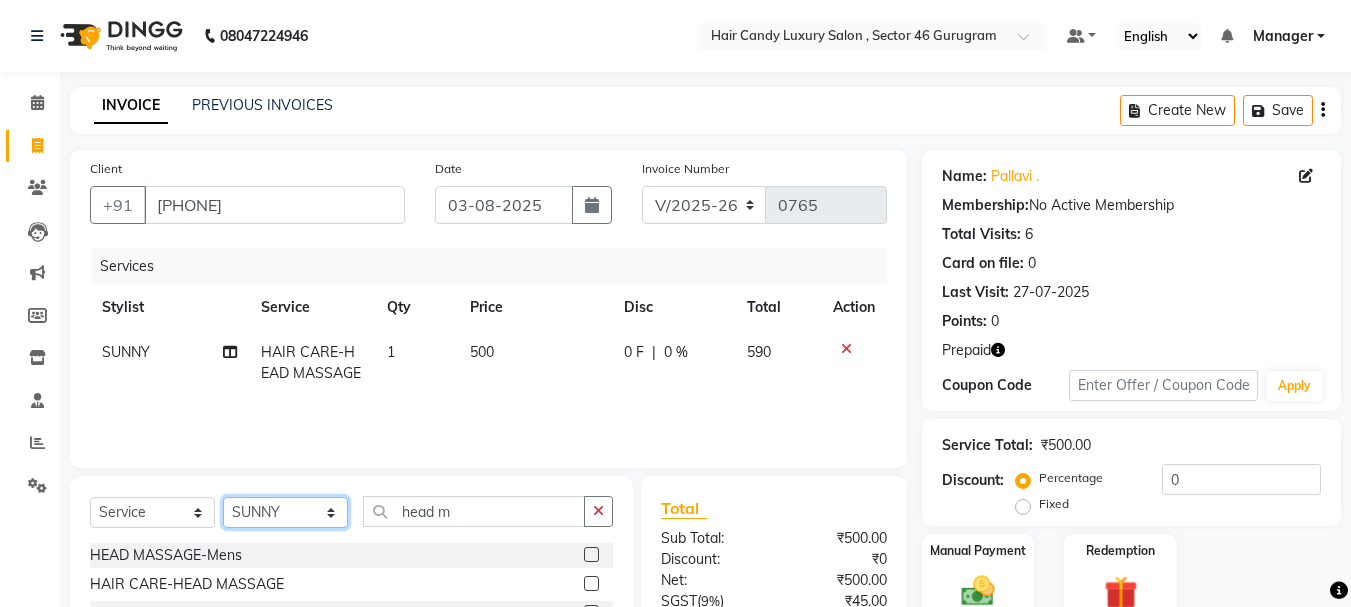 select on "86356" 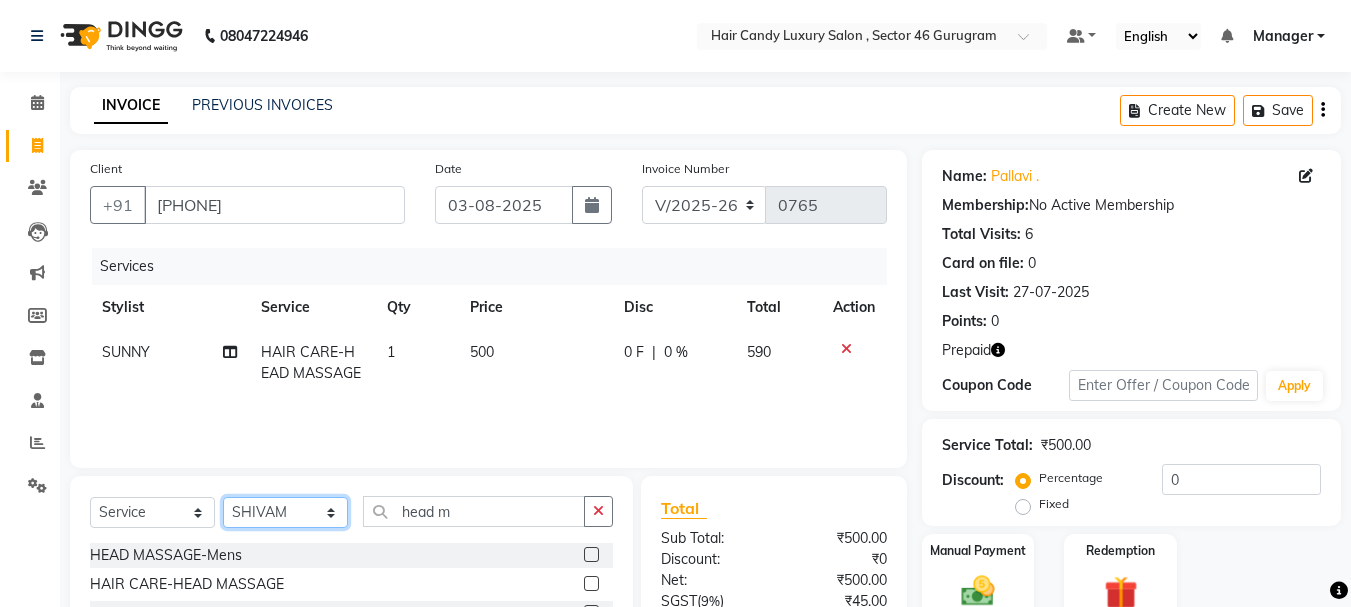 click on "Select Stylist ADITI BILAL DANISH Manager Manager  RINKI VALECHA SAVITRI SHADAB SHARUKH SHIVAM SUNNY UMESH" 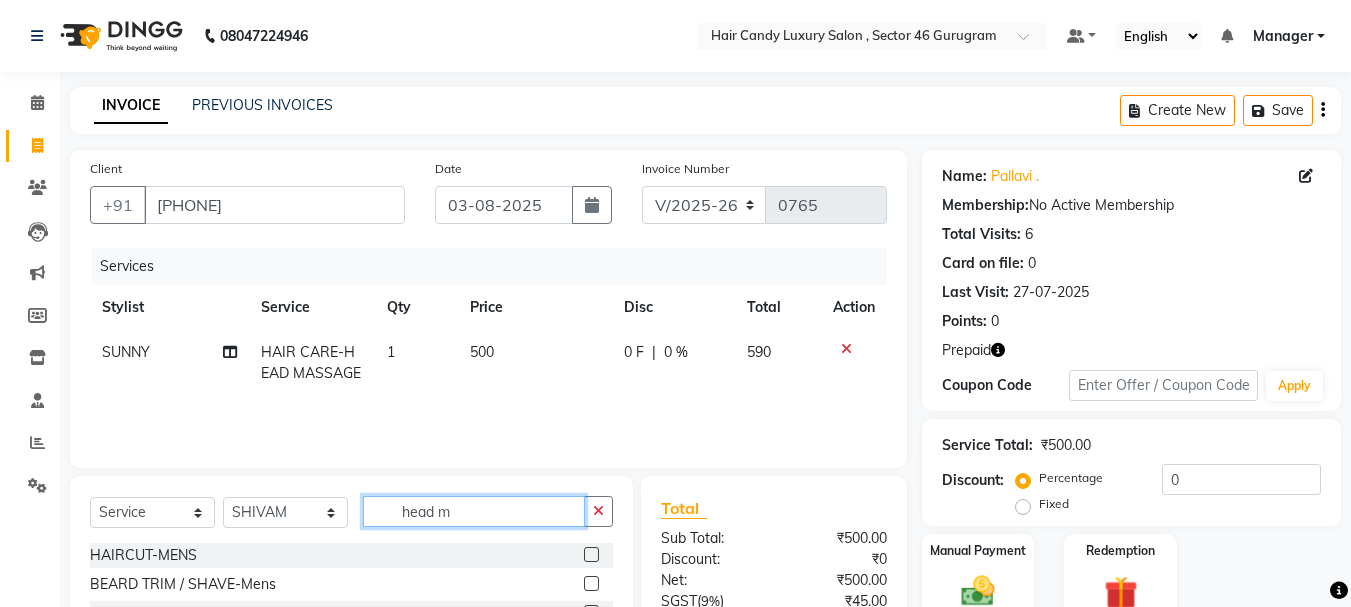 click on "head m" 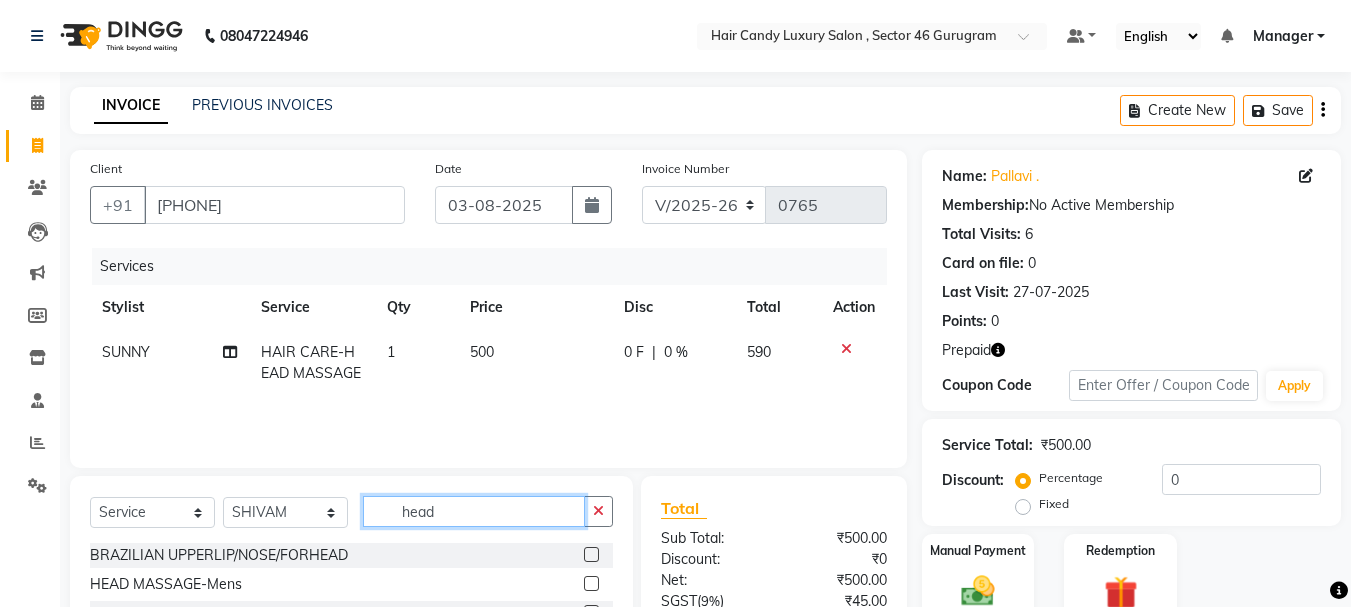 type on "head" 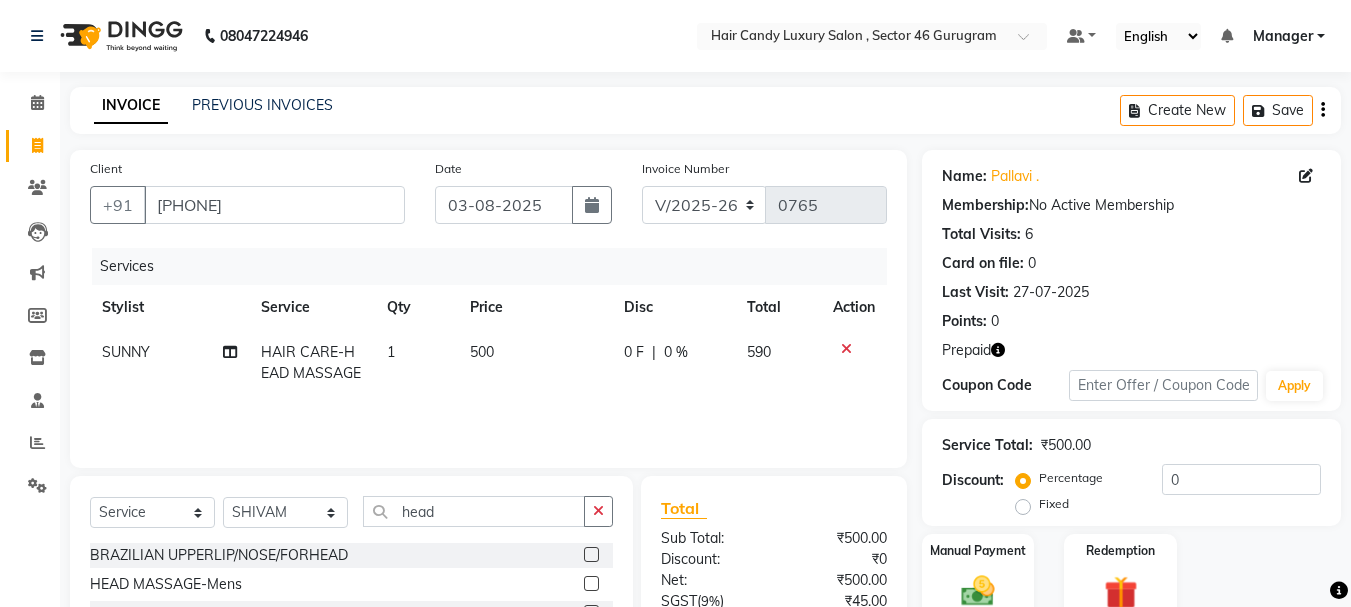 click 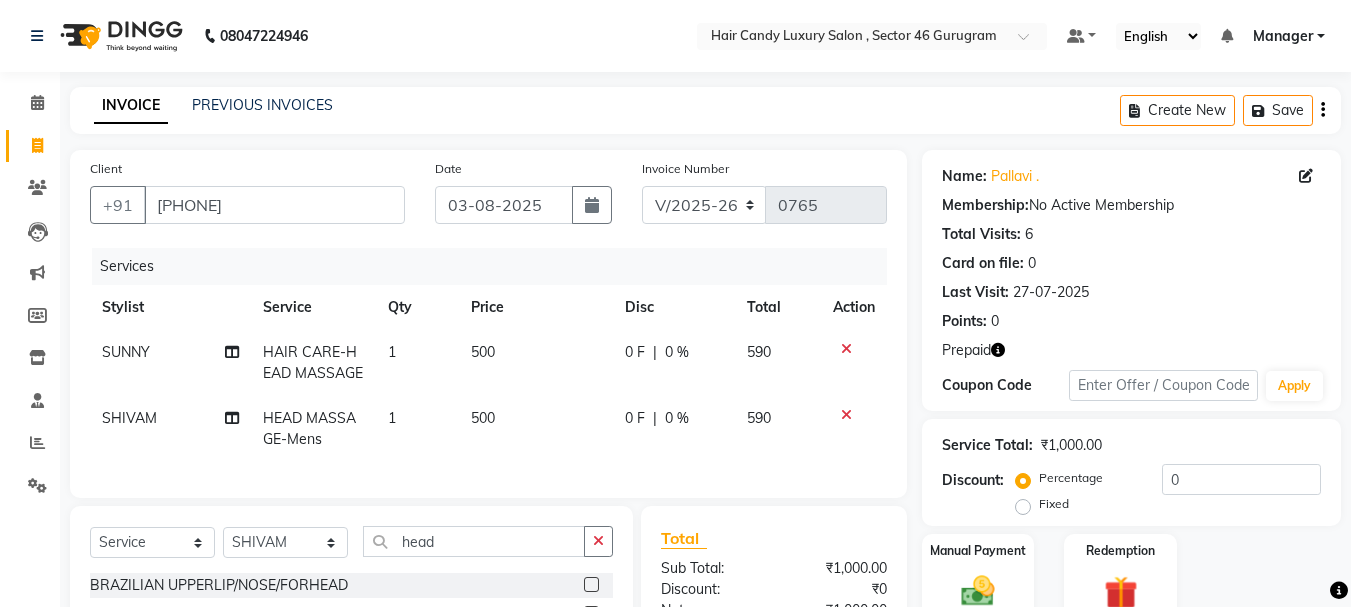 checkbox on "false" 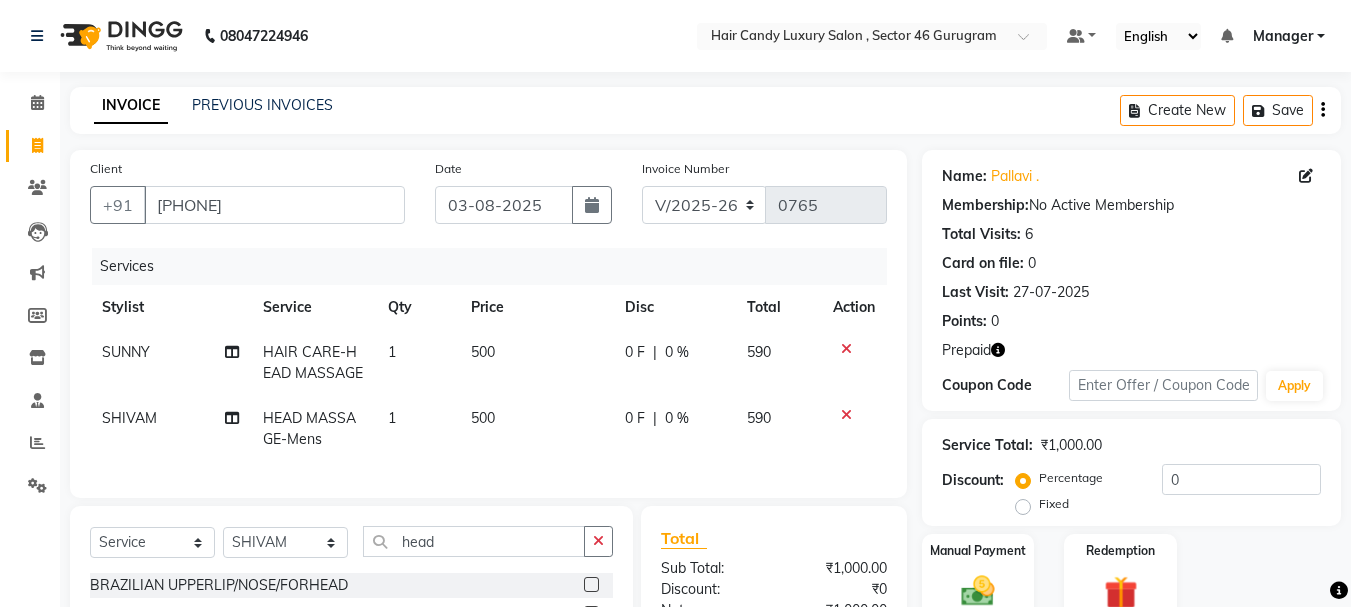 scroll, scrollTop: 200, scrollLeft: 0, axis: vertical 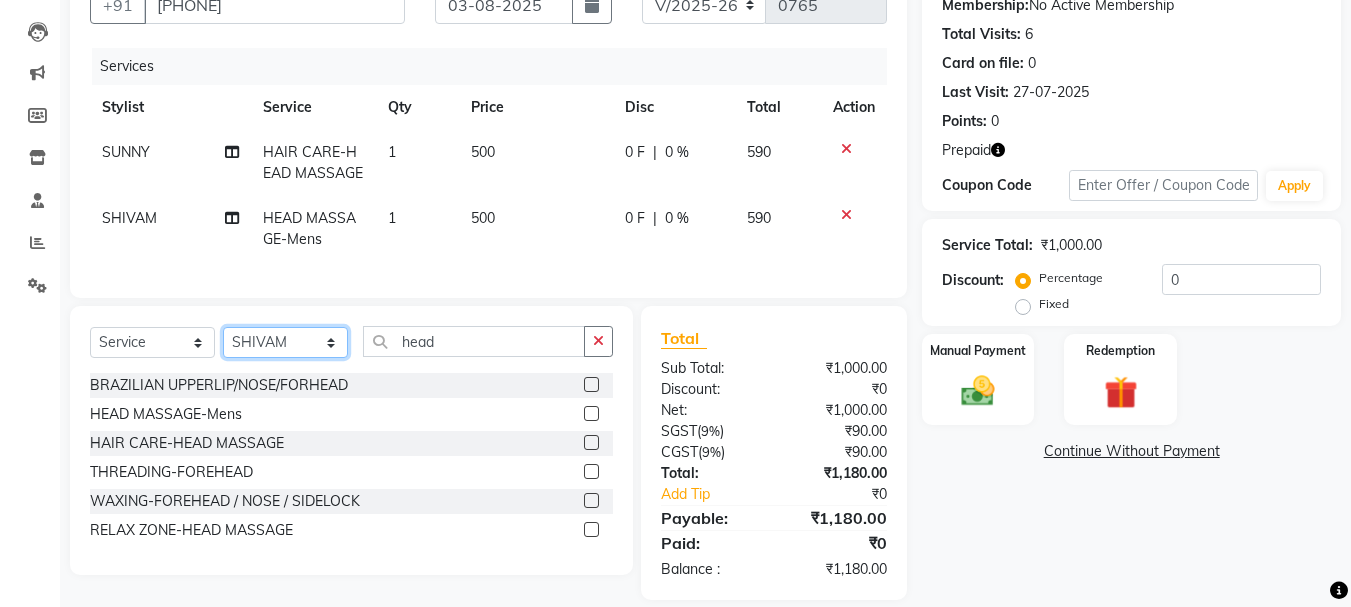click on "Select Stylist ADITI BILAL DANISH Manager Manager  RINKI VALECHA SAVITRI SHADAB SHARUKH SHIVAM SUNNY UMESH" 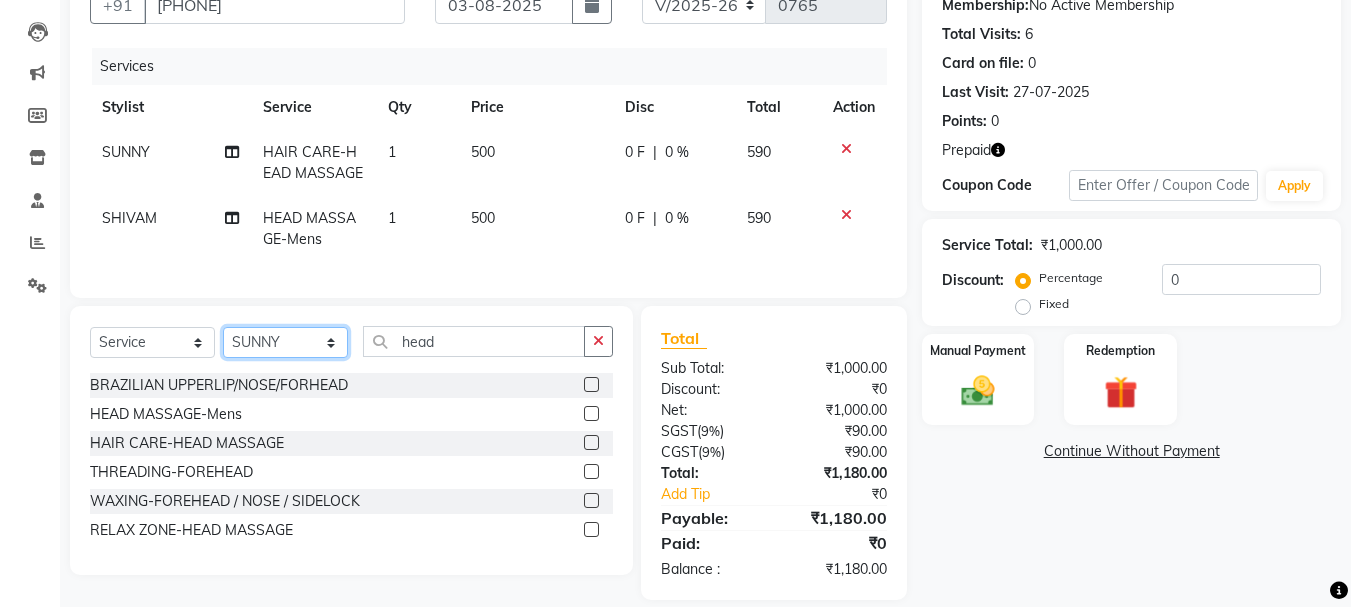 click on "Select Stylist ADITI BILAL DANISH Manager Manager  RINKI VALECHA SAVITRI SHADAB SHARUKH SHIVAM SUNNY UMESH" 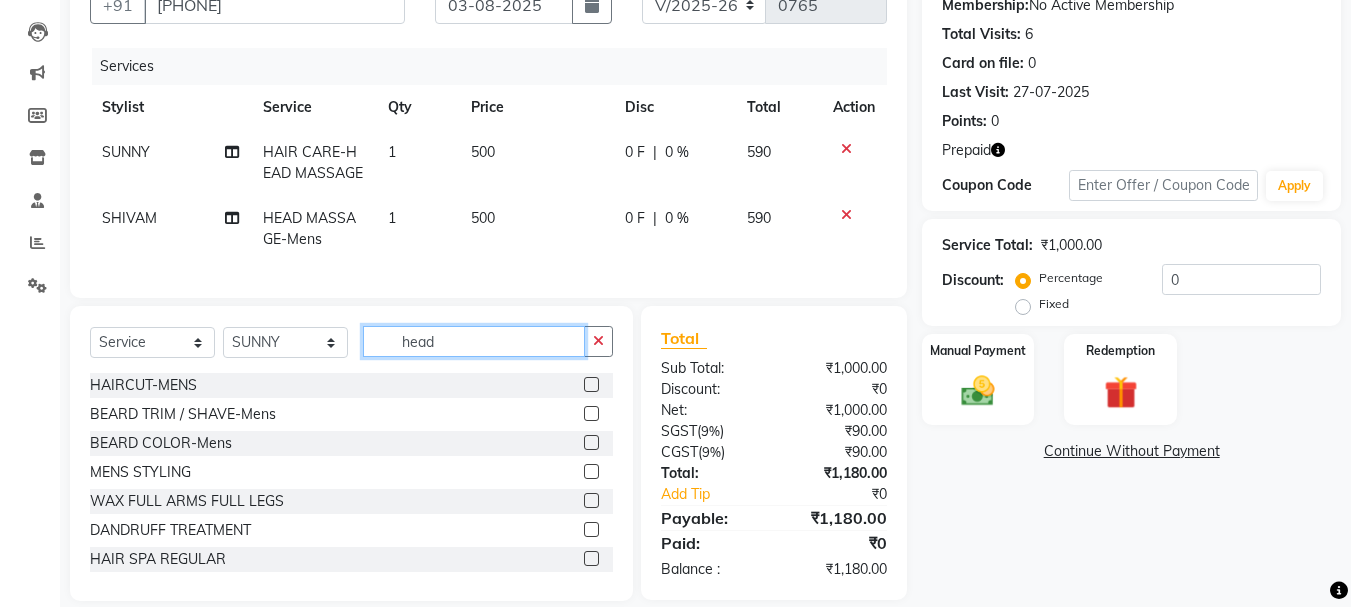 click on "head" 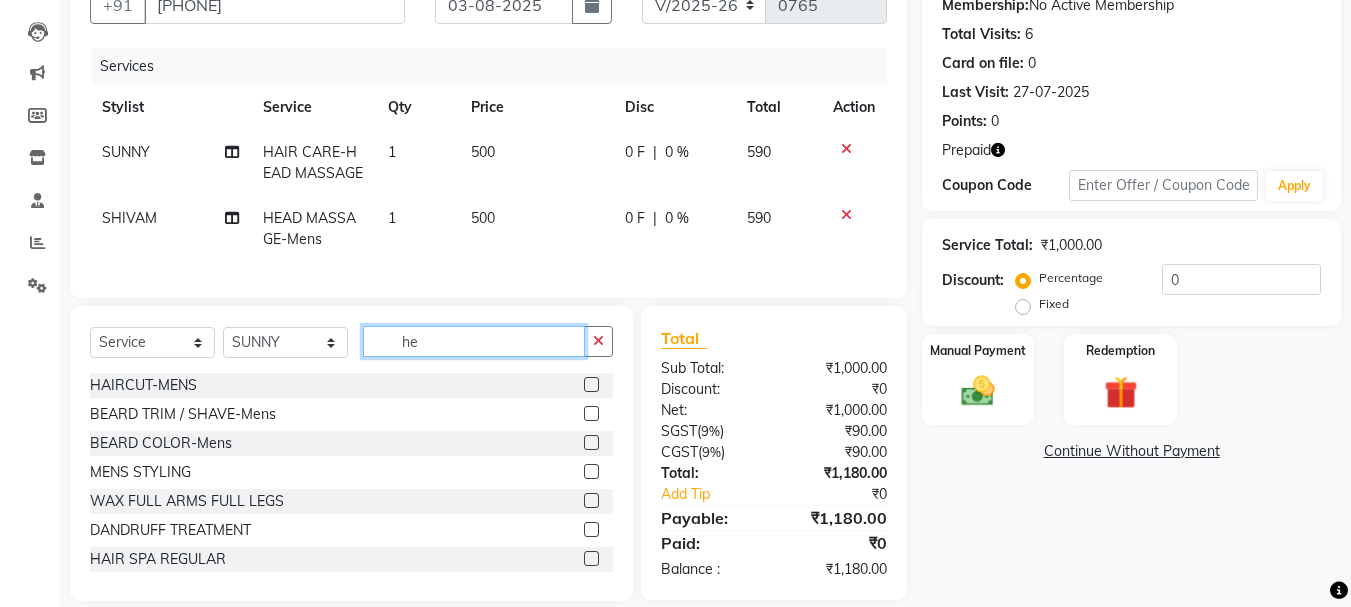 type on "h" 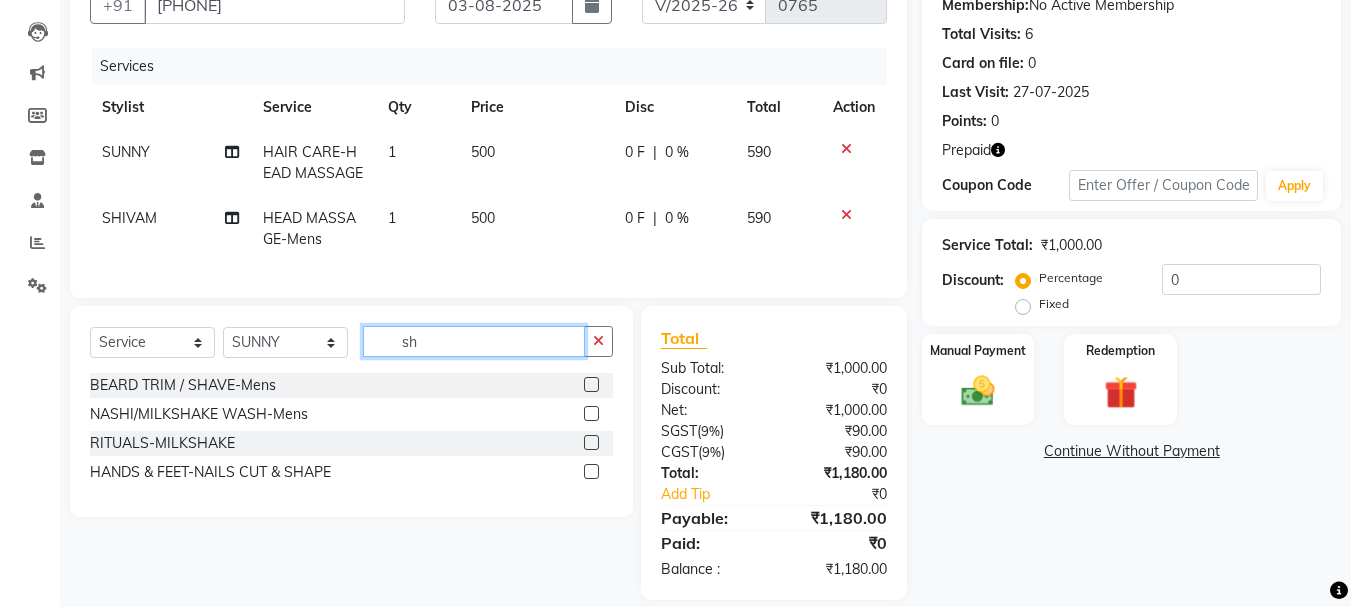 type on "s" 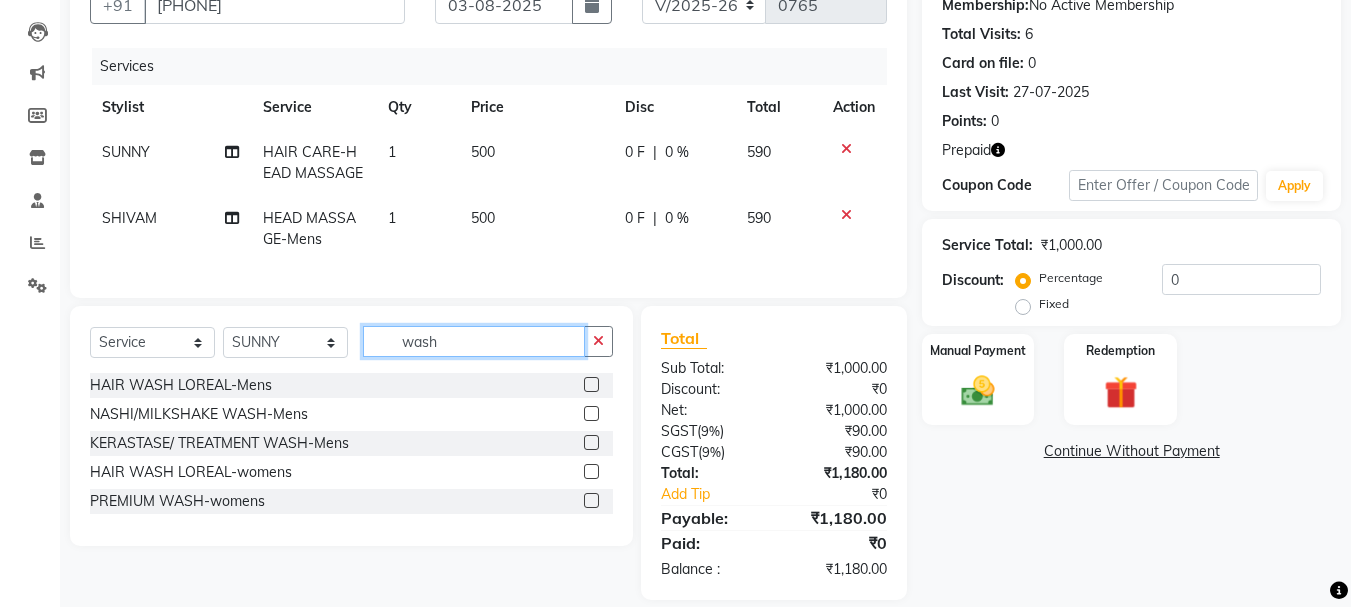 type on "wash" 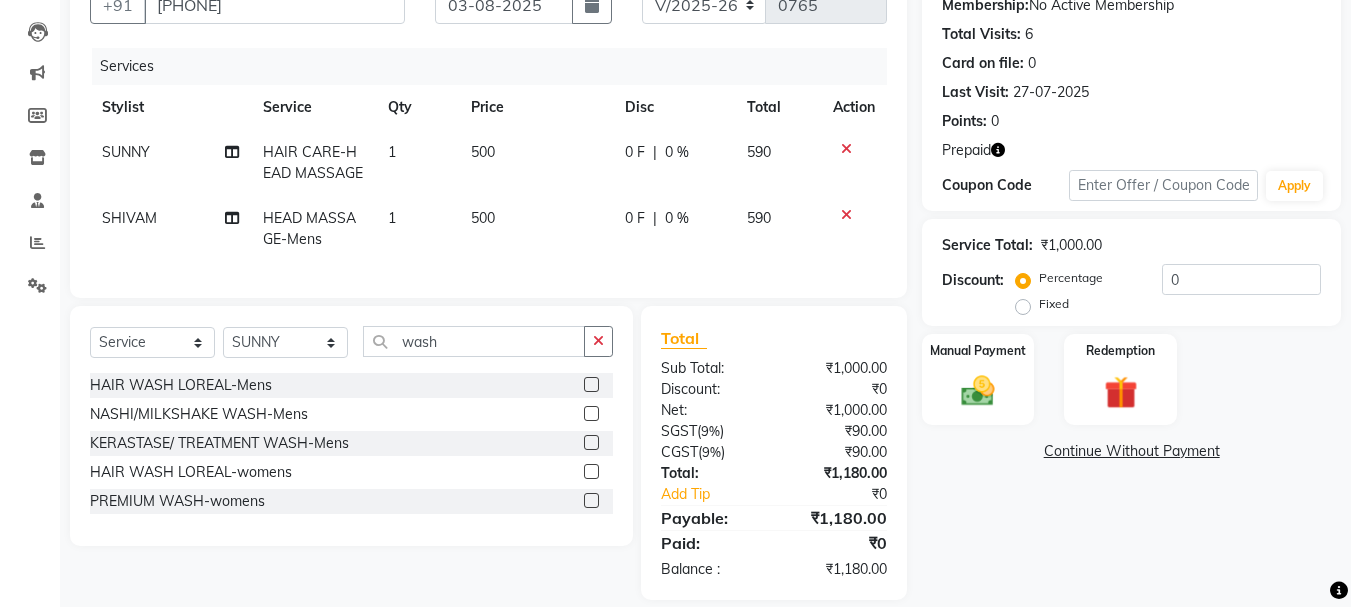 click 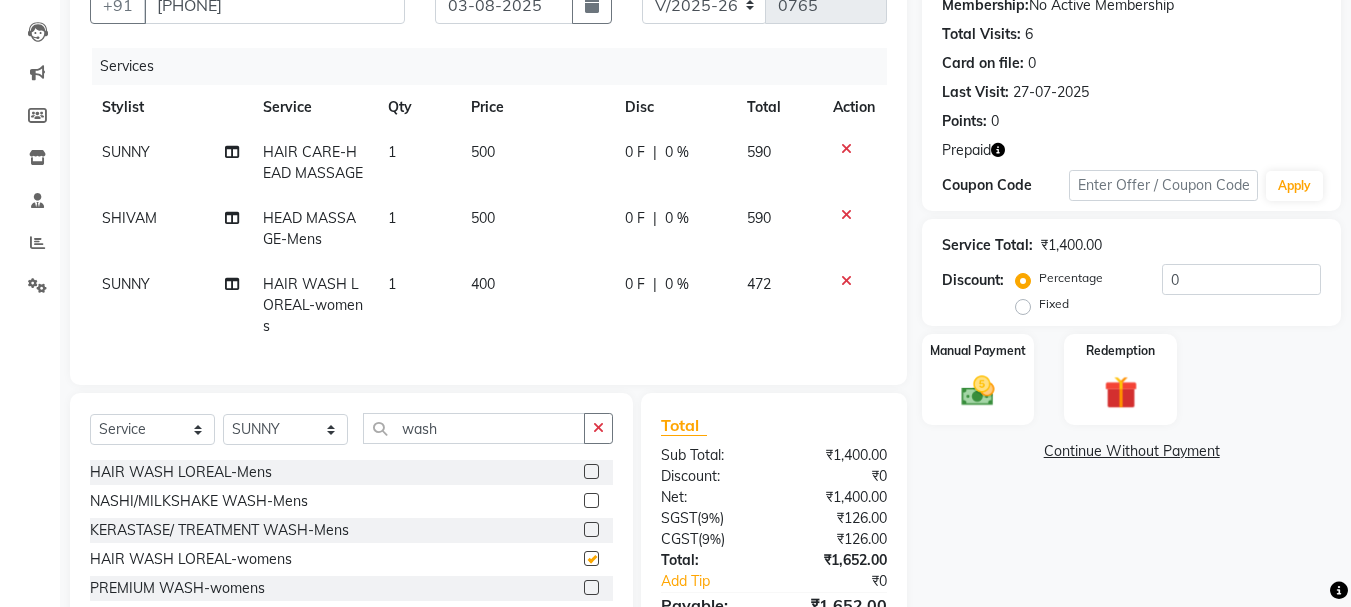 checkbox on "false" 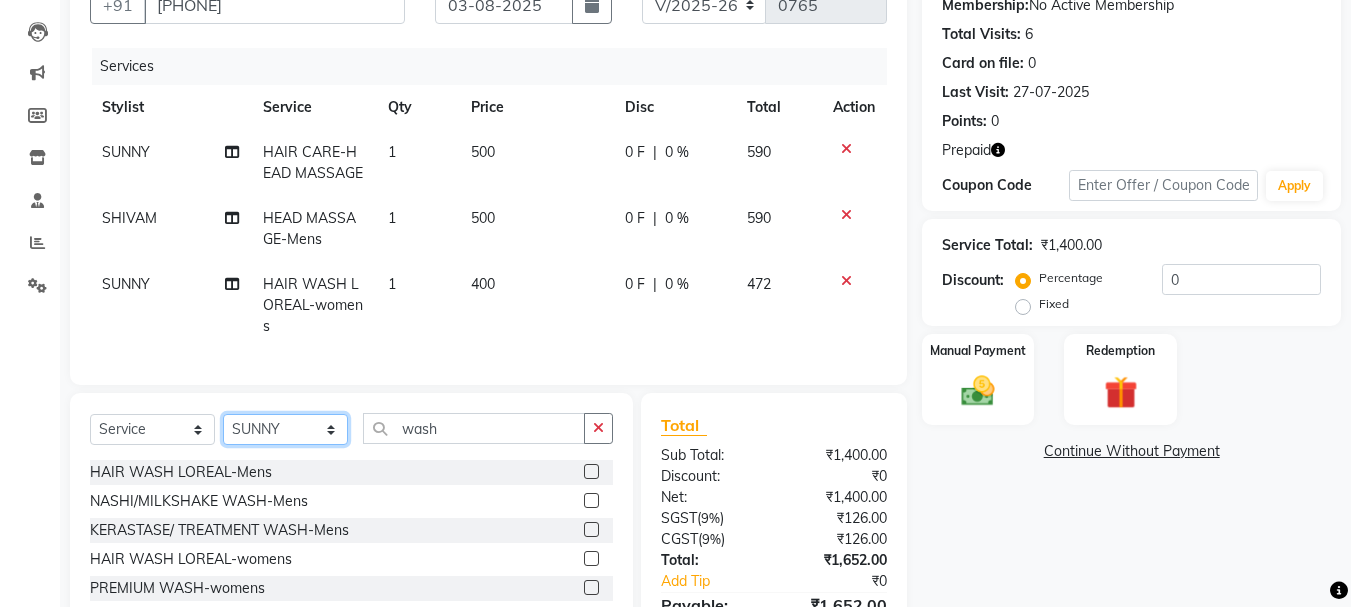 click on "Select Stylist ADITI BILAL DANISH Manager Manager  RINKI VALECHA SAVITRI SHADAB SHARUKH SHIVAM SUNNY UMESH" 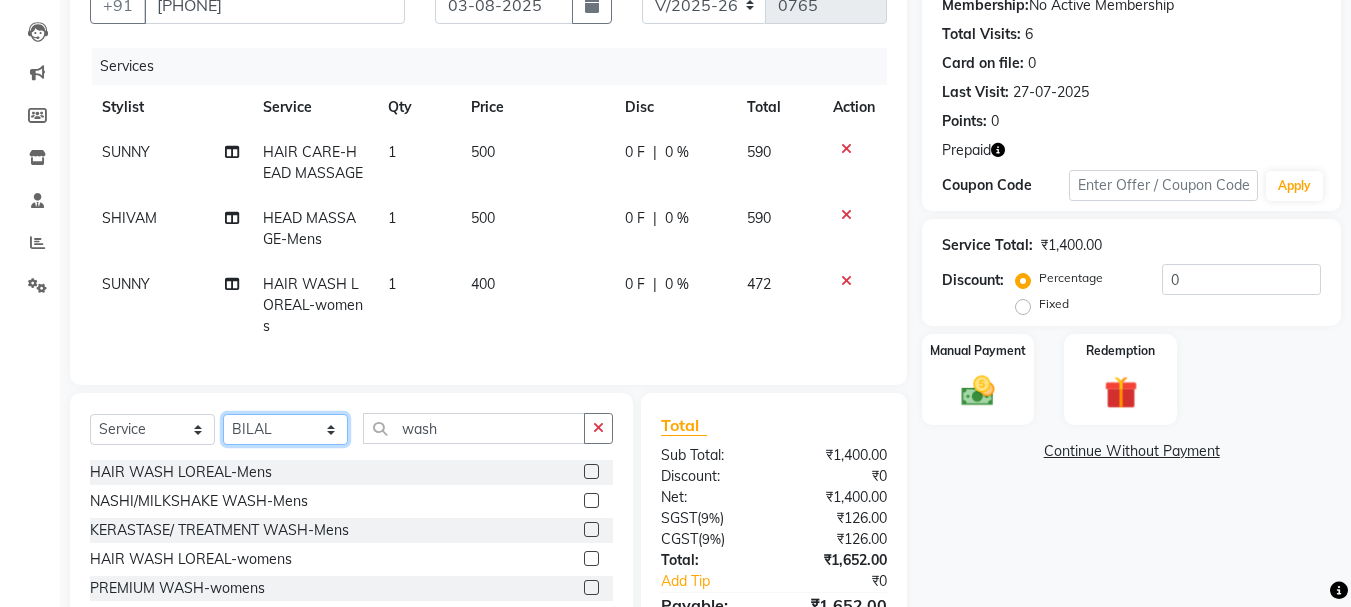 click on "Select Stylist ADITI BILAL DANISH Manager Manager  RINKI VALECHA SAVITRI SHADAB SHARUKH SHIVAM SUNNY UMESH" 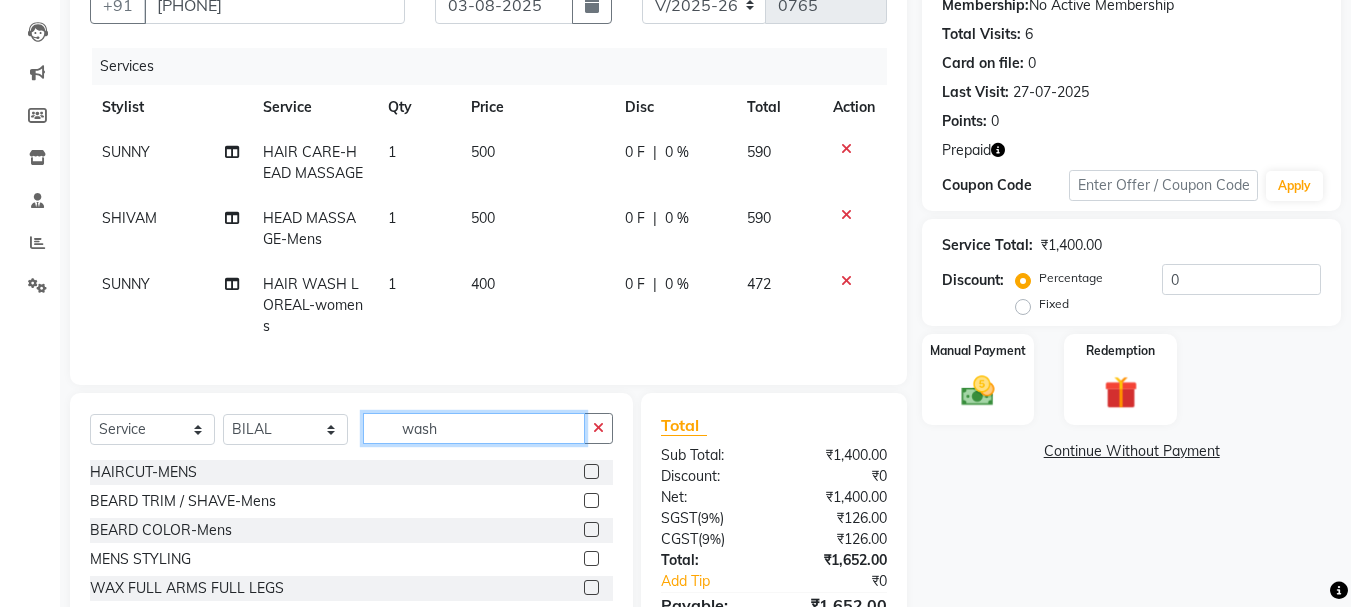 click on "wash" 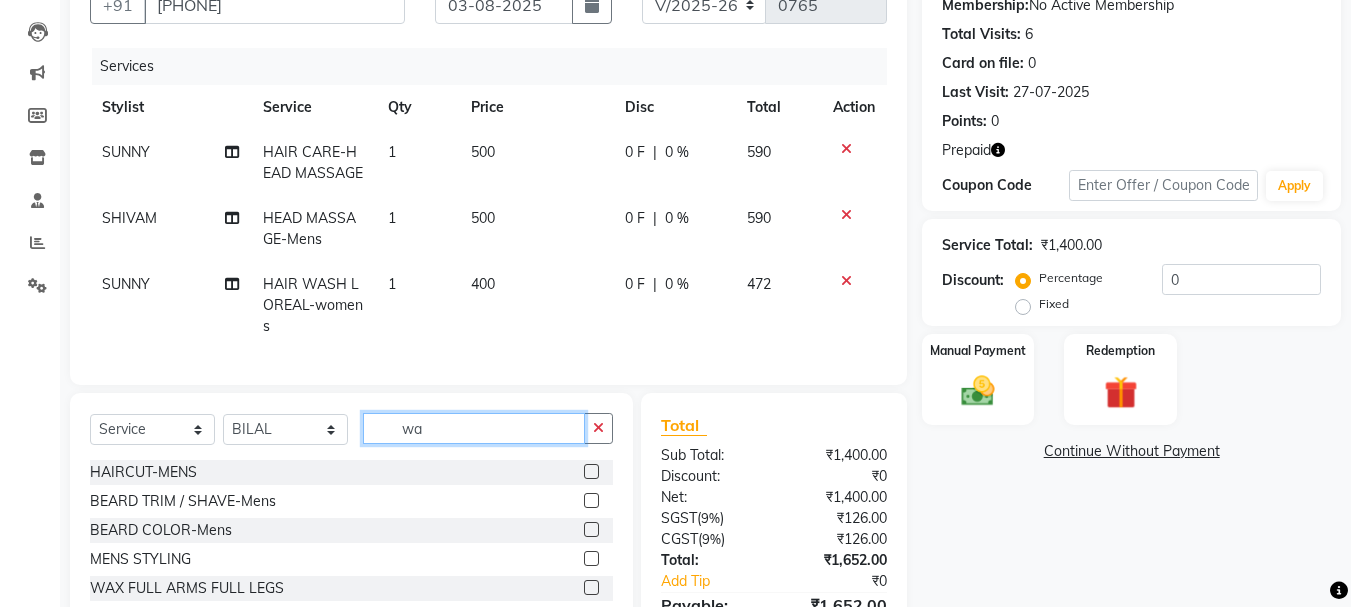type on "w" 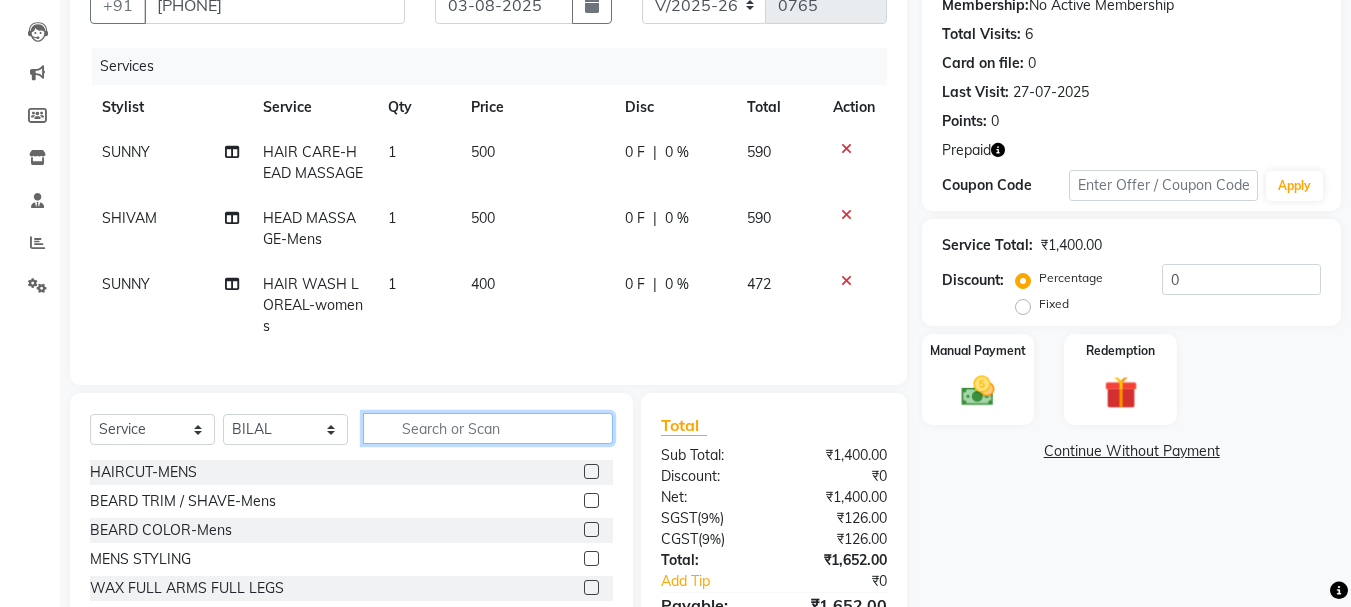 type 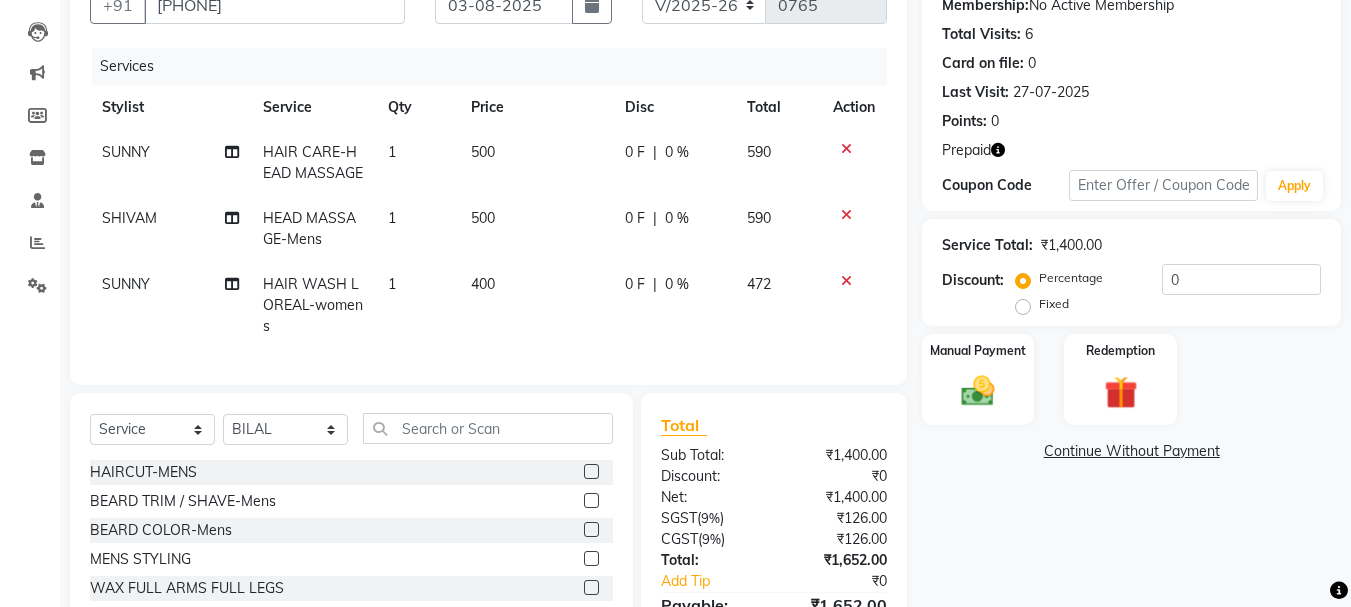 click 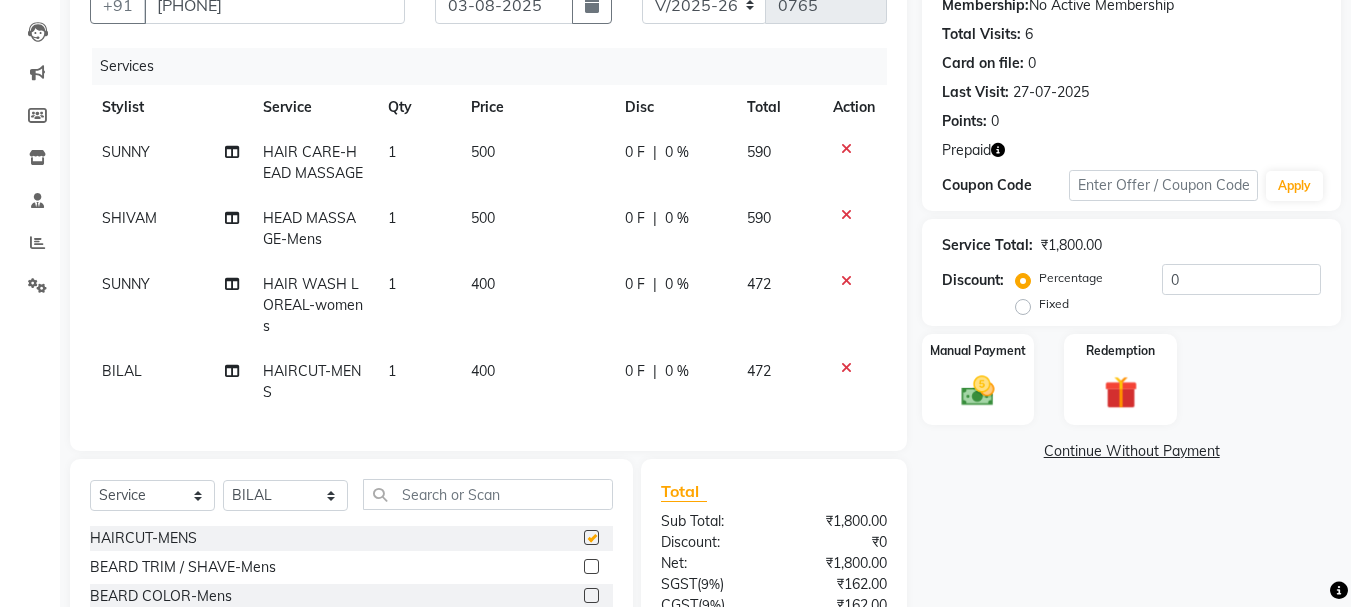 checkbox on "false" 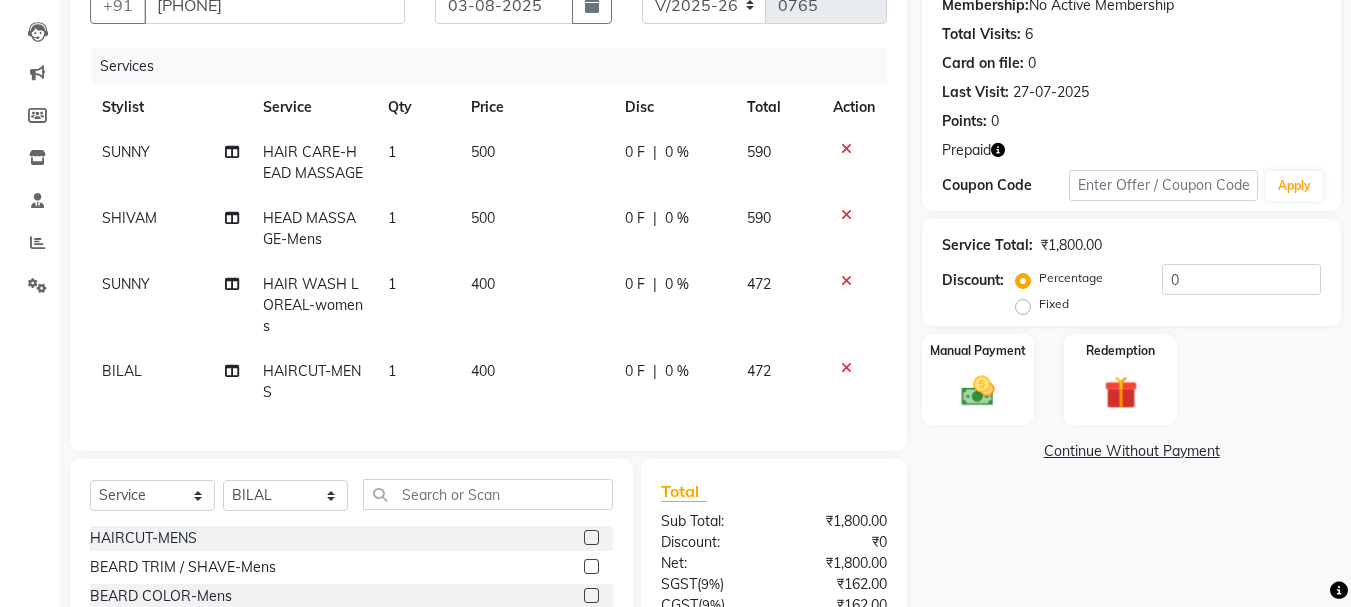 click 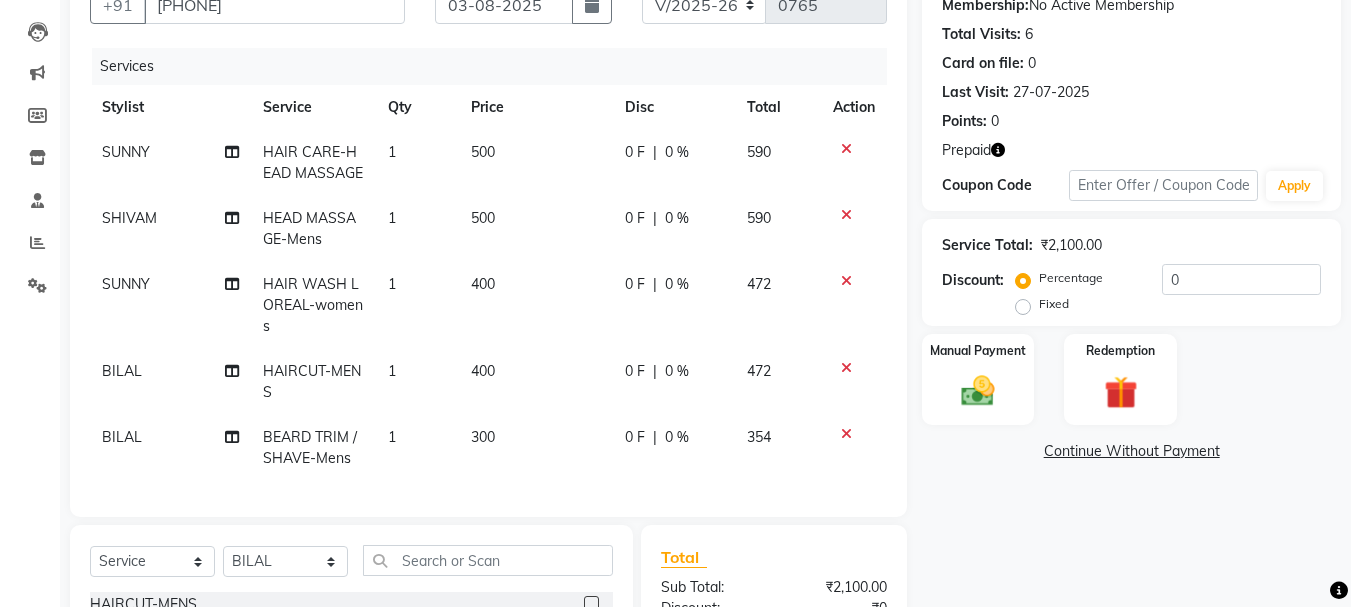 checkbox on "false" 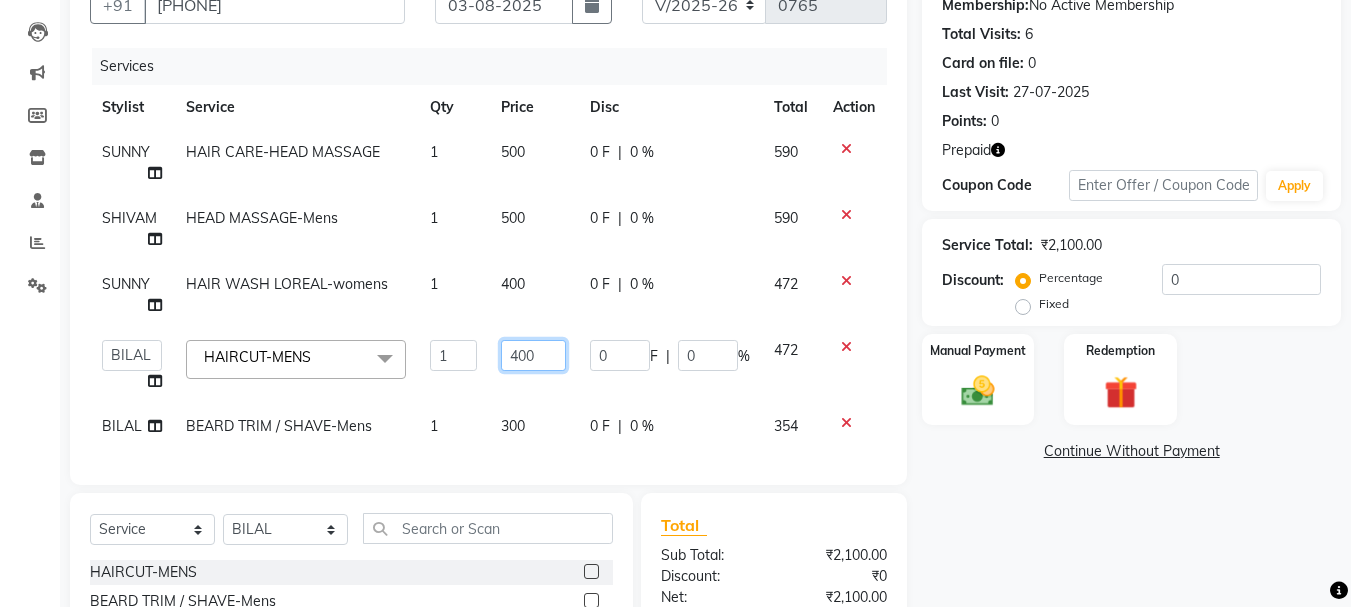 click on "400" 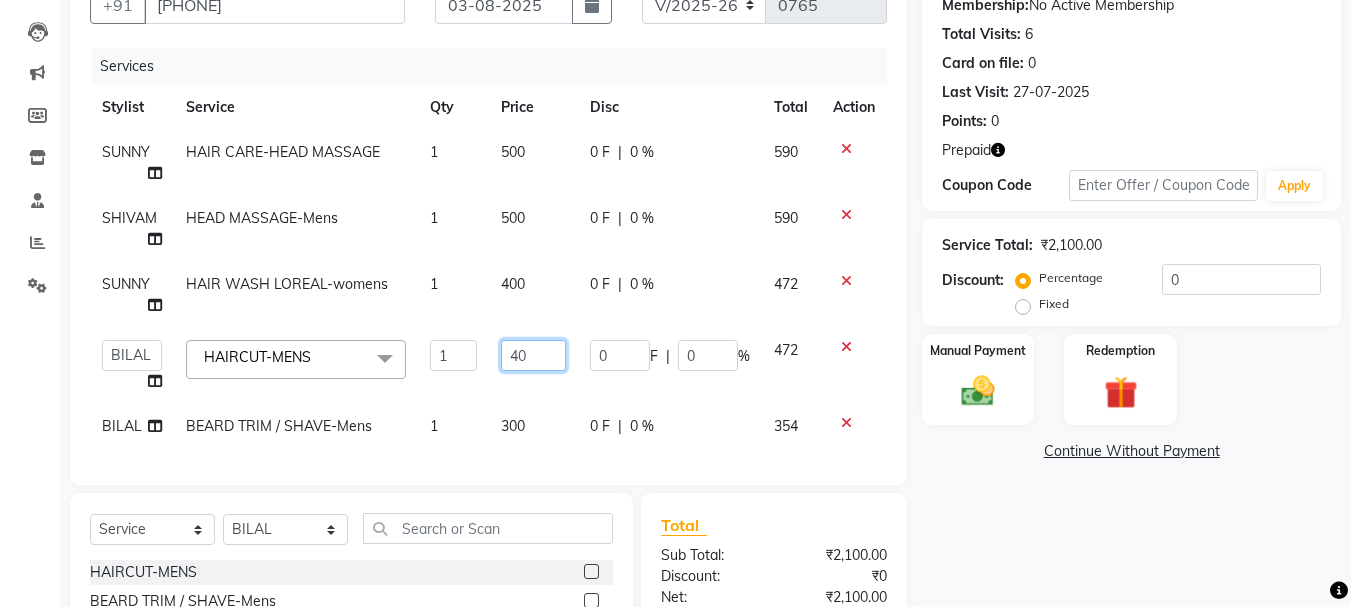 type on "4" 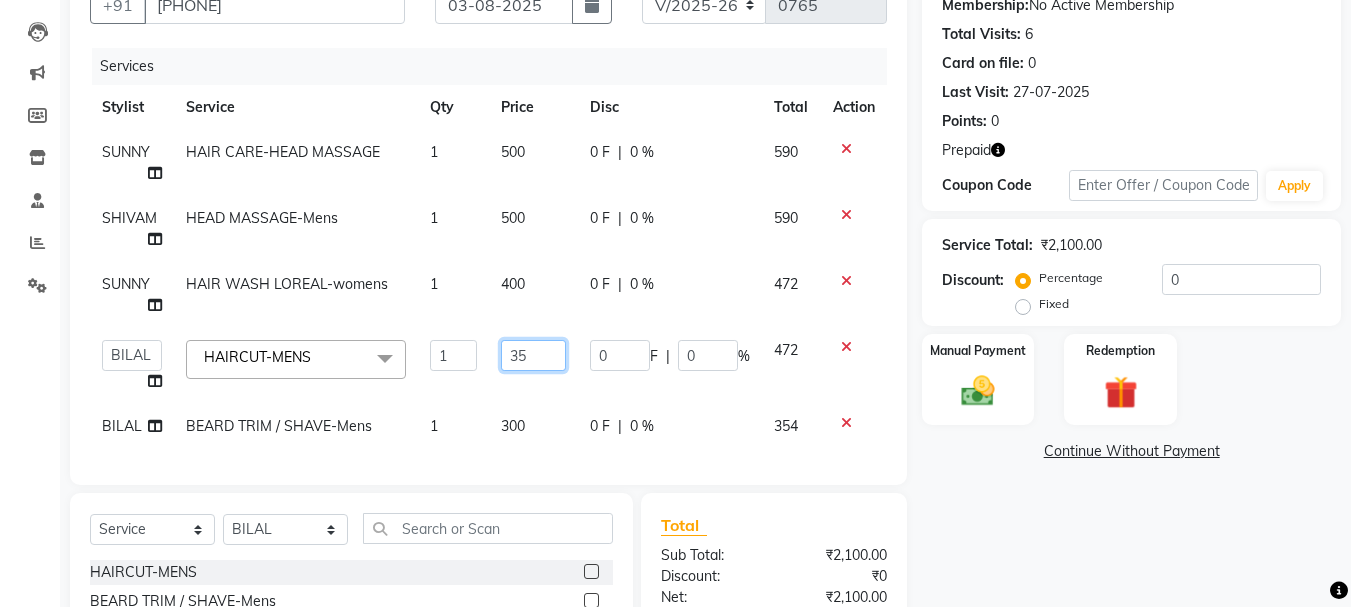 type on "350" 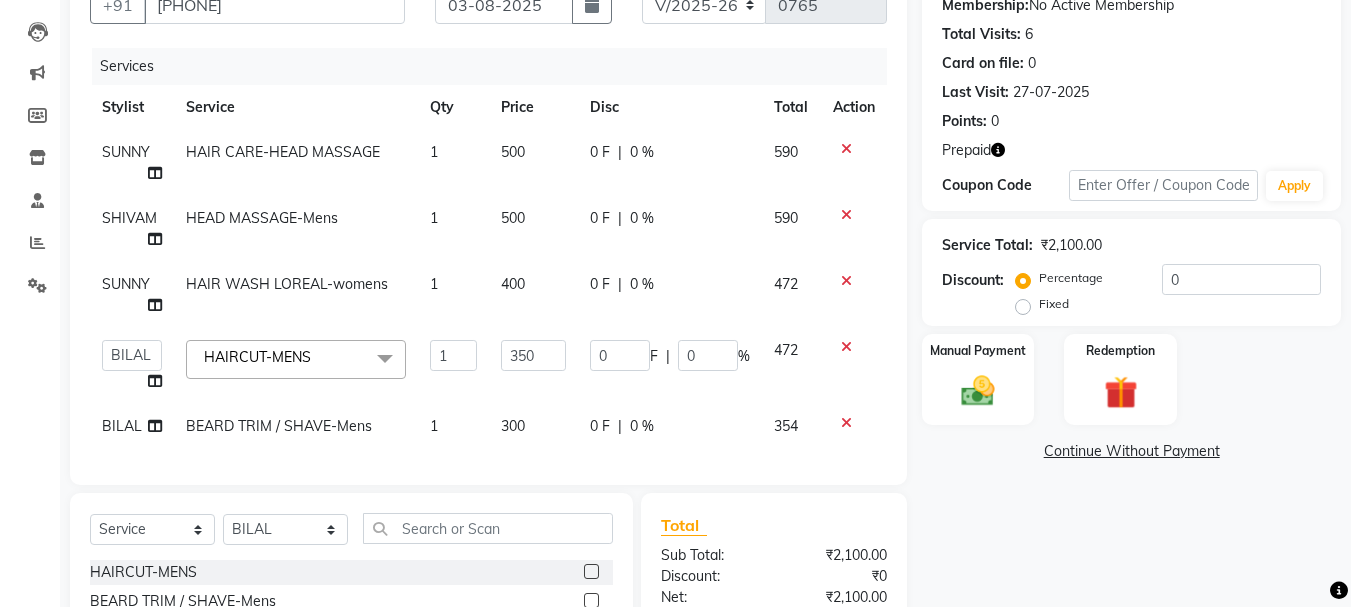 click on "Name: [FIRST] . Membership:  No Active Membership  Total Visits:  6 Card on file:  0 Last Visit:   27-07-2025 Points:   0  Prepaid Coupon Code Apply Service Total:  ₹2,100.00  Discount:  Percentage   Fixed  0 Manual Payment Redemption  Continue Without Payment" 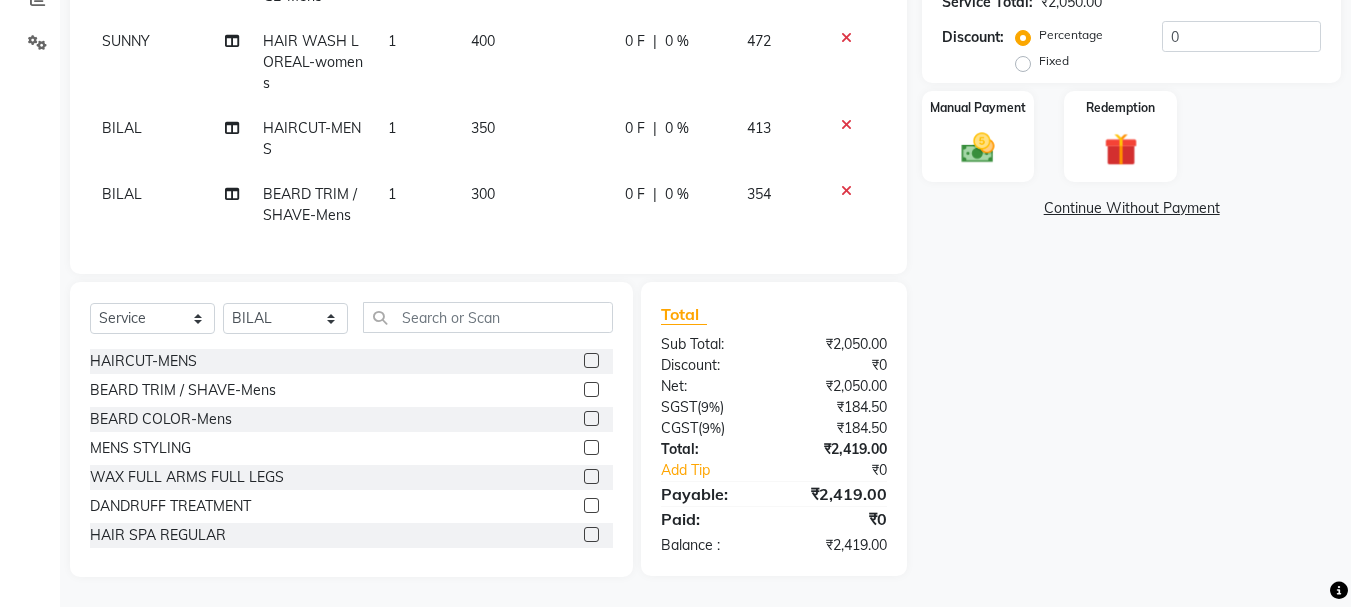 scroll, scrollTop: 258, scrollLeft: 0, axis: vertical 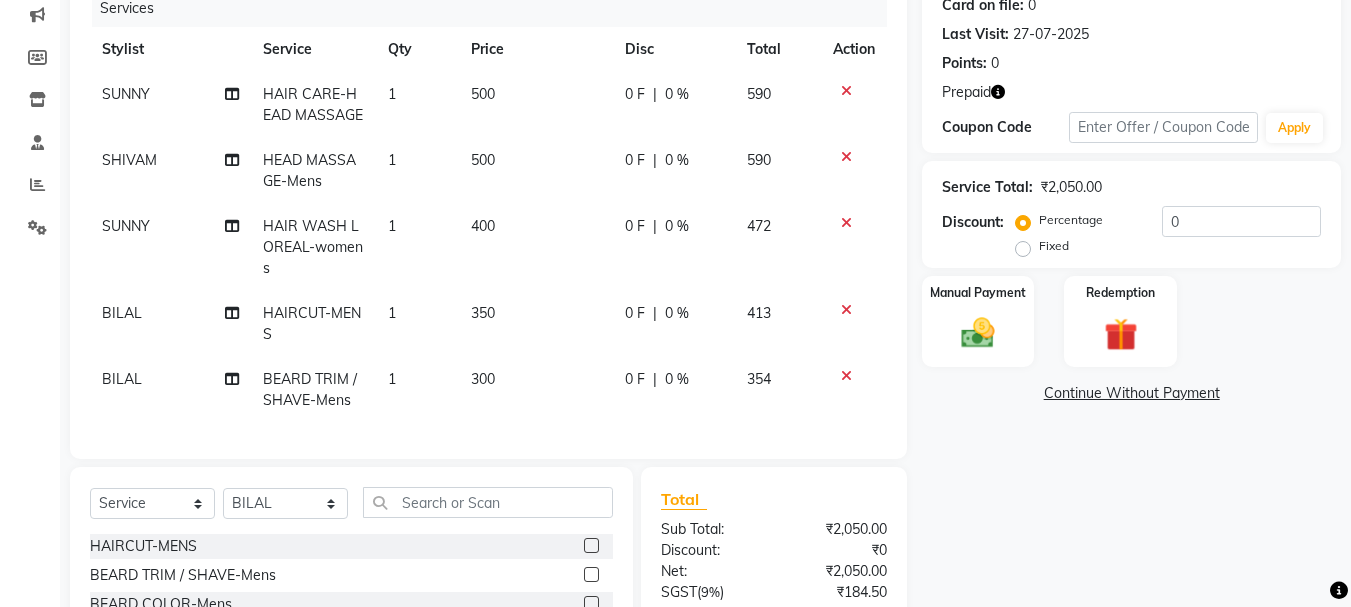 click 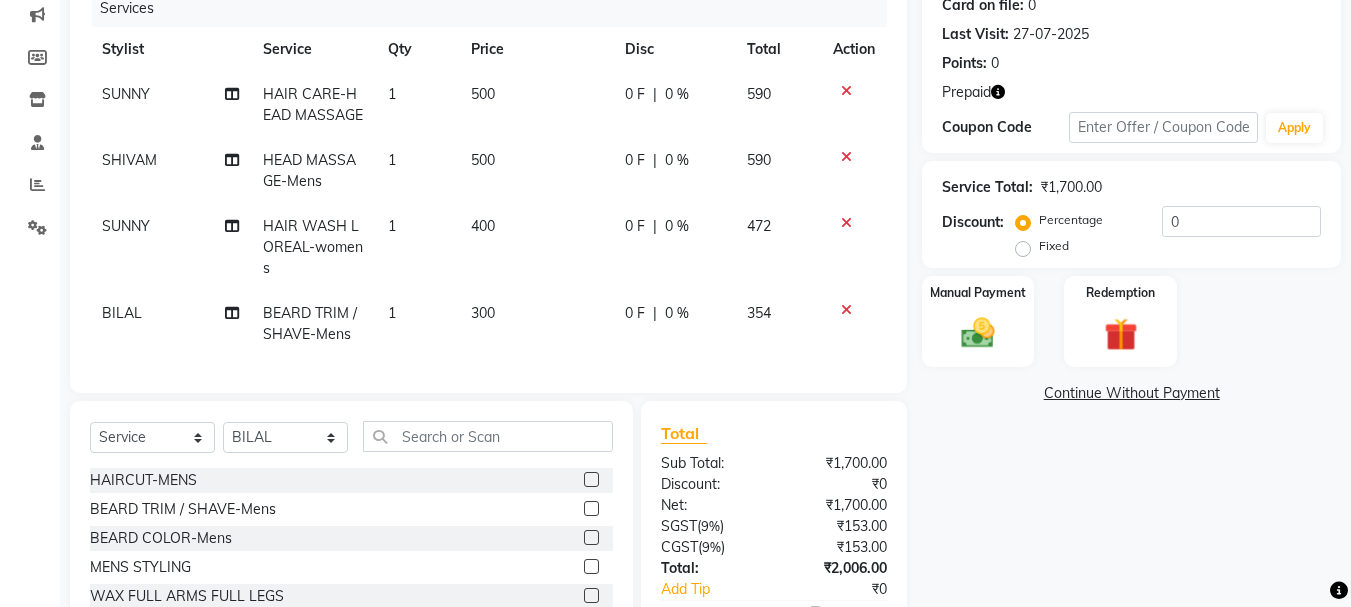 click 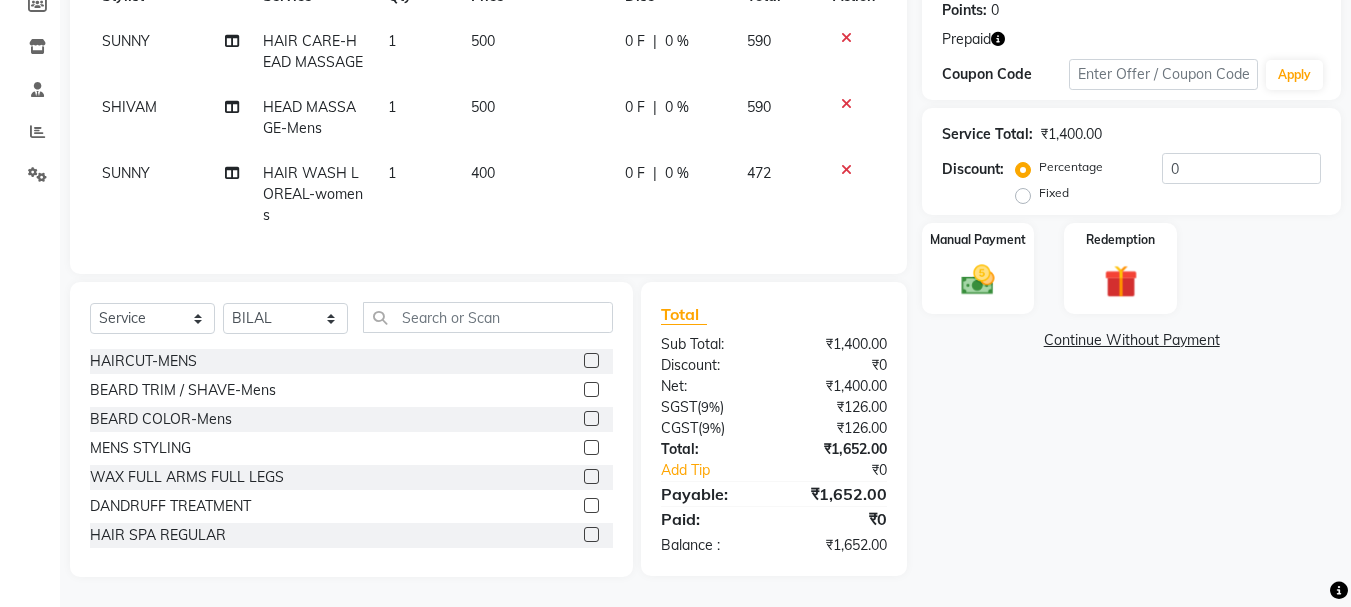 scroll, scrollTop: 126, scrollLeft: 0, axis: vertical 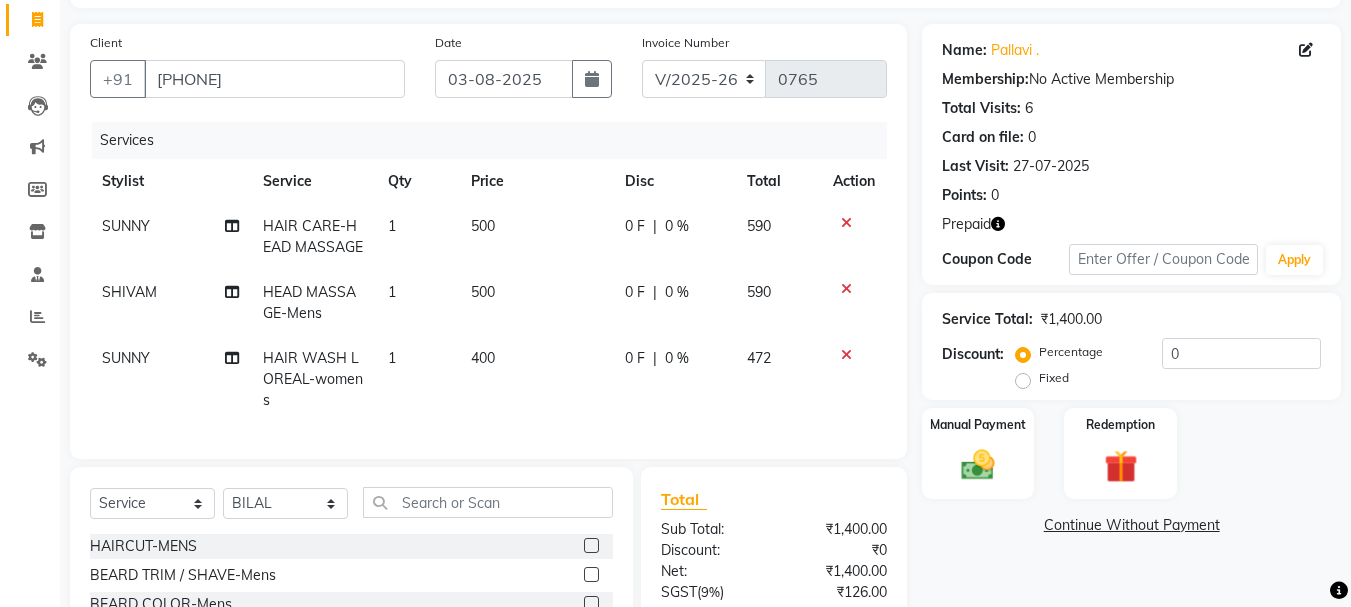 click 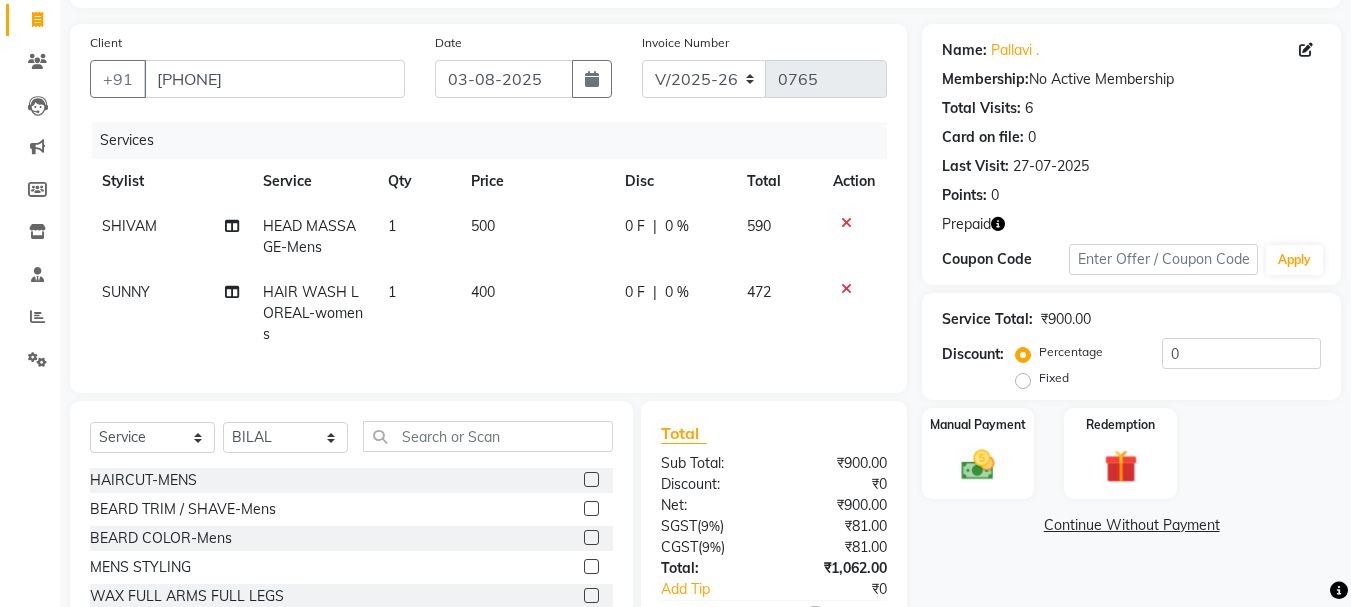 click 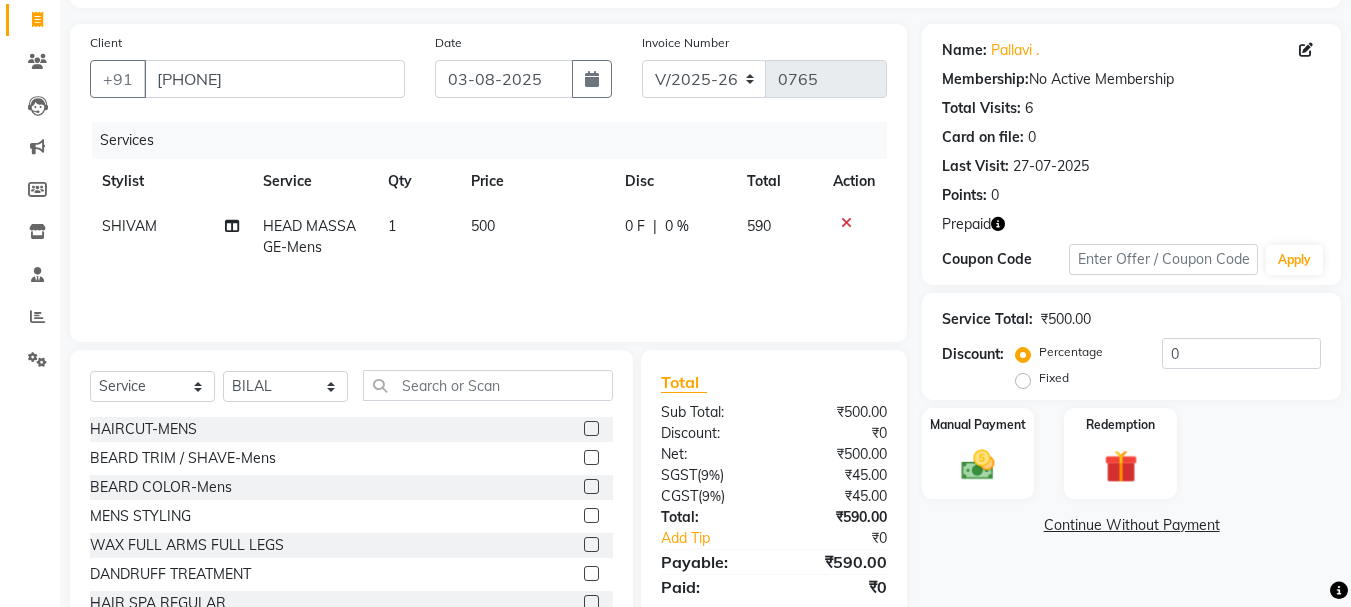click 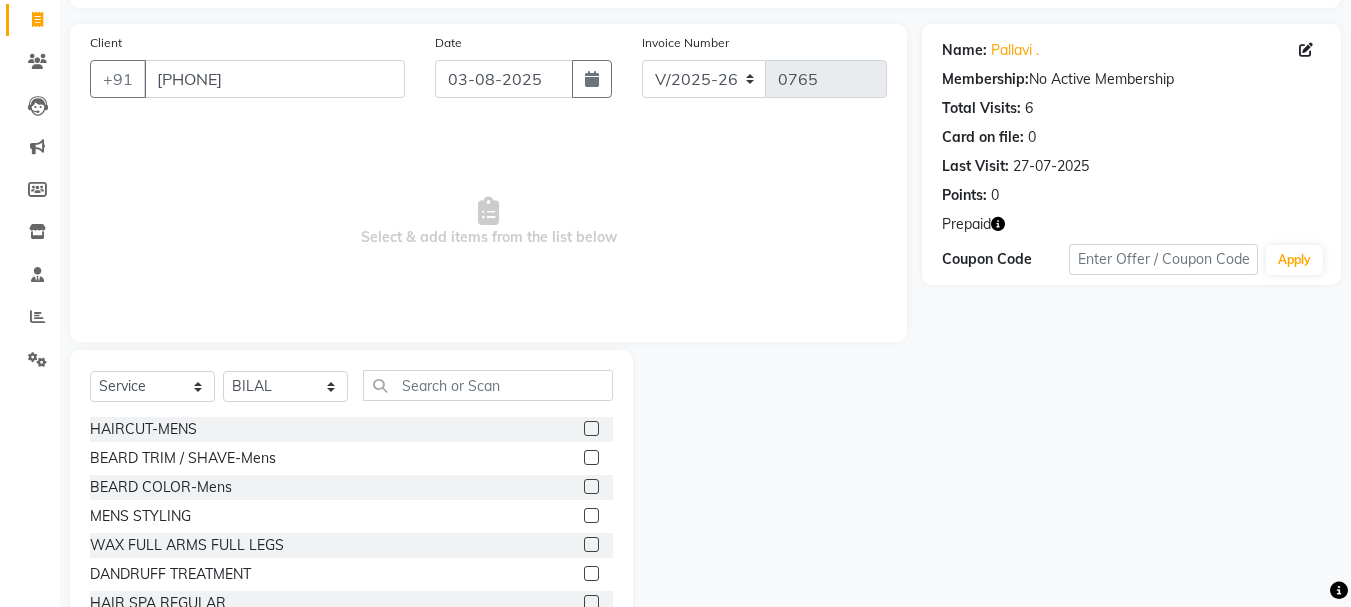click 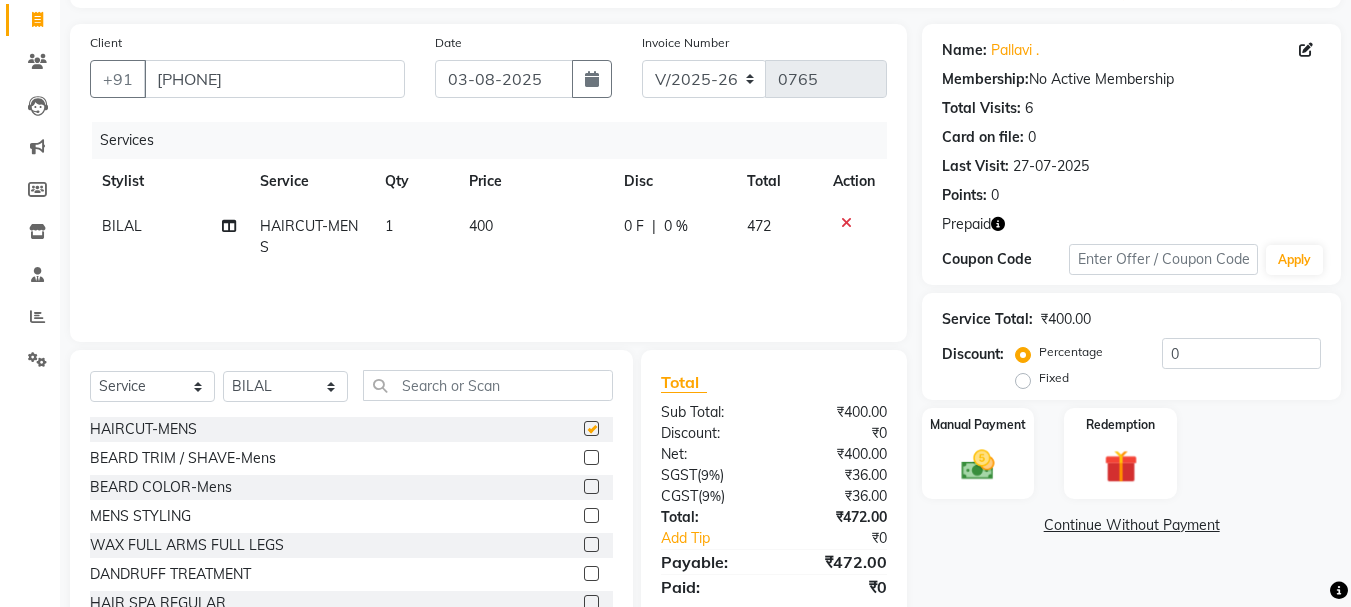 checkbox on "false" 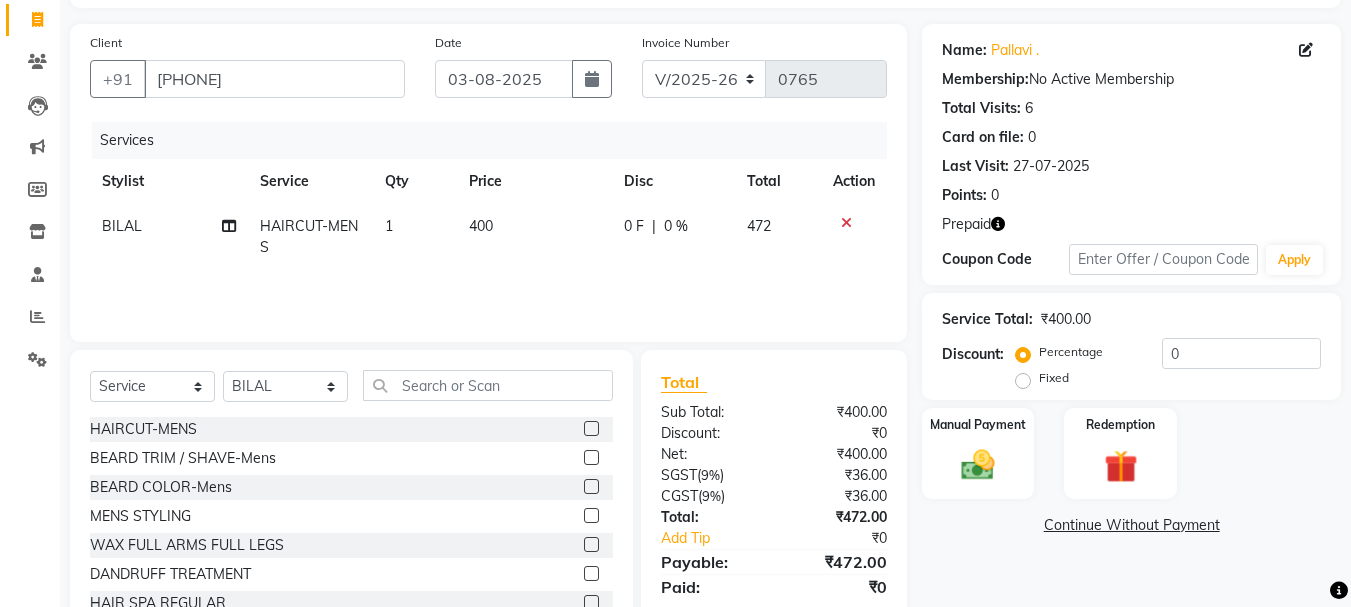 click 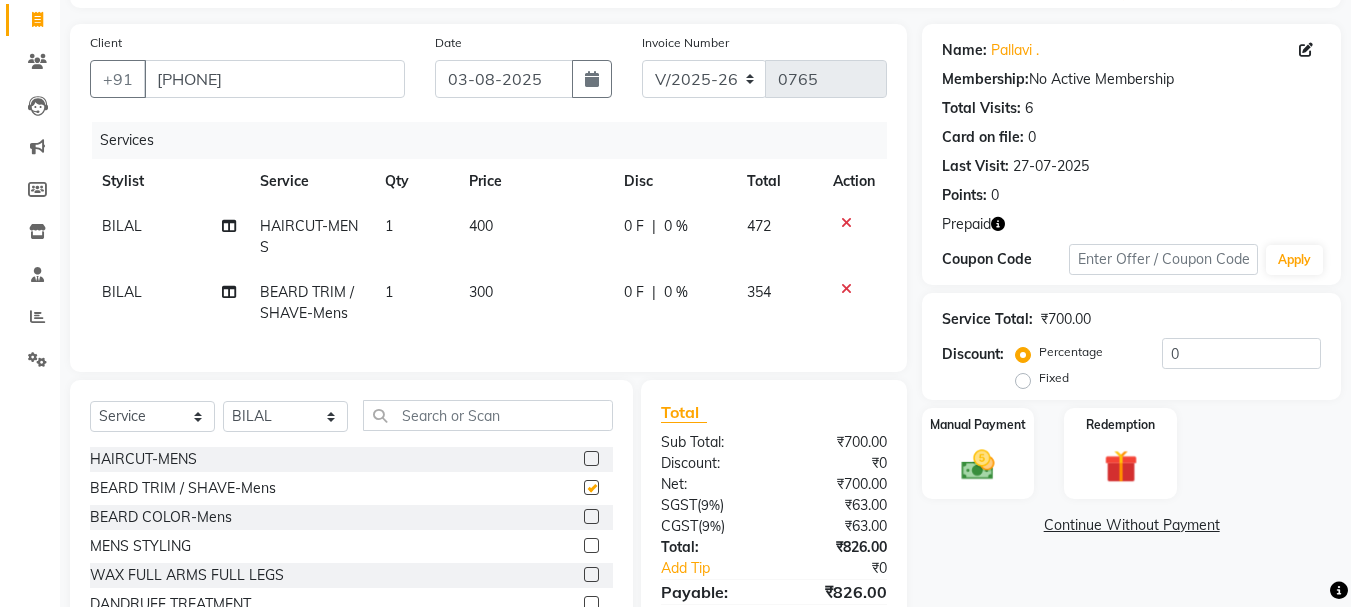 checkbox on "false" 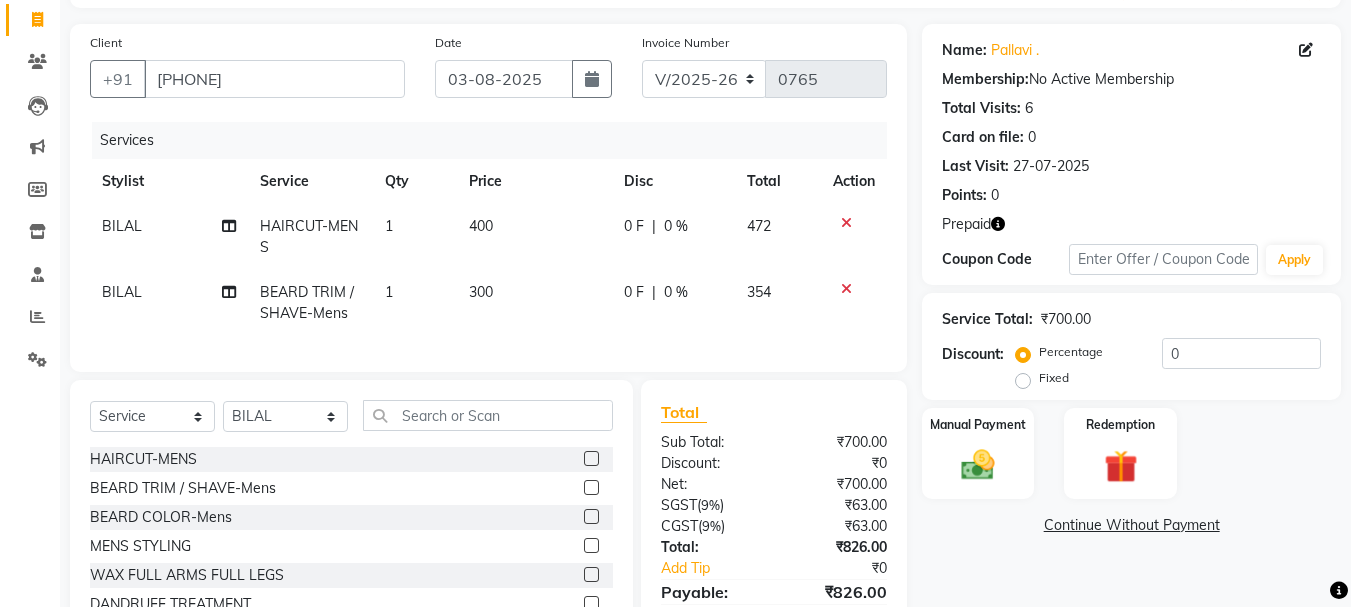 click on "400" 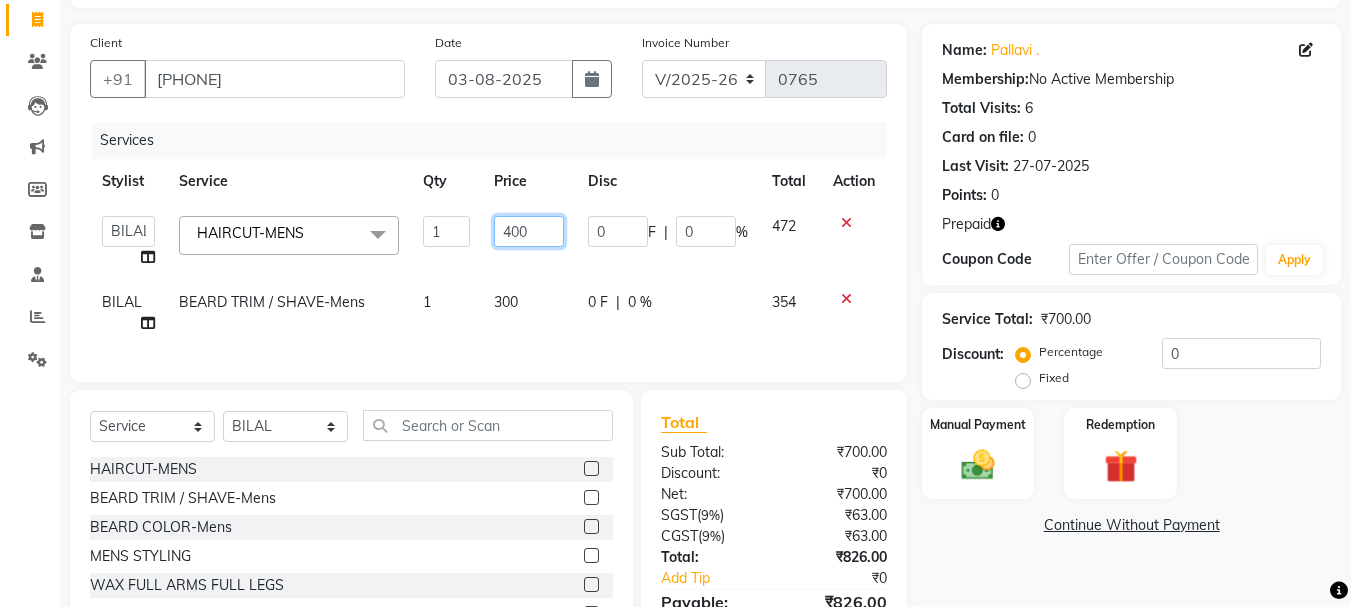 drag, startPoint x: 541, startPoint y: 233, endPoint x: 525, endPoint y: 240, distance: 17.464249 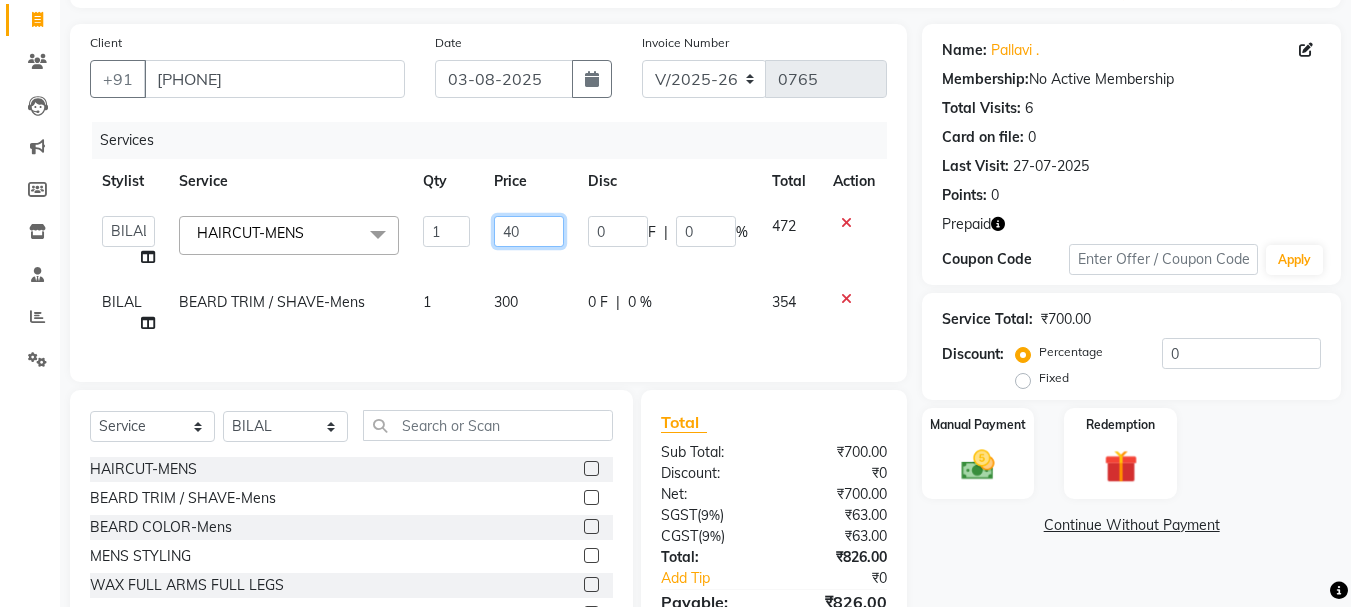 type on "4" 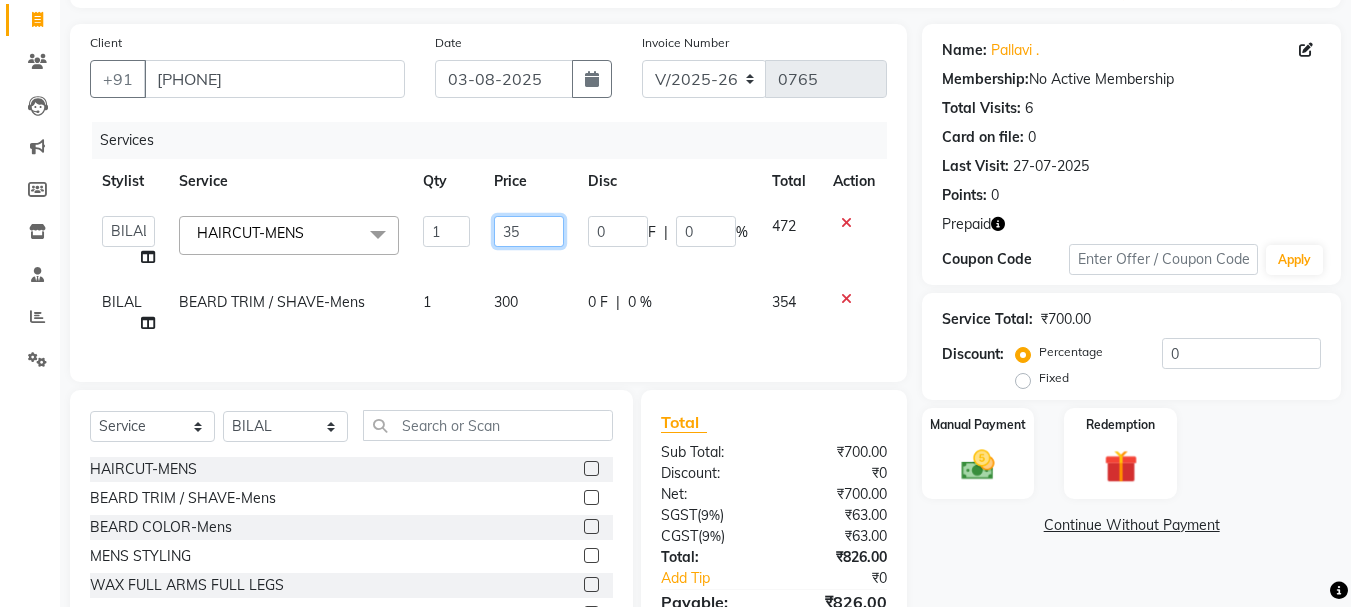 type on "350" 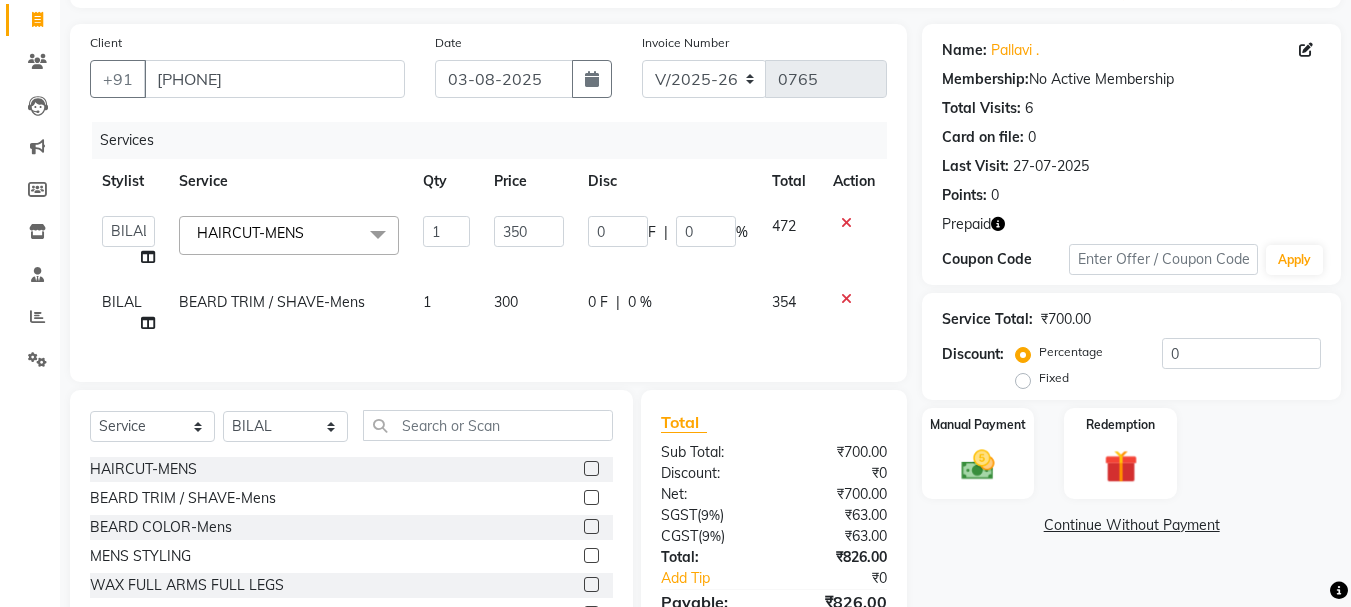 click on "Name: [FIRST] . Membership:  No Active Membership  Total Visits:  6 Card on file:  0 Last Visit:   27-07-2025 Points:   0  Prepaid Coupon Code Apply Service Total:  ₹700.00  Discount:  Percentage   Fixed  0 Manual Payment Redemption  Continue Without Payment" 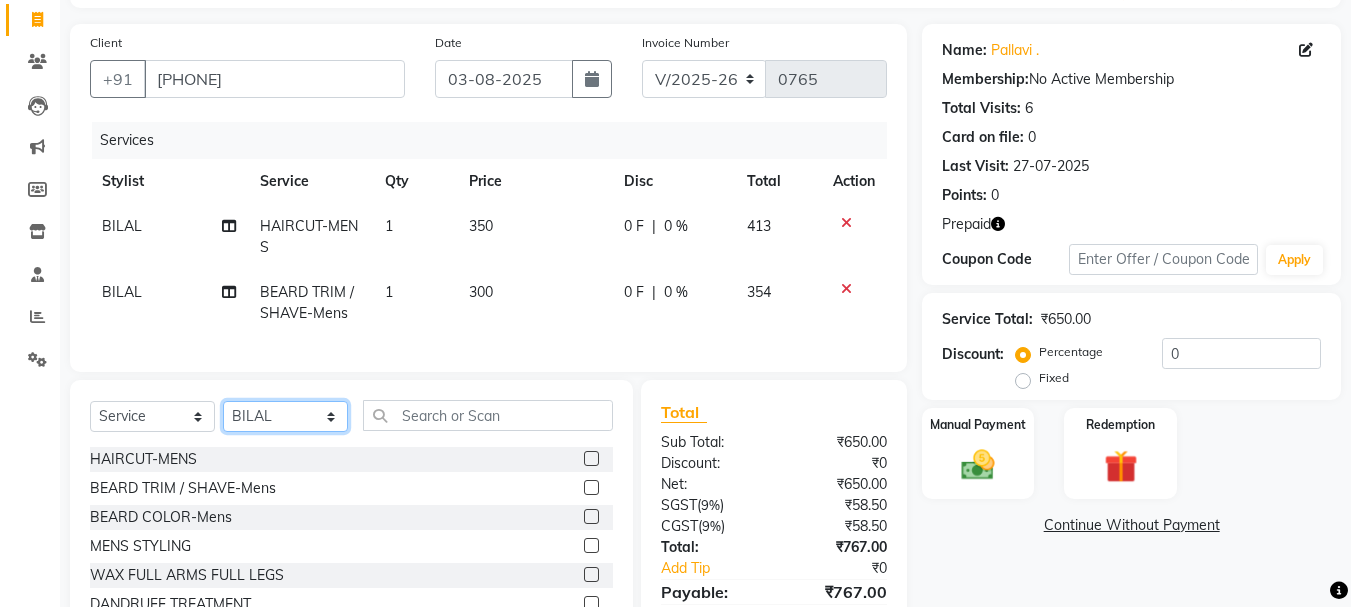 click on "Select Stylist ADITI BILAL DANISH Manager Manager  RINKI VALECHA SAVITRI SHADAB SHARUKH SHIVAM SUNNY UMESH" 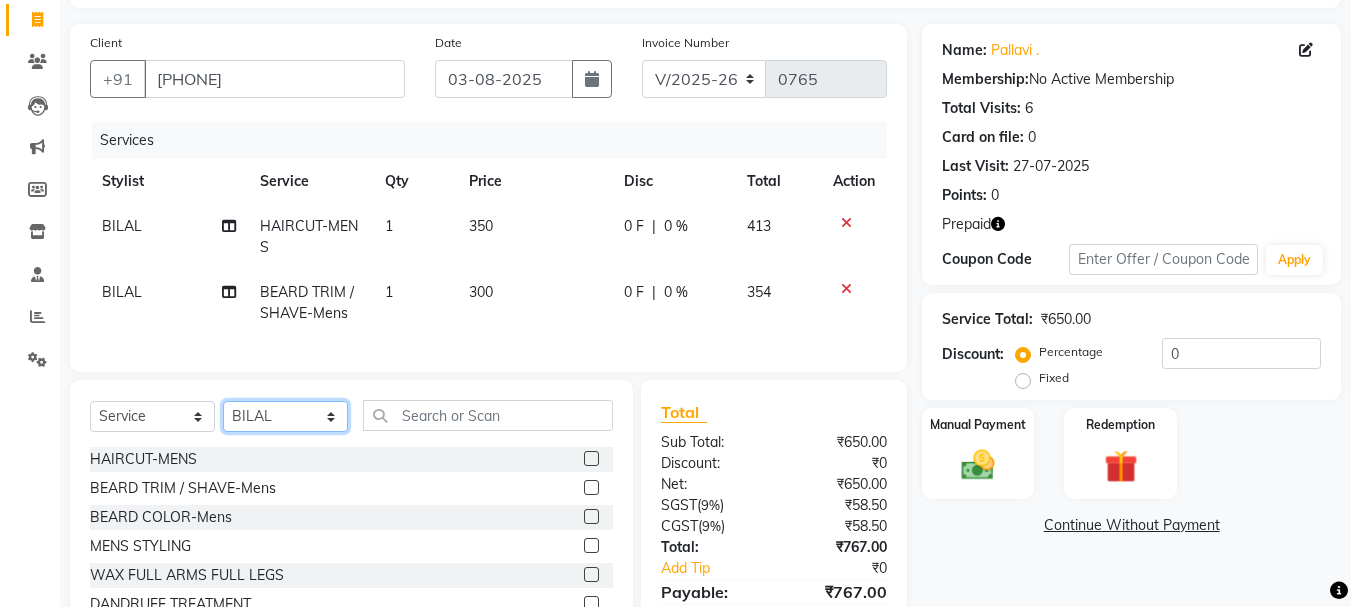 select on "80579" 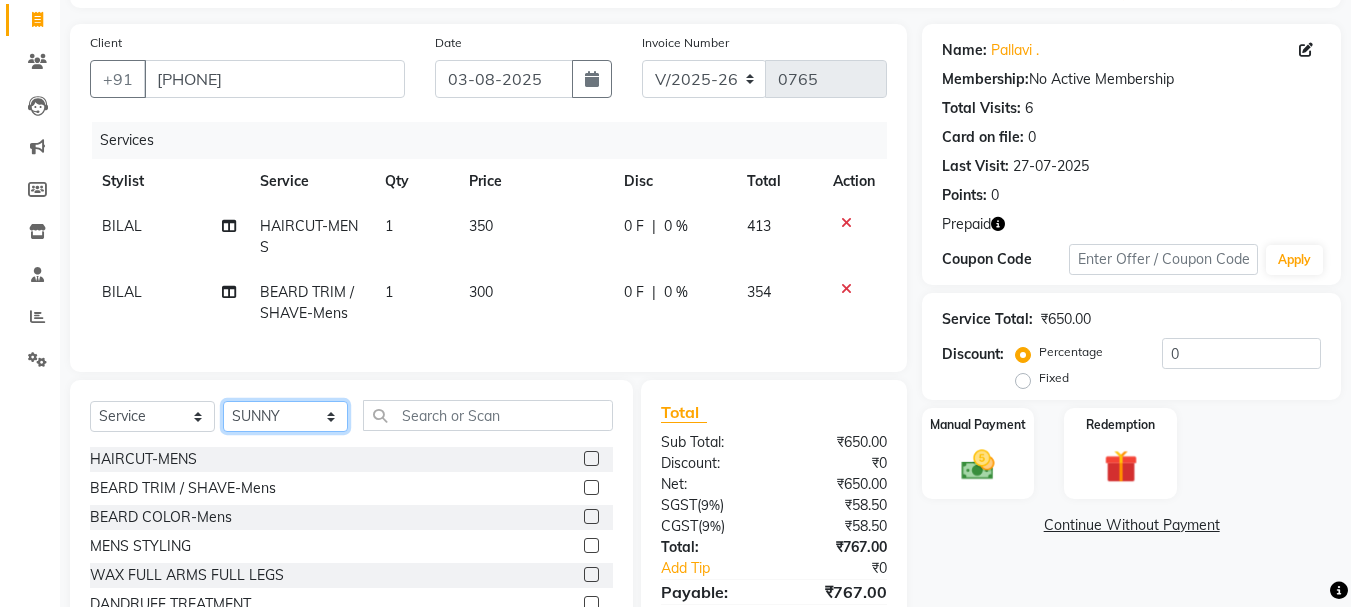 click on "Select Stylist ADITI BILAL DANISH Manager Manager  RINKI VALECHA SAVITRI SHADAB SHARUKH SHIVAM SUNNY UMESH" 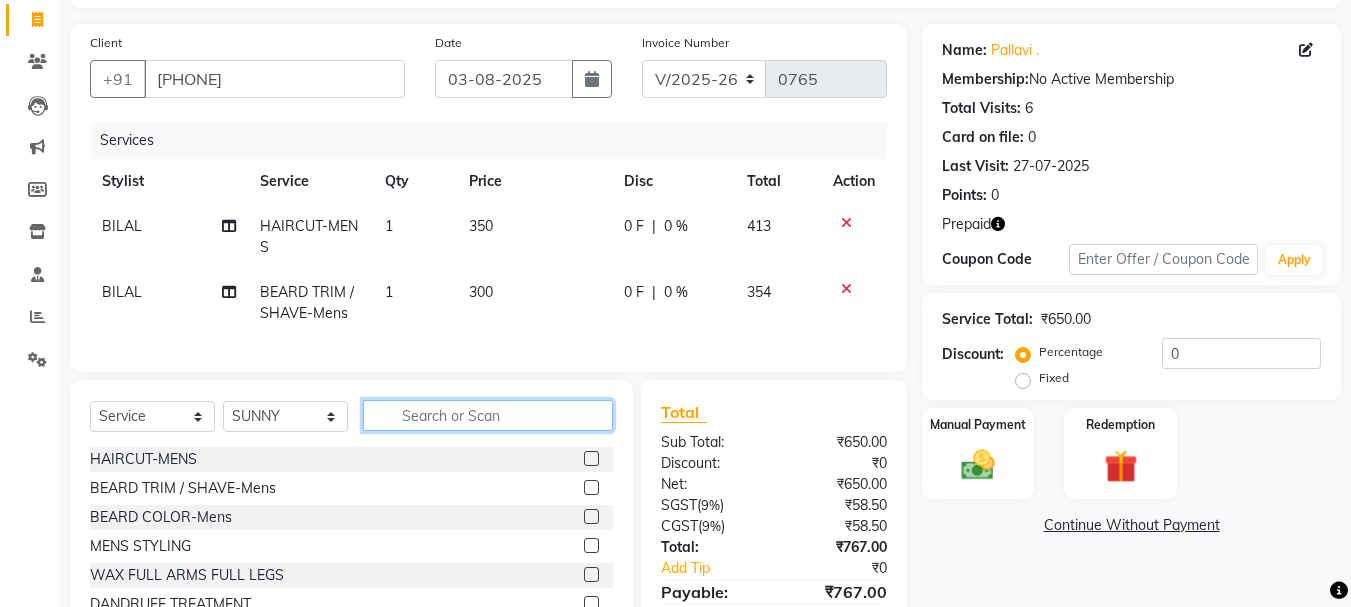 click 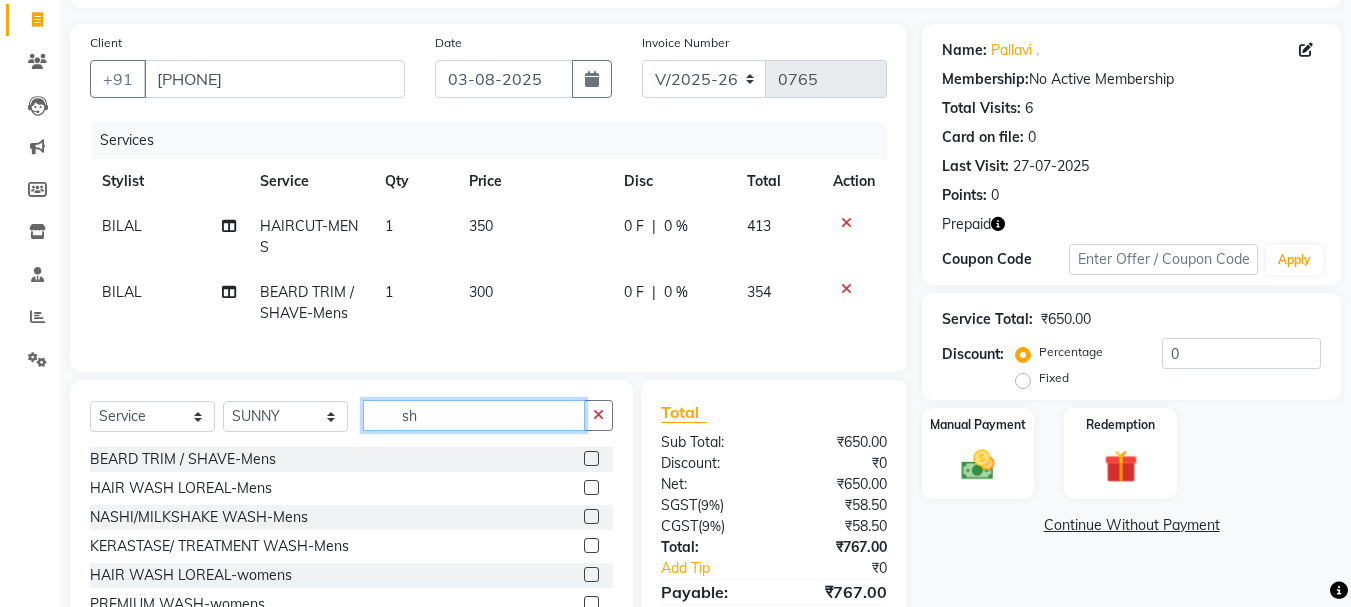 type on "s" 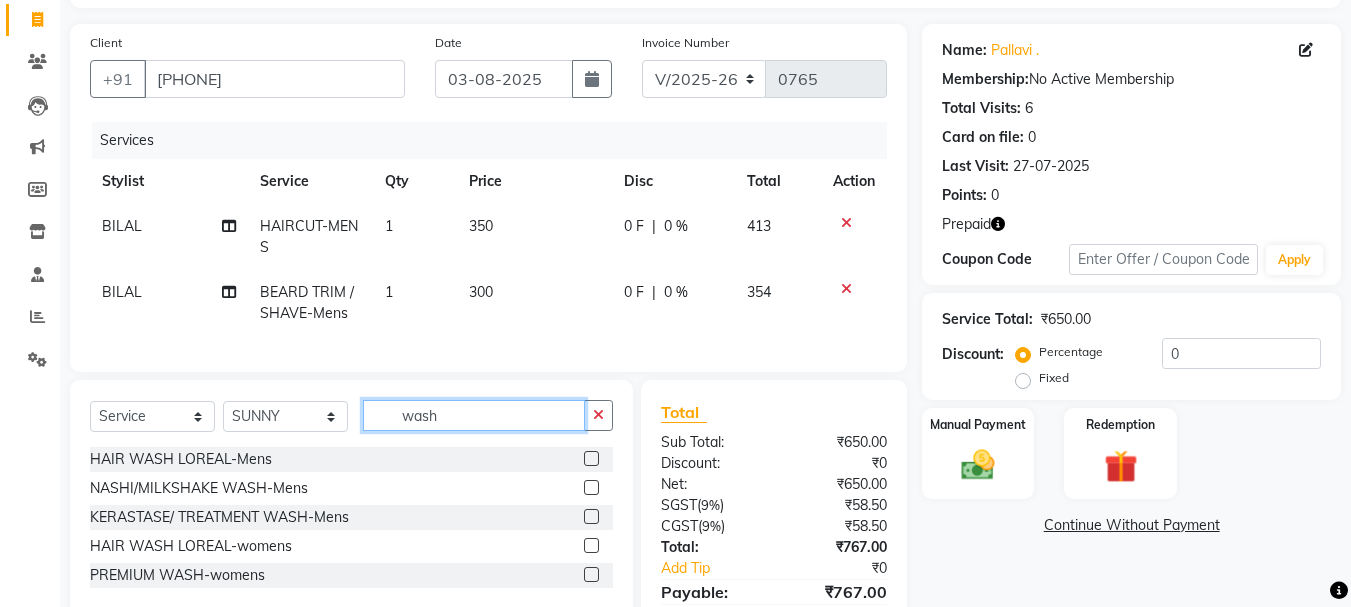 type on "wash" 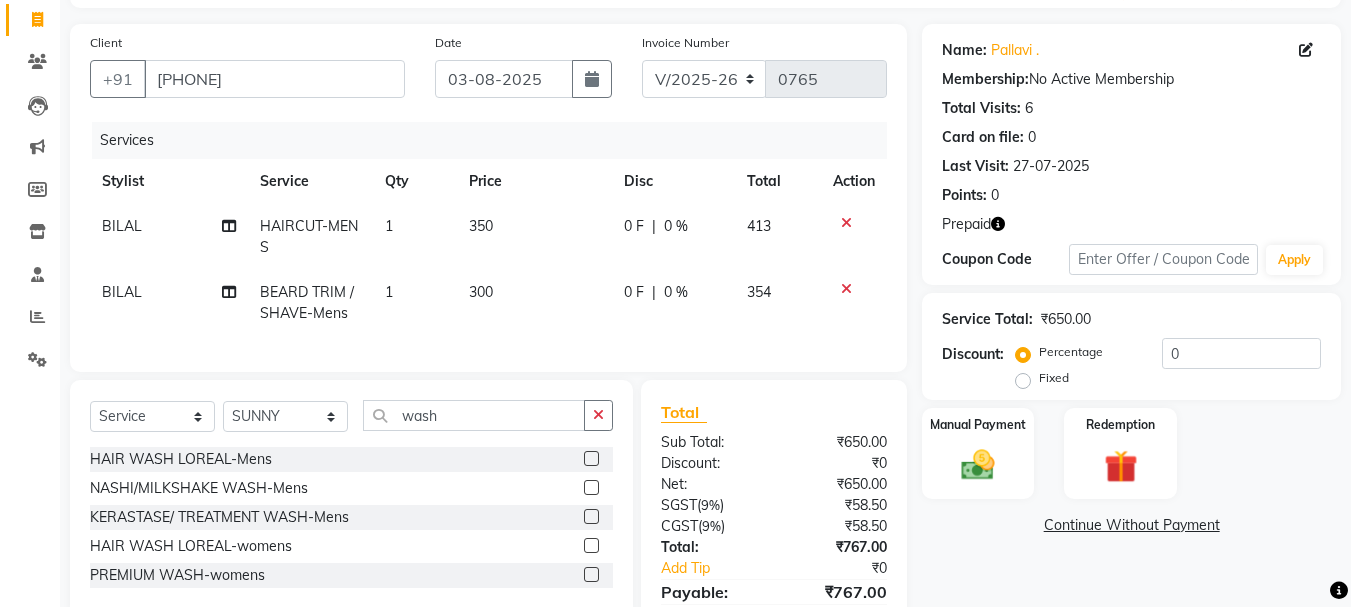 click 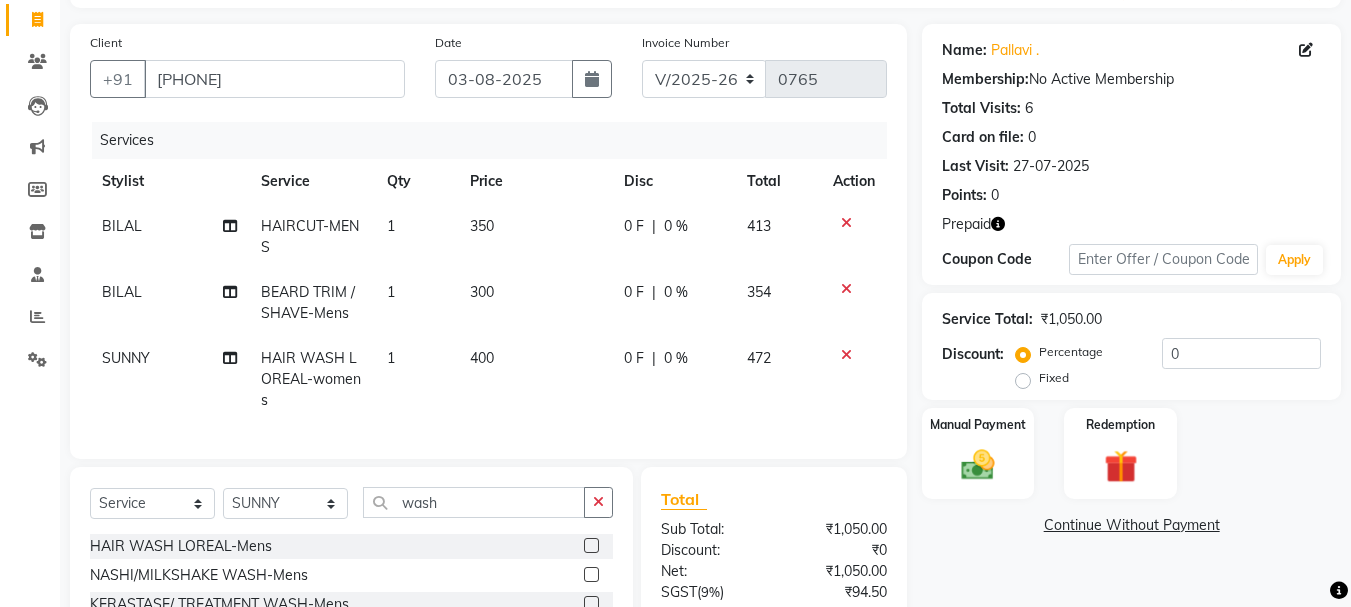 checkbox on "false" 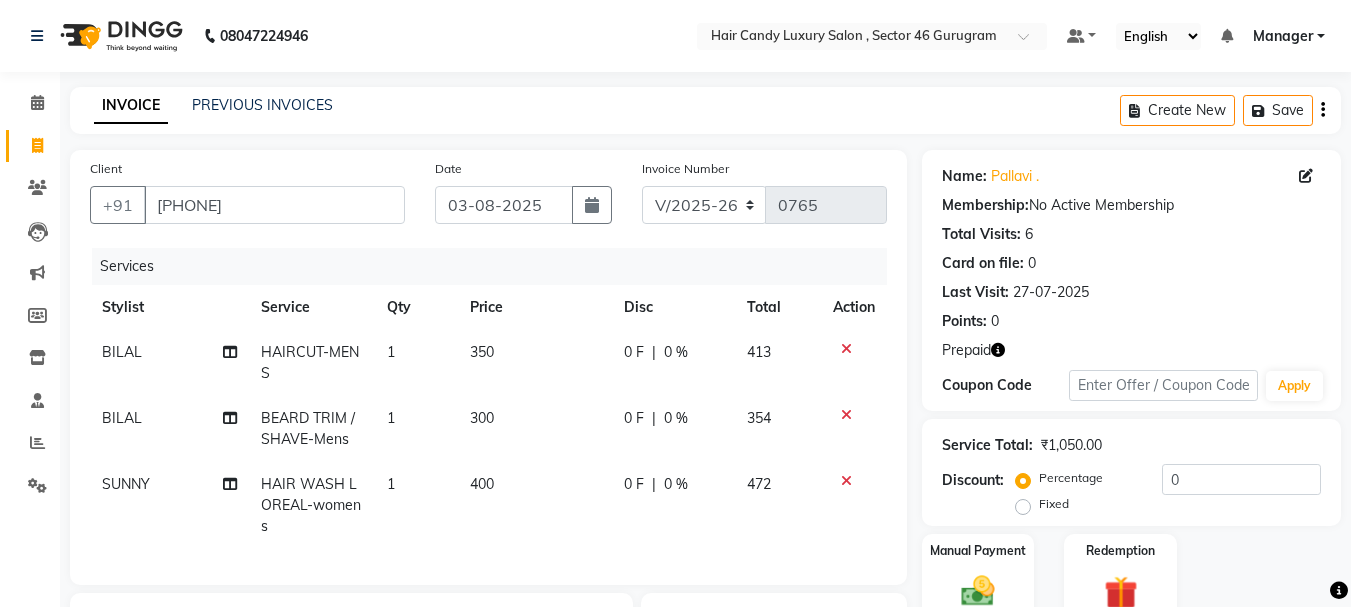 scroll, scrollTop: 200, scrollLeft: 0, axis: vertical 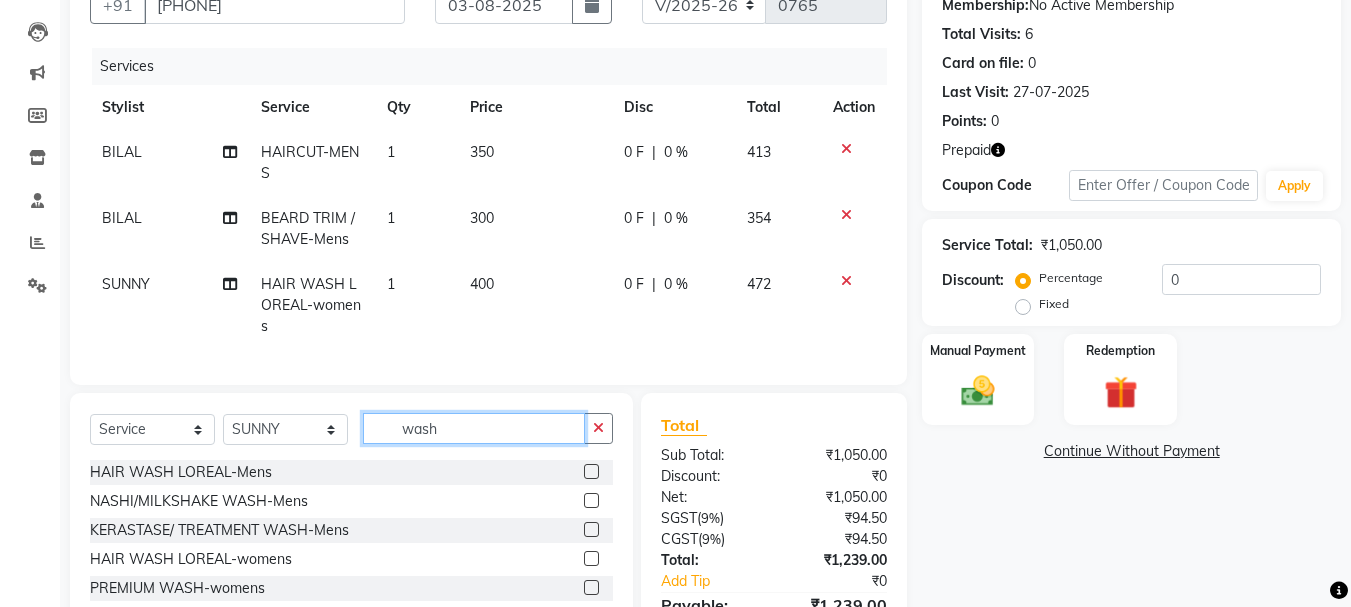 click on "wash" 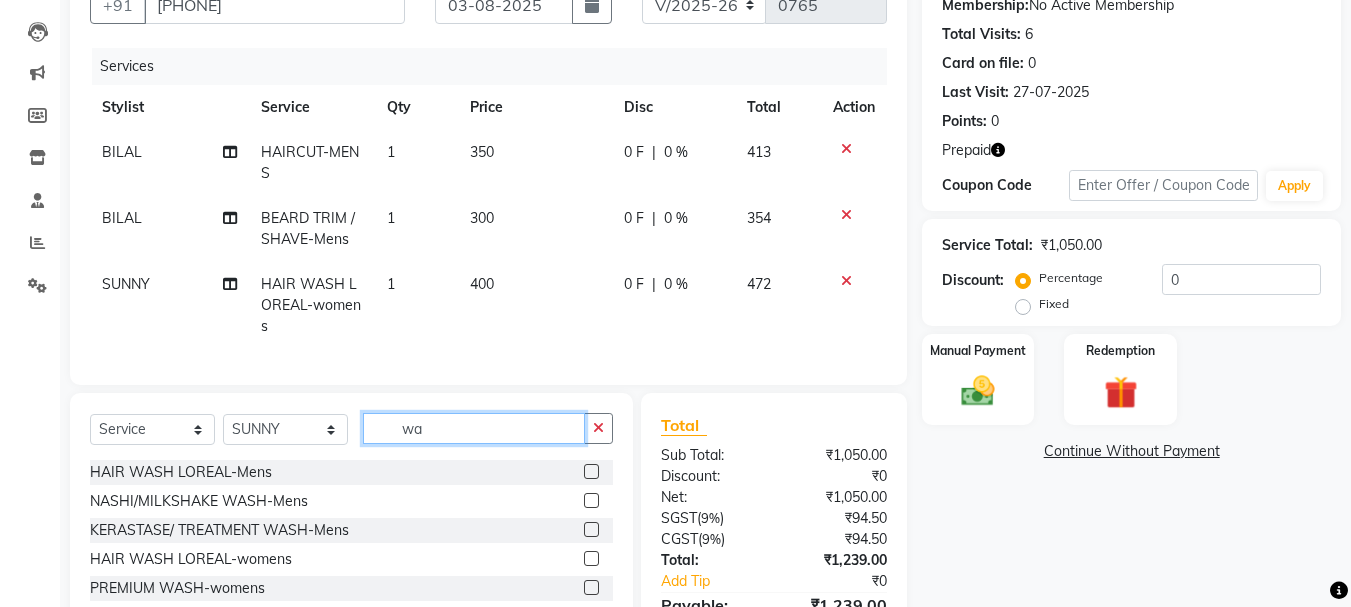 type on "w" 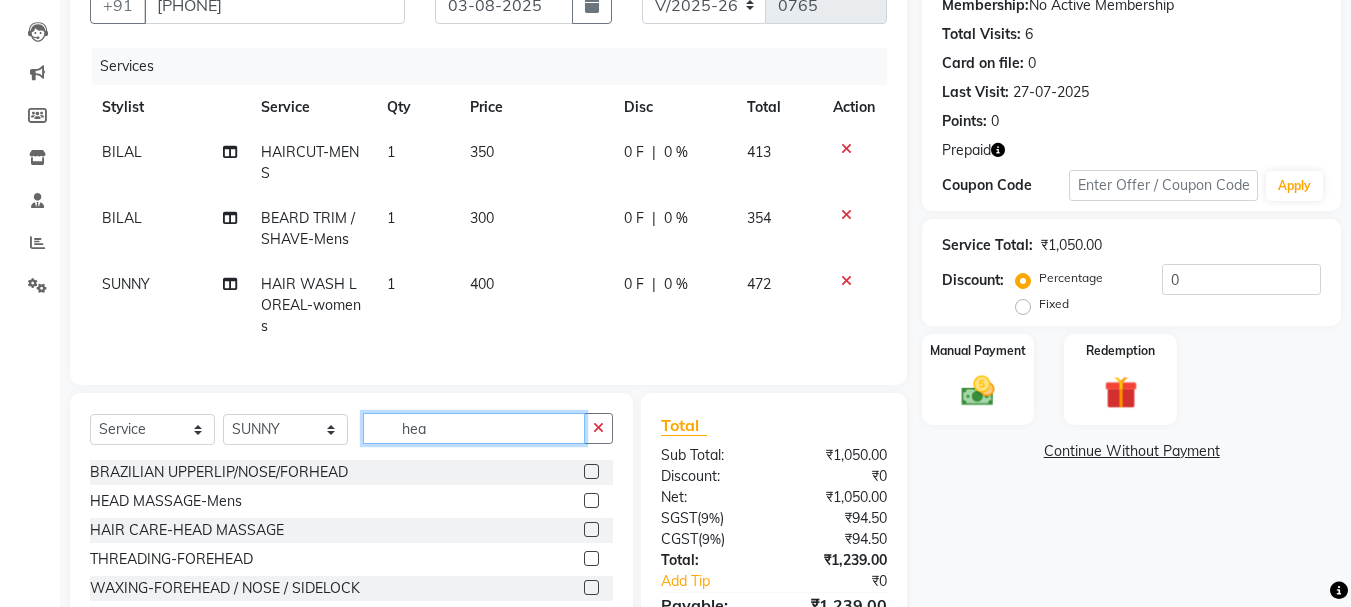 type on "hea" 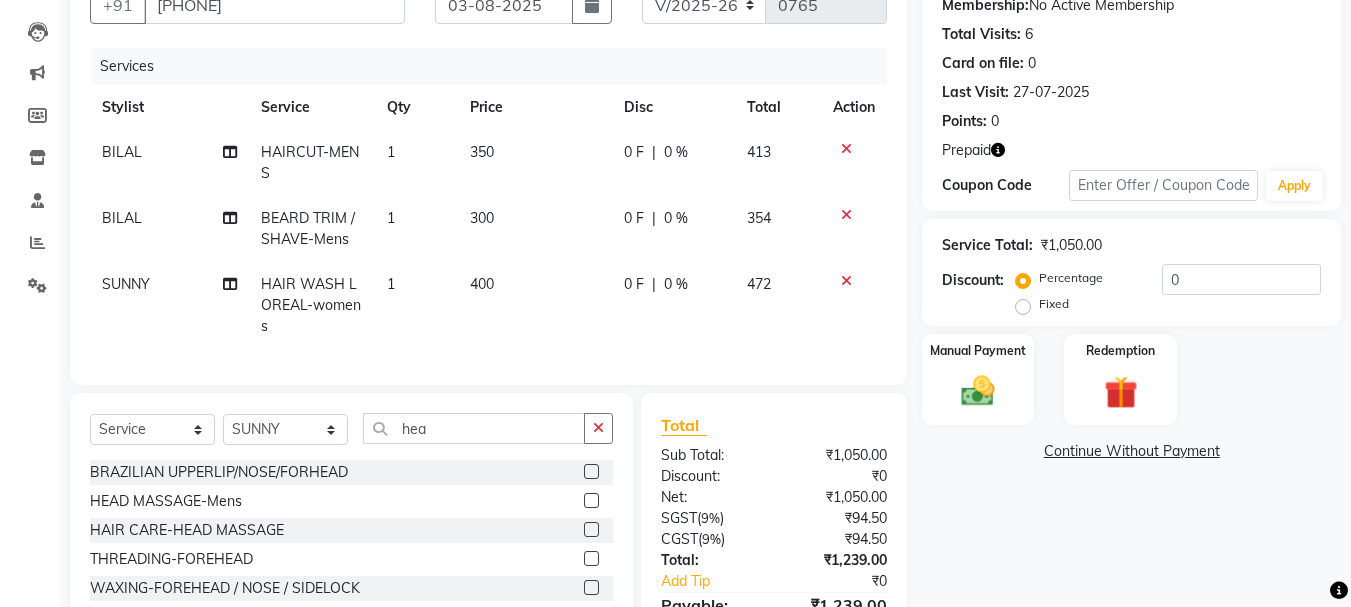 click 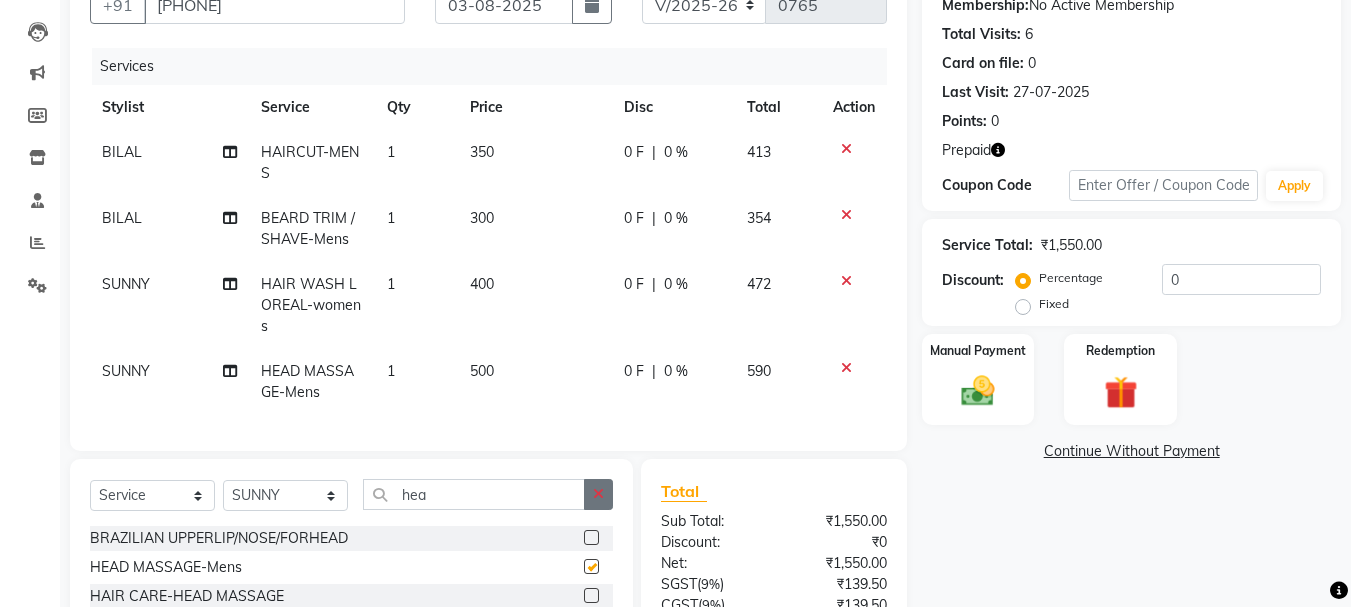 checkbox on "false" 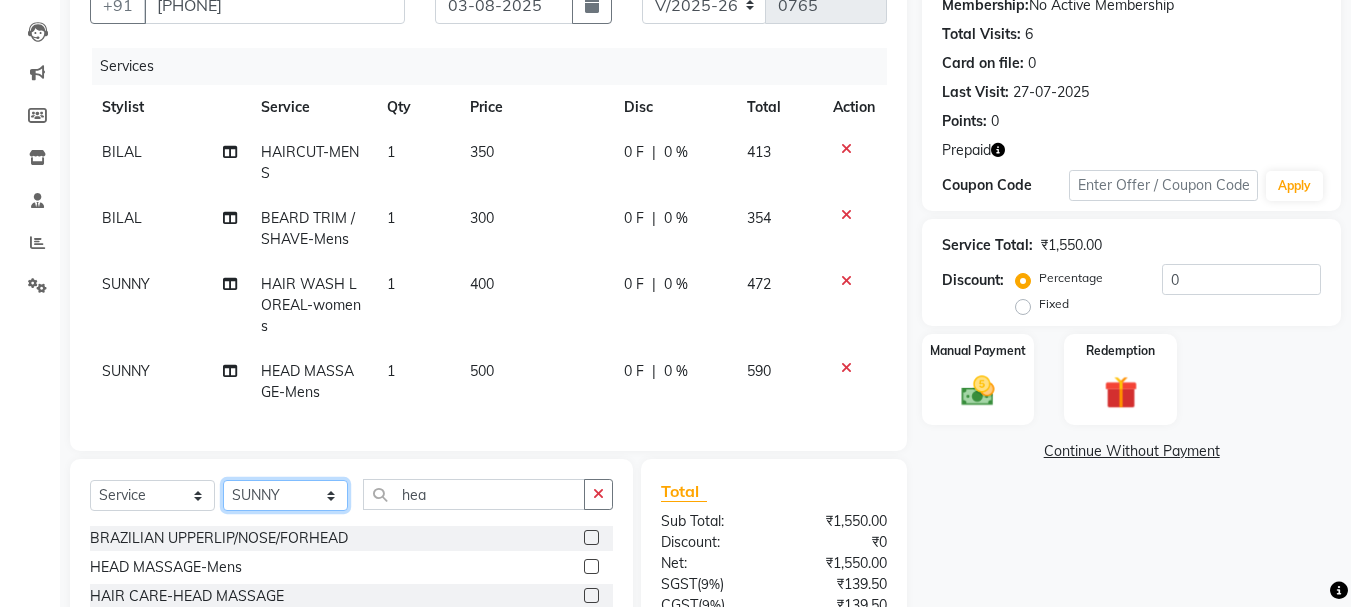 click on "Select Stylist ADITI BILAL DANISH Manager Manager  RINKI VALECHA SAVITRI SHADAB SHARUKH SHIVAM SUNNY UMESH" 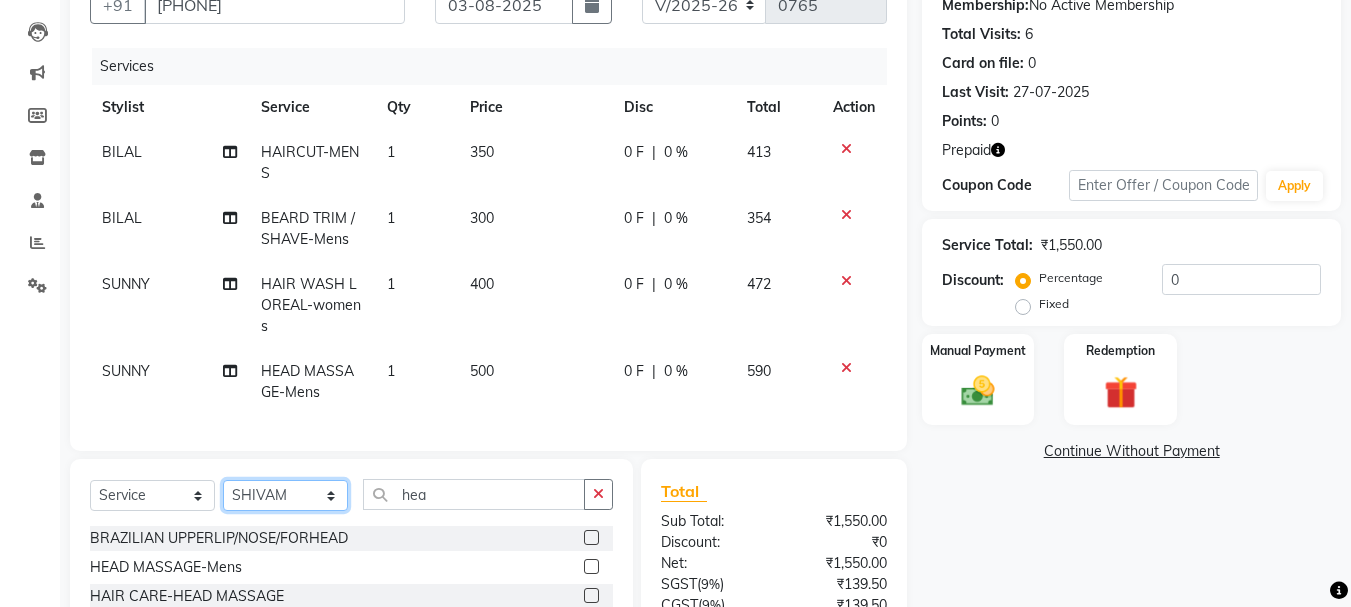 click on "Select Stylist ADITI BILAL DANISH Manager Manager  RINKI VALECHA SAVITRI SHADAB SHARUKH SHIVAM SUNNY UMESH" 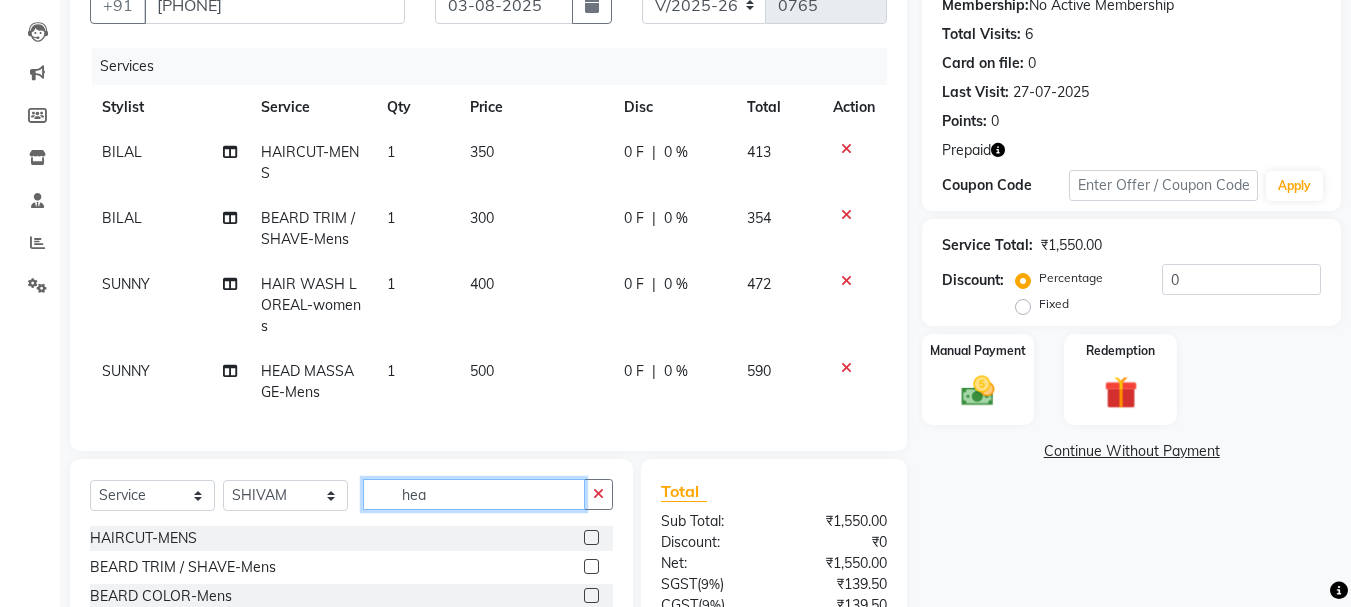click on "hea" 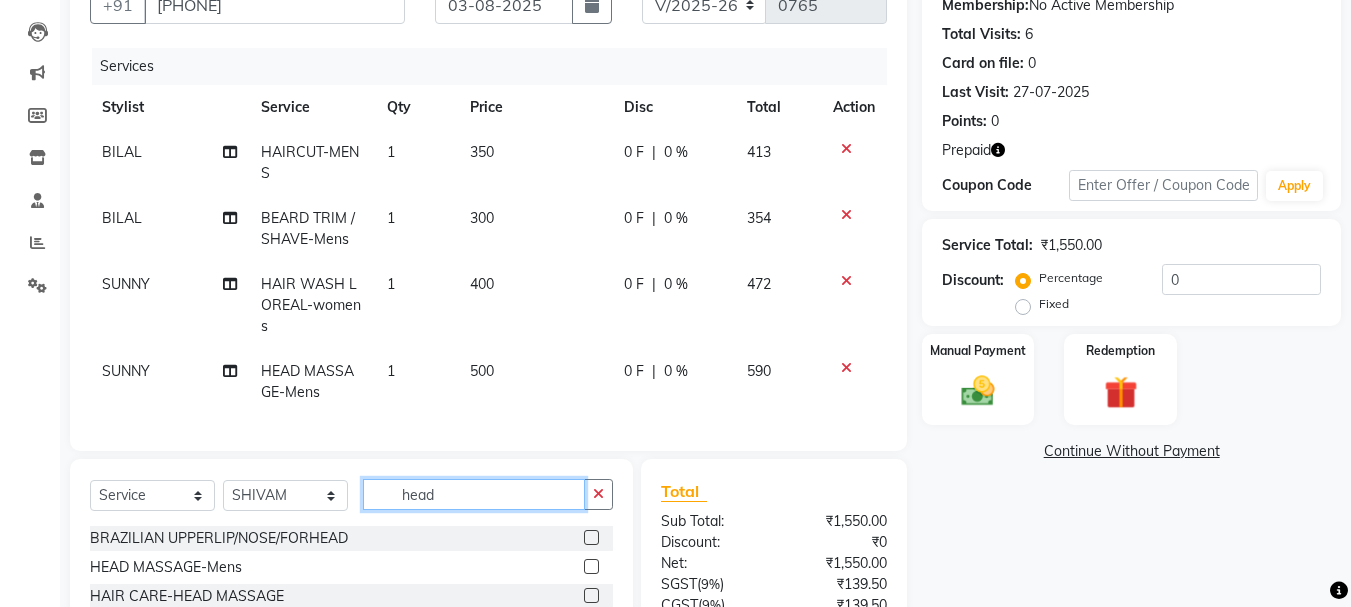 type on "head" 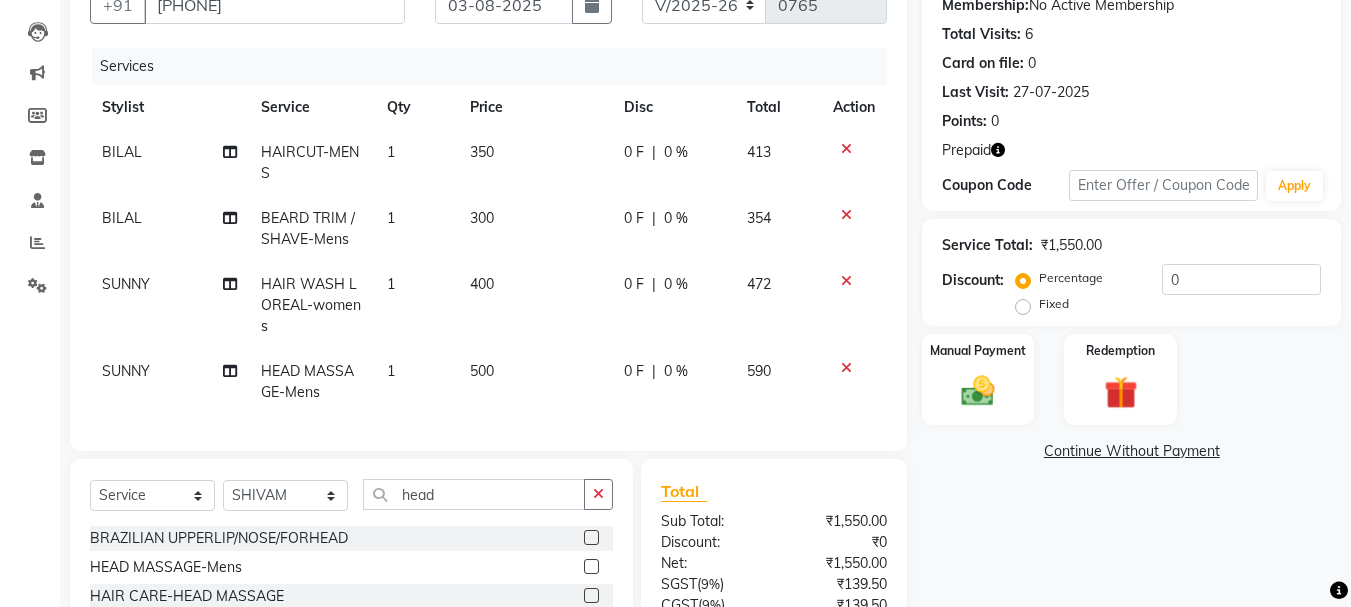 click 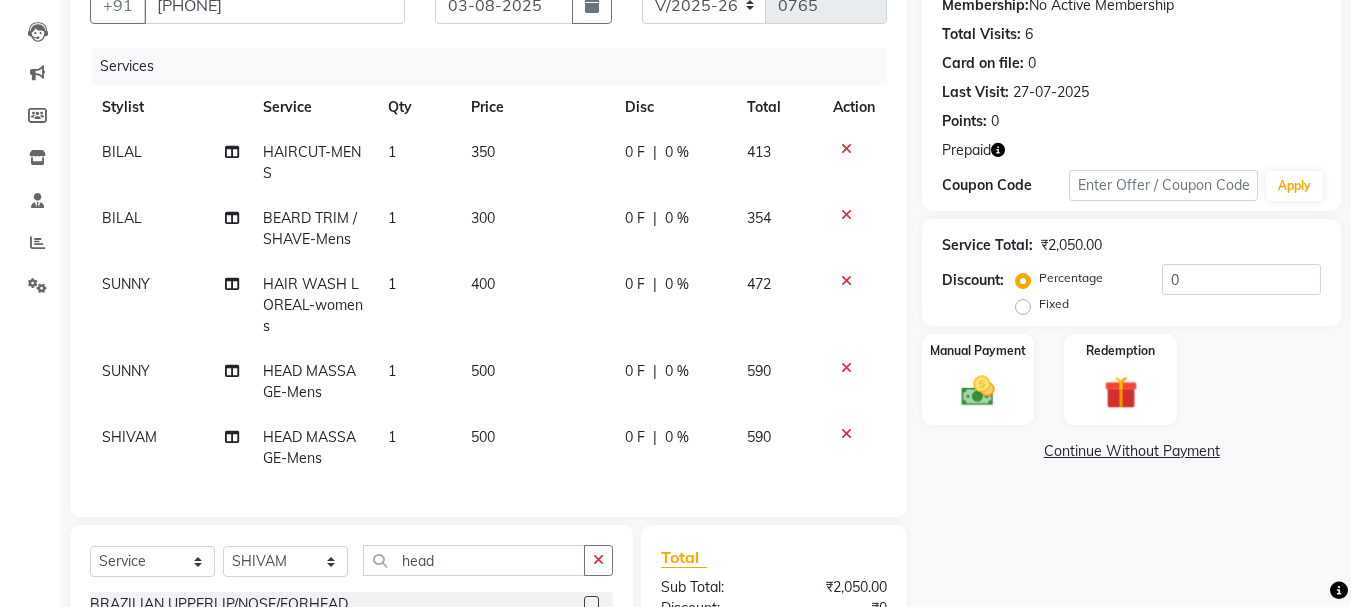 checkbox on "false" 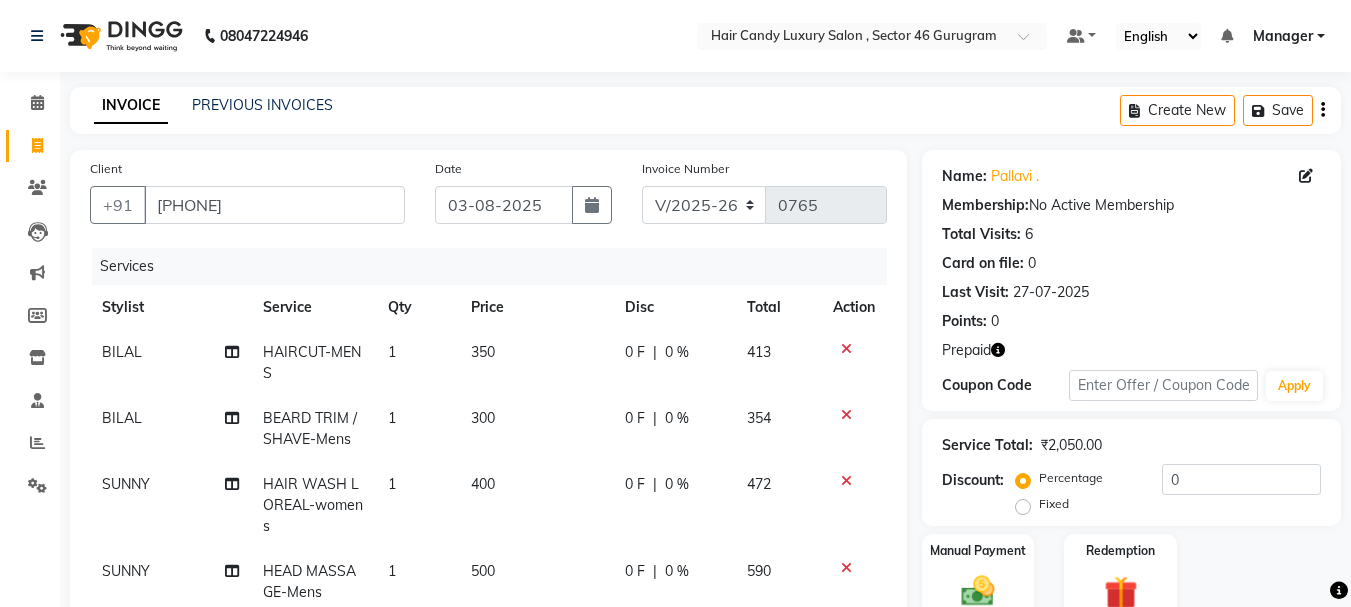 scroll, scrollTop: 300, scrollLeft: 0, axis: vertical 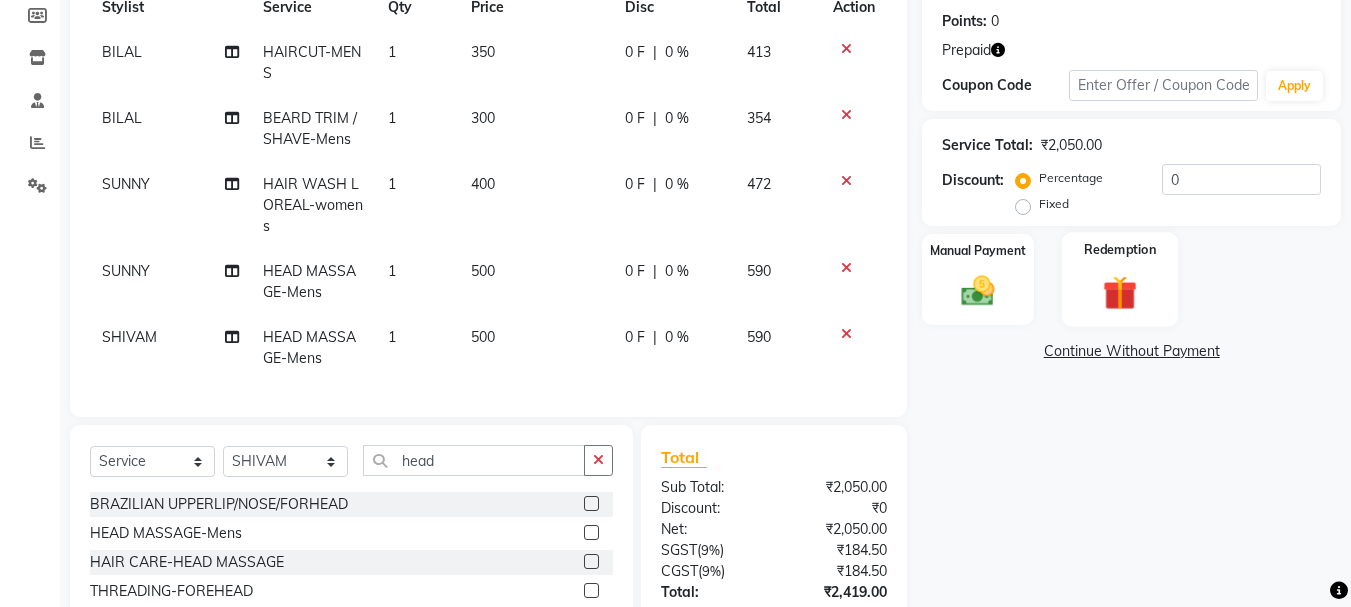 click on "Redemption" 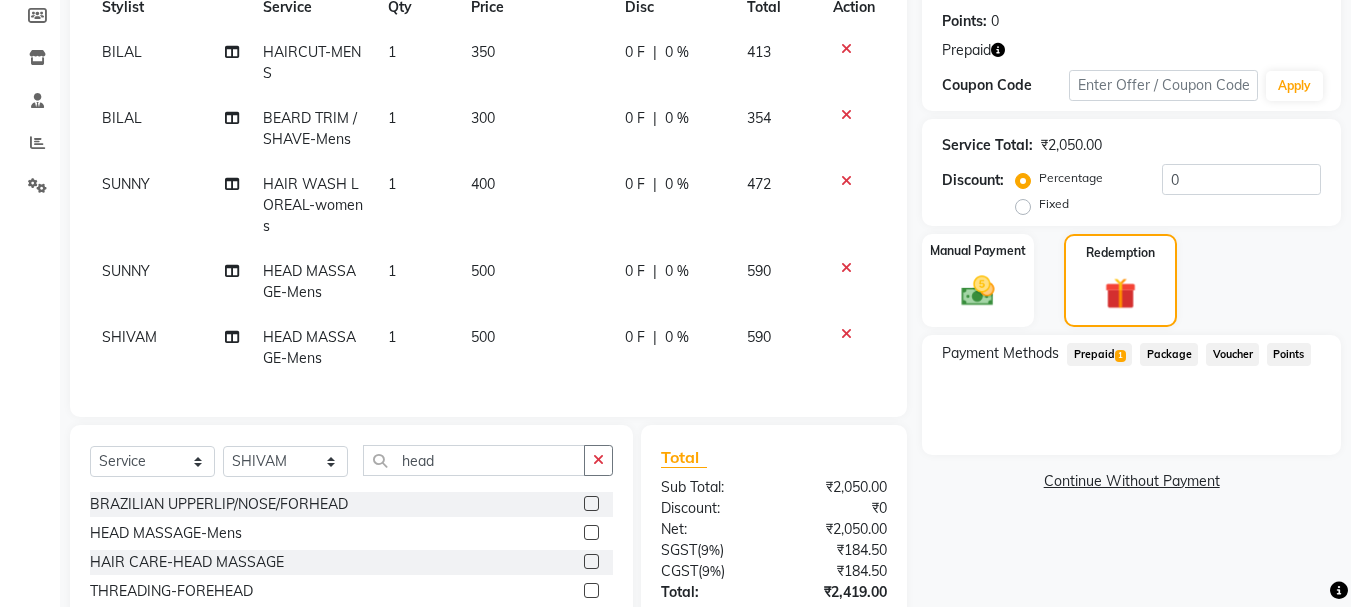 click on "Prepaid  1" 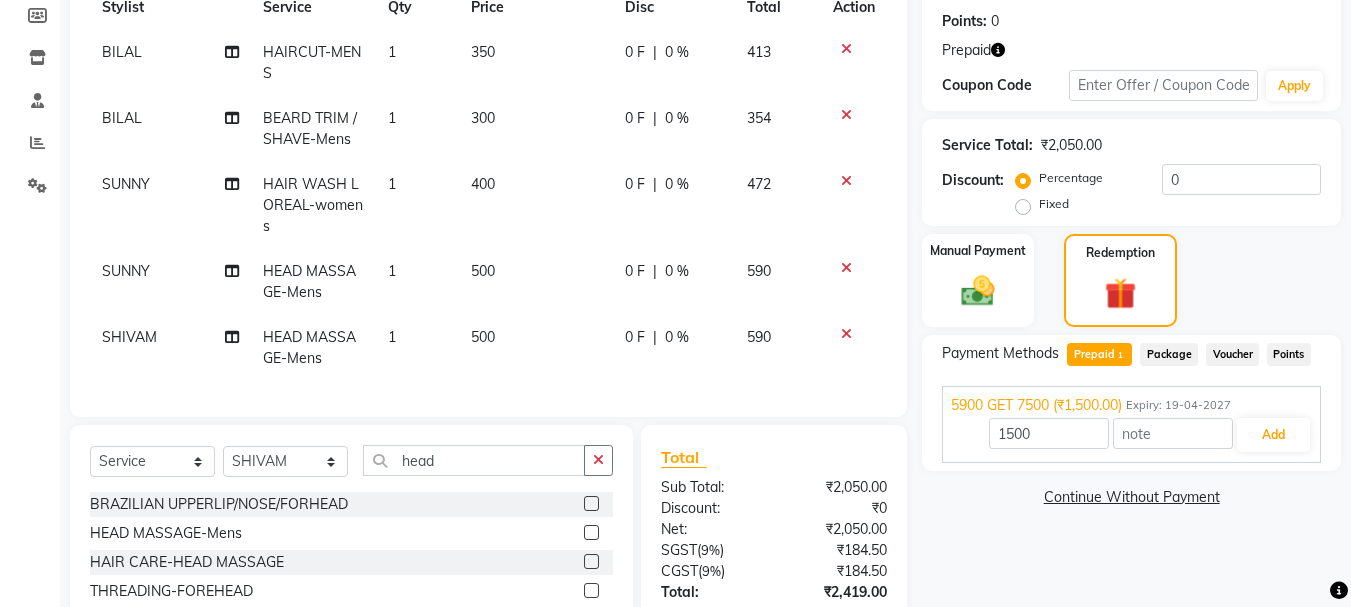 click 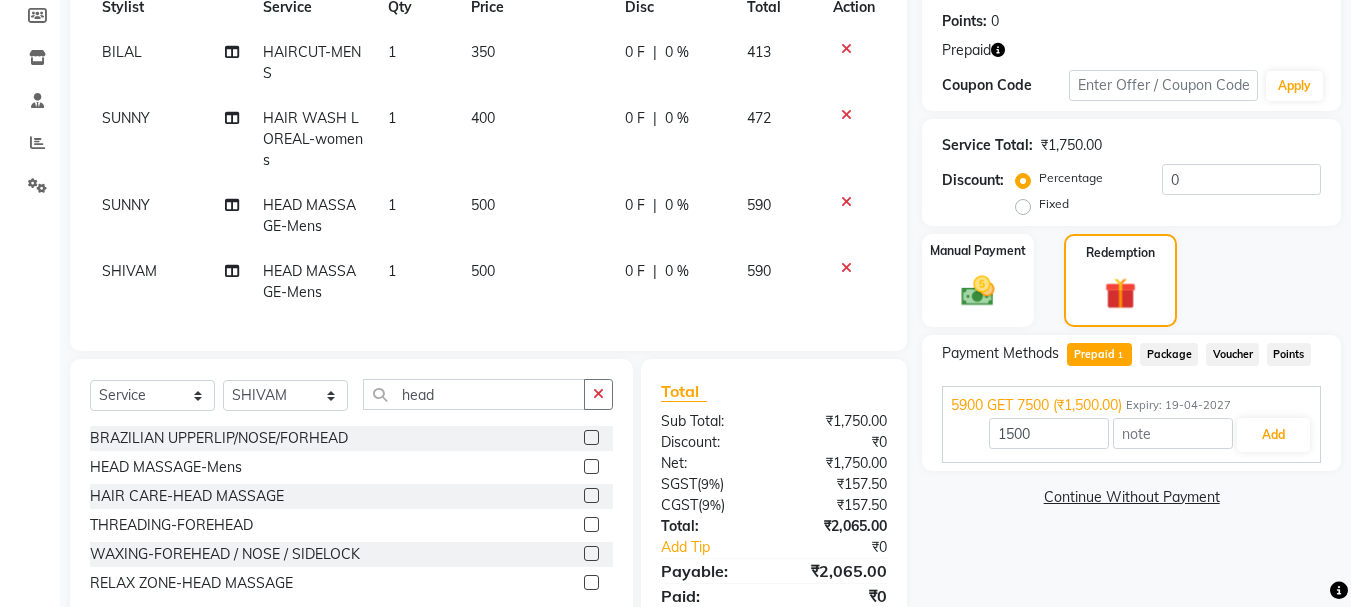 click 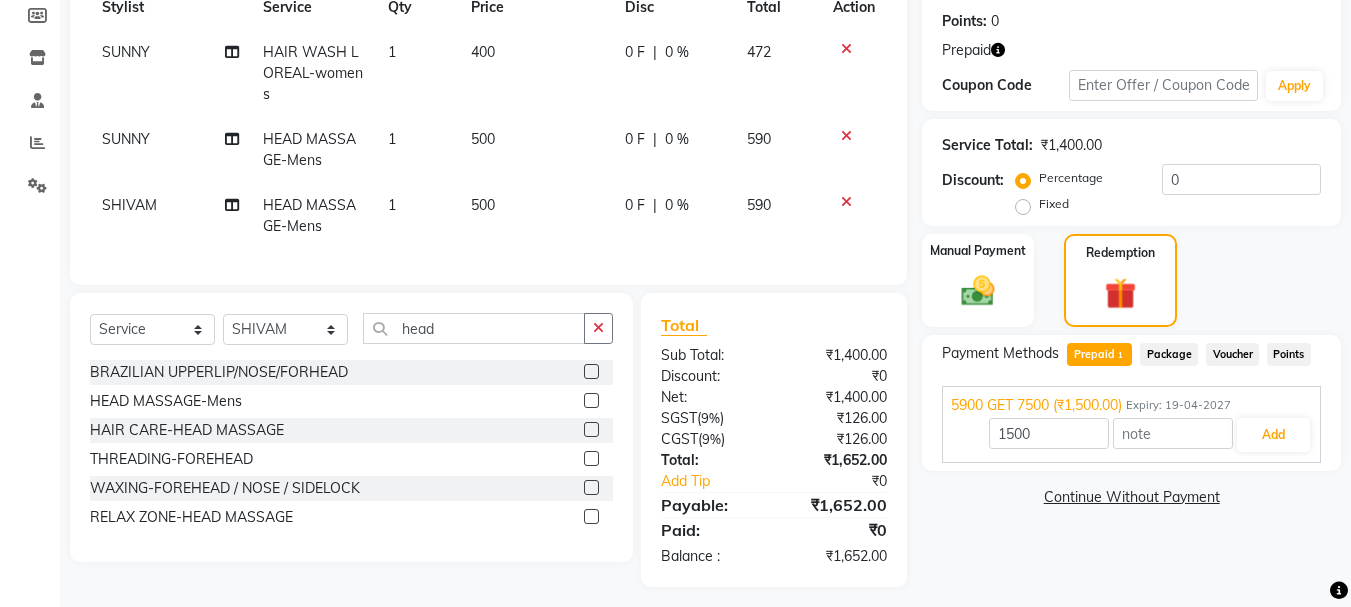 scroll, scrollTop: 325, scrollLeft: 0, axis: vertical 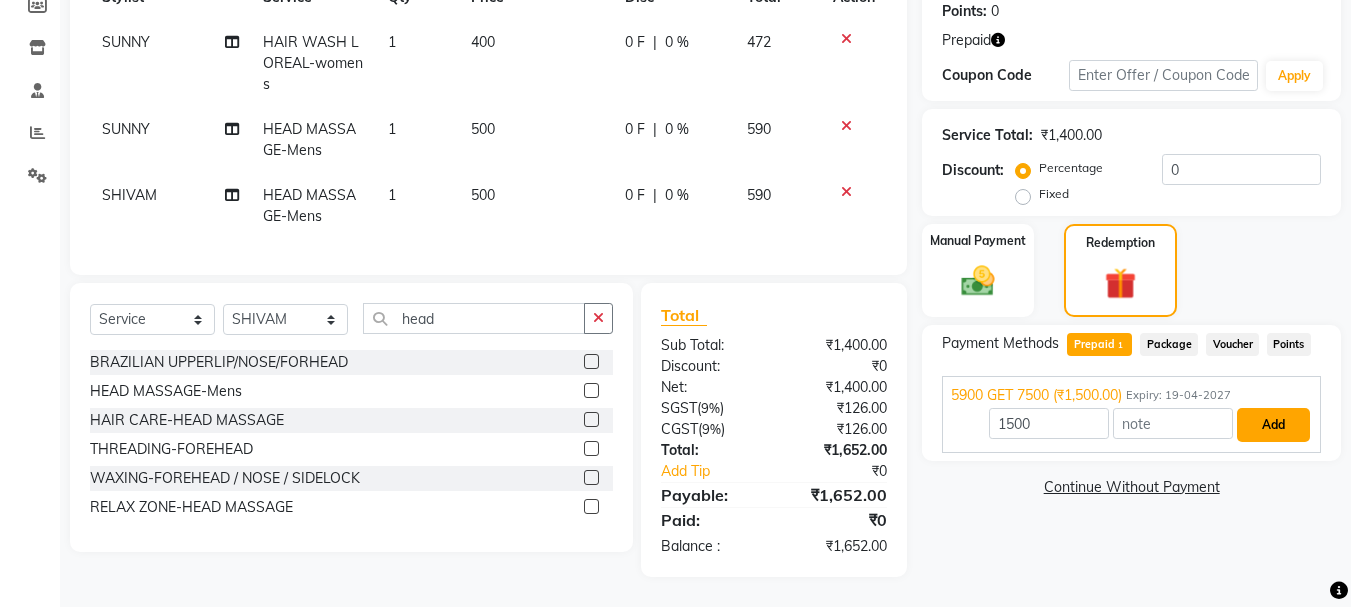click on "Add" at bounding box center [1273, 425] 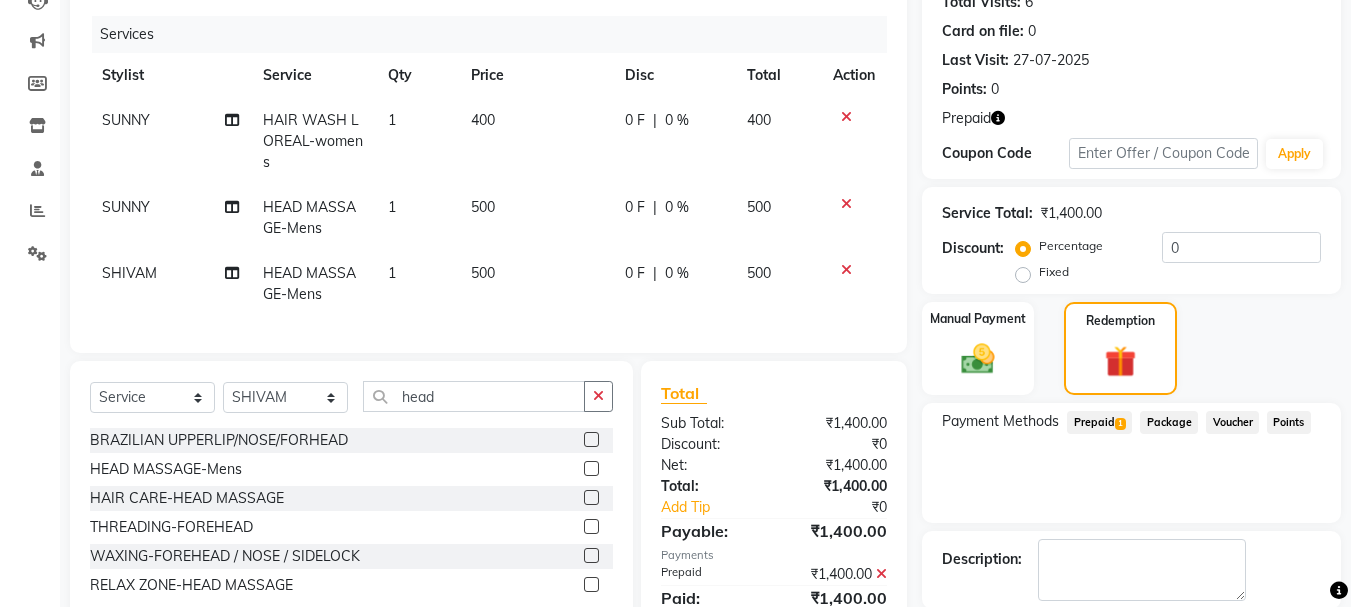 scroll, scrollTop: 332, scrollLeft: 0, axis: vertical 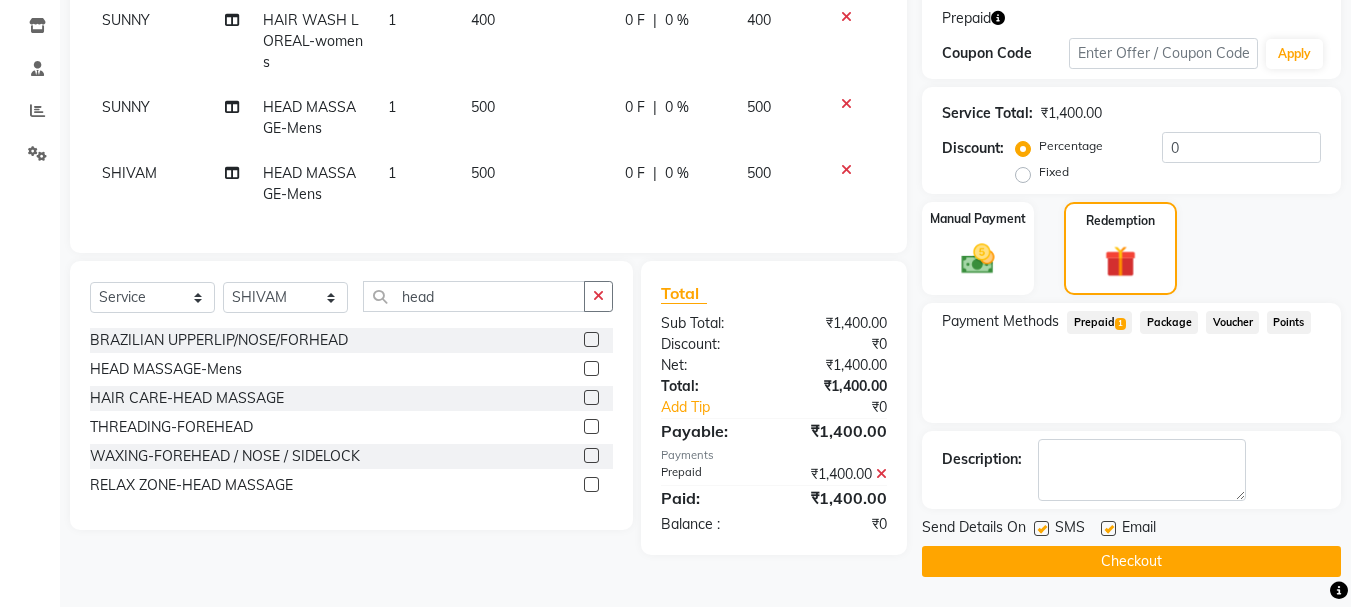 click on "Checkout" 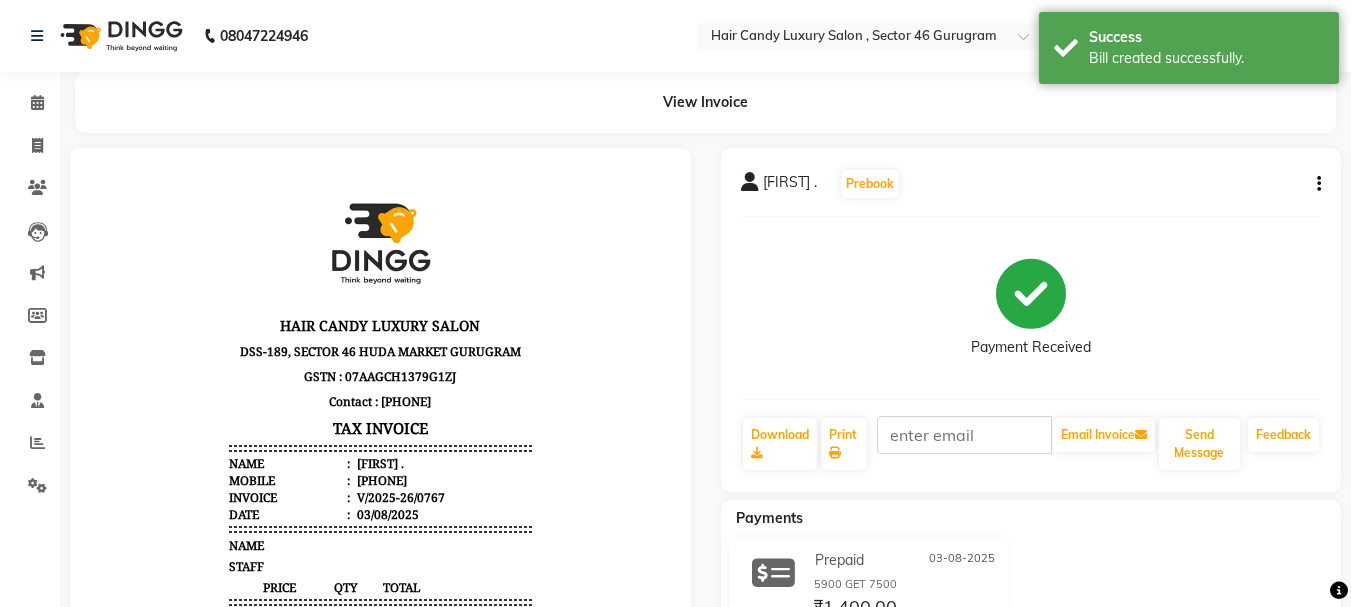 scroll, scrollTop: 0, scrollLeft: 0, axis: both 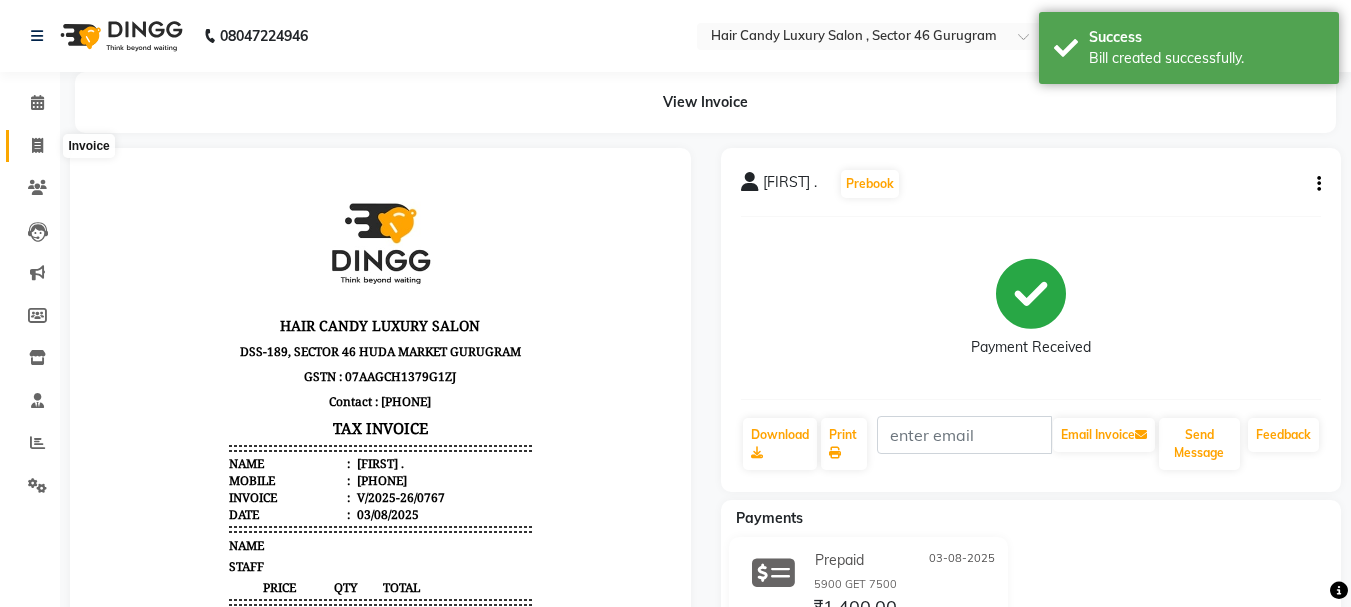 click 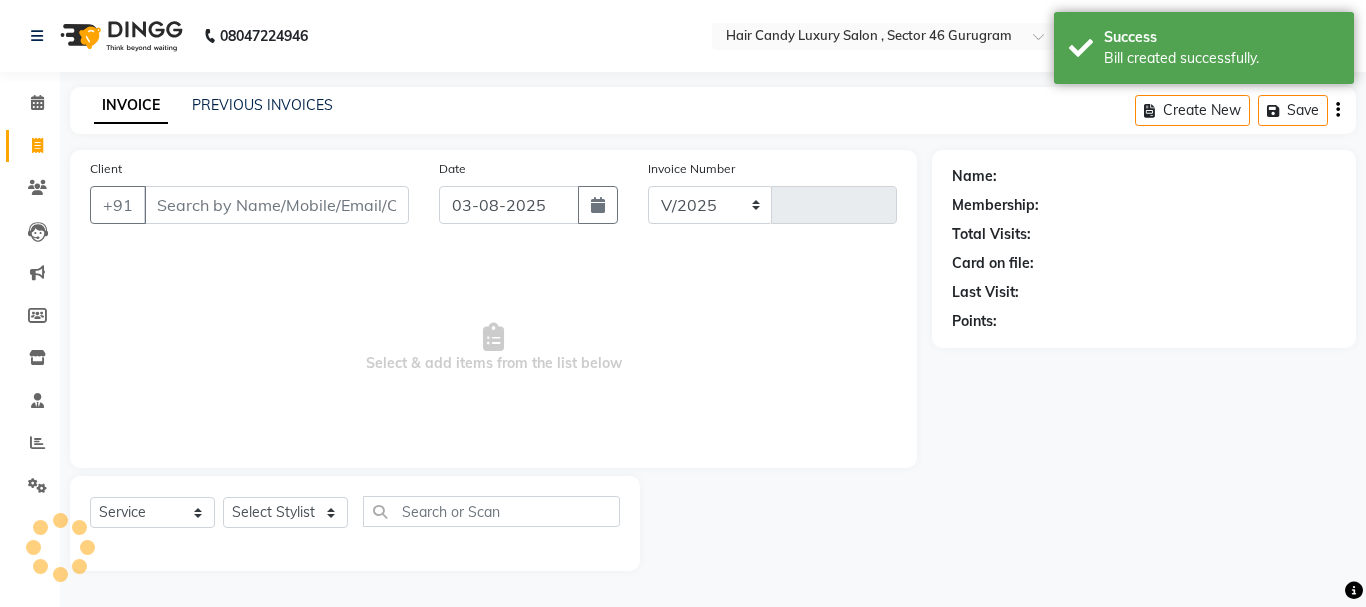 select on "8304" 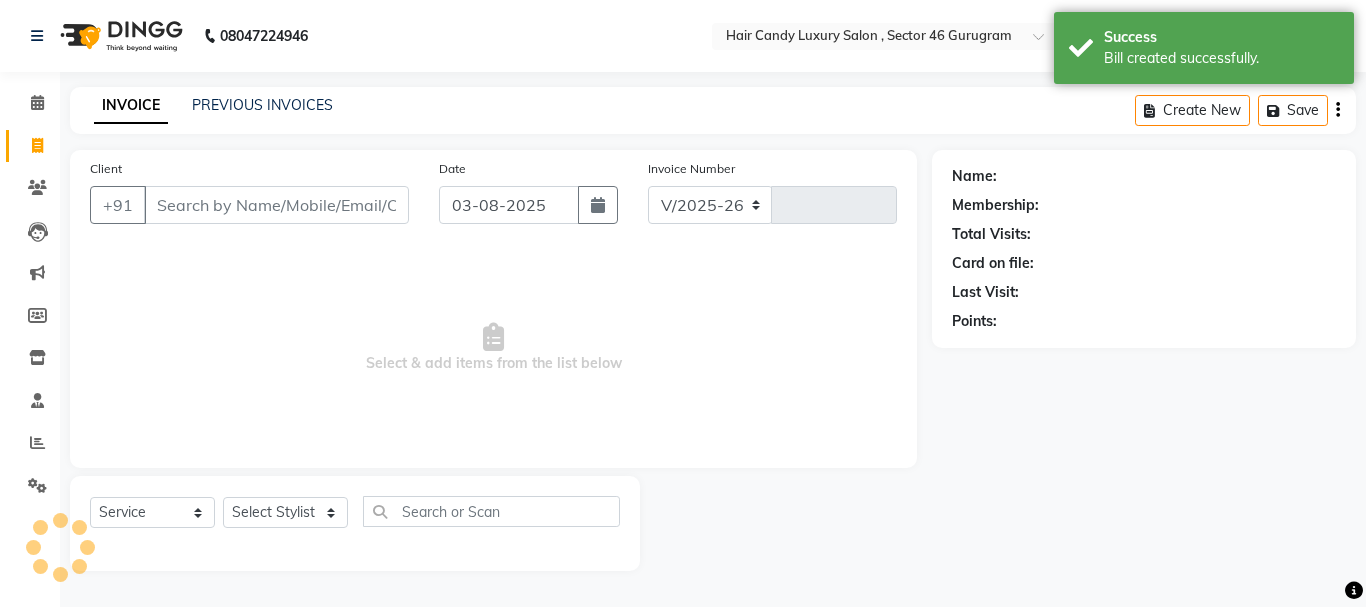 type on "0768" 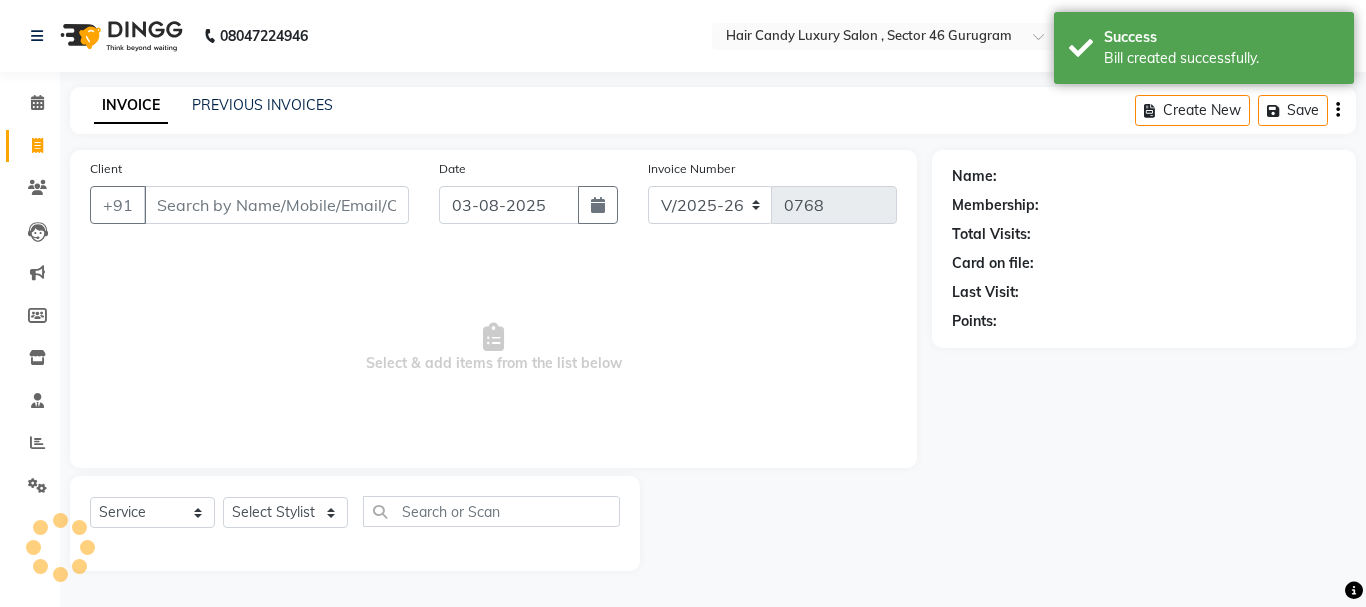 click on "Client" at bounding box center (276, 205) 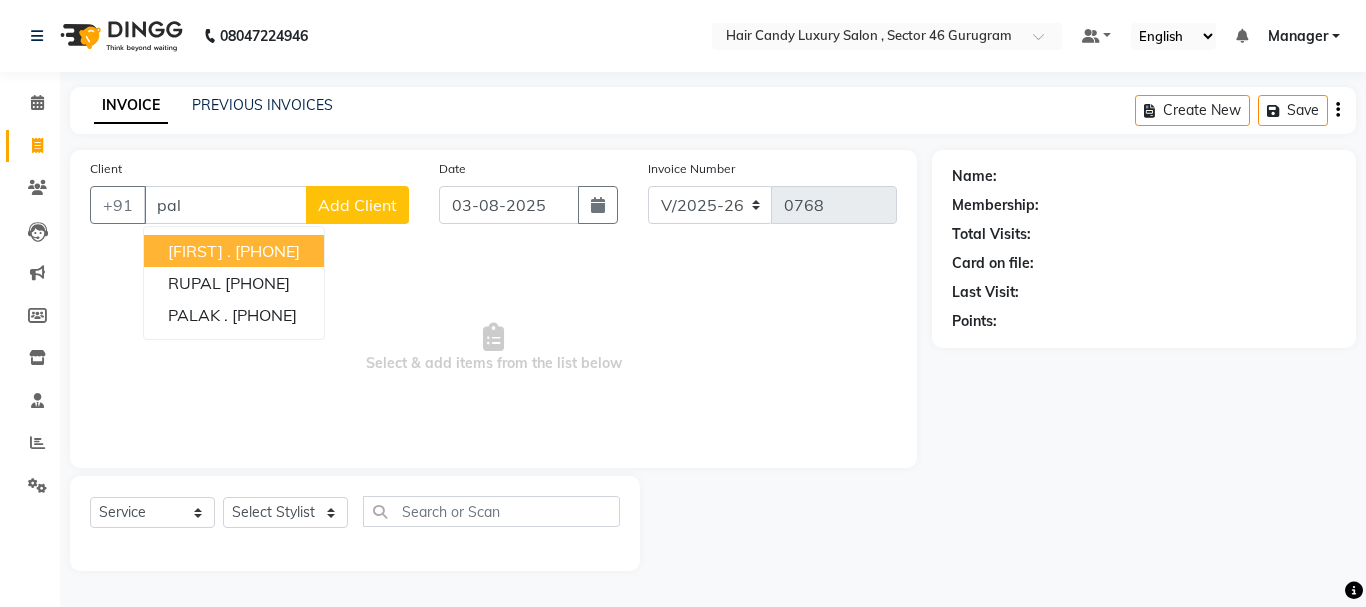 click on "[PHONE]" at bounding box center [267, 251] 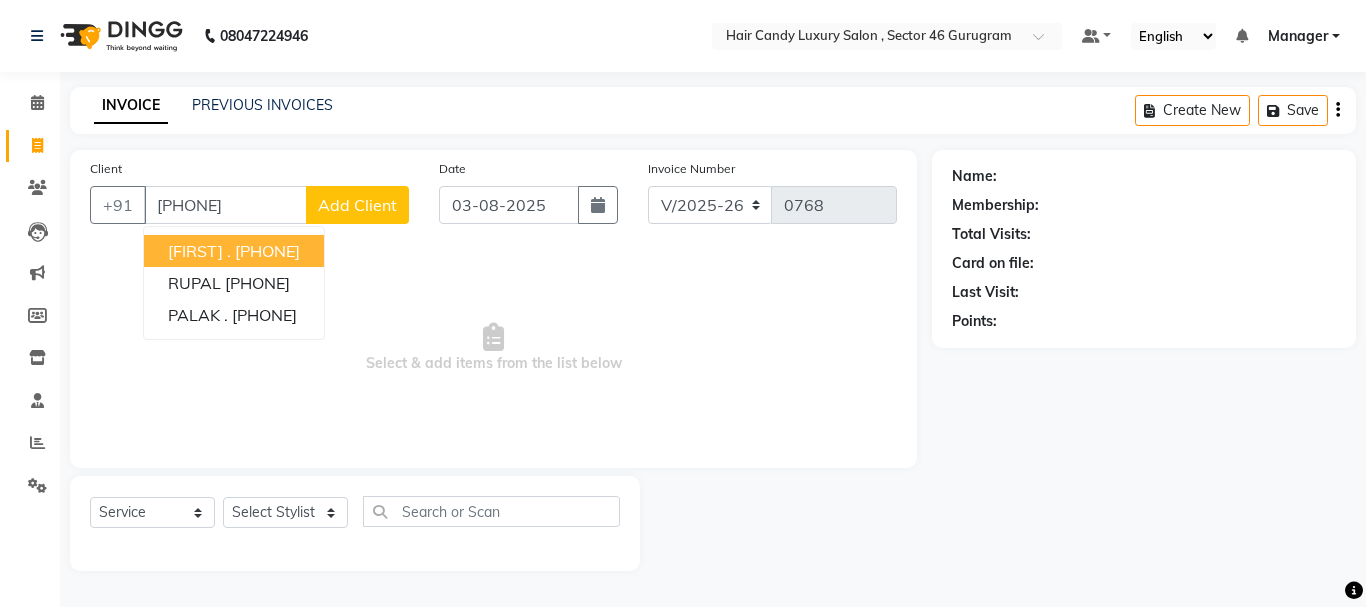 type on "[PHONE]" 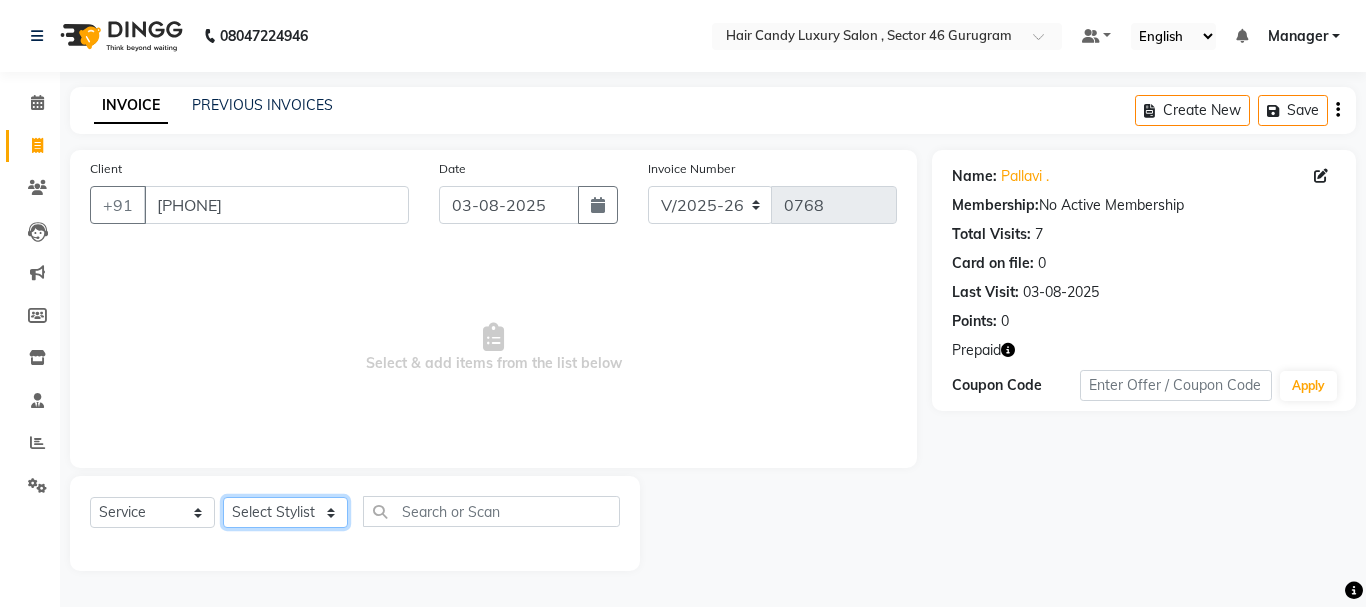 click on "Select Stylist ADITI BILAL DANISH Manager Manager  RINKI VALECHA SAVITRI SHADAB SHARUKH SHIVAM SUNNY UMESH" 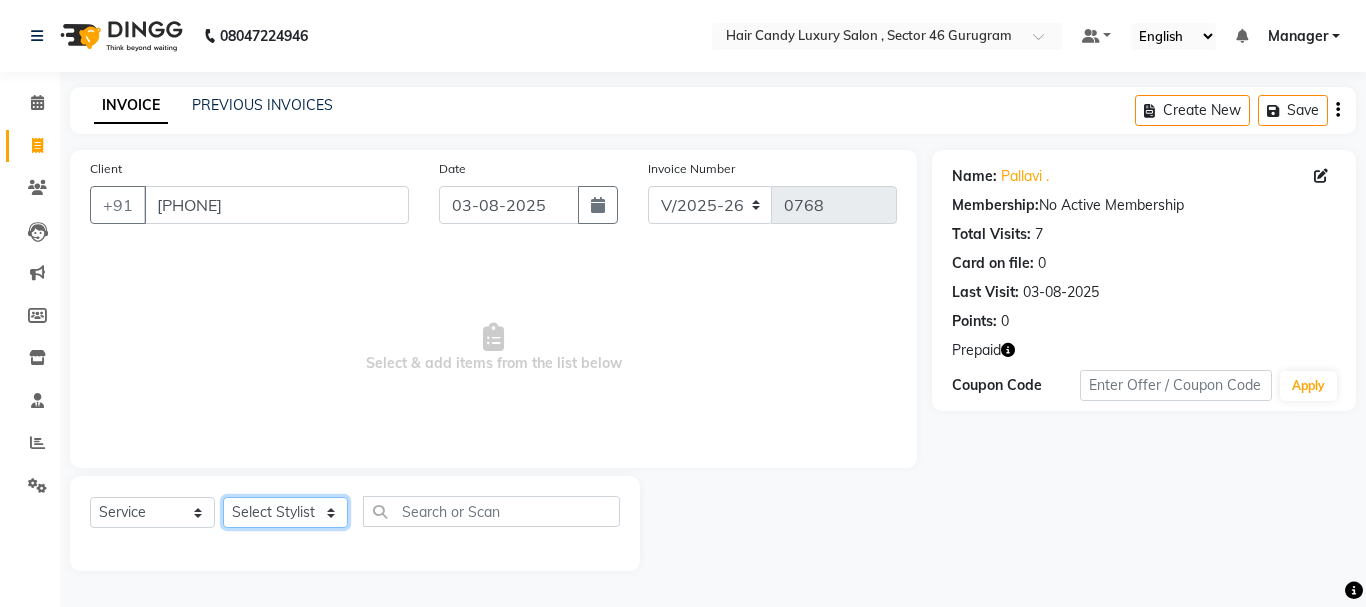 select on "80575" 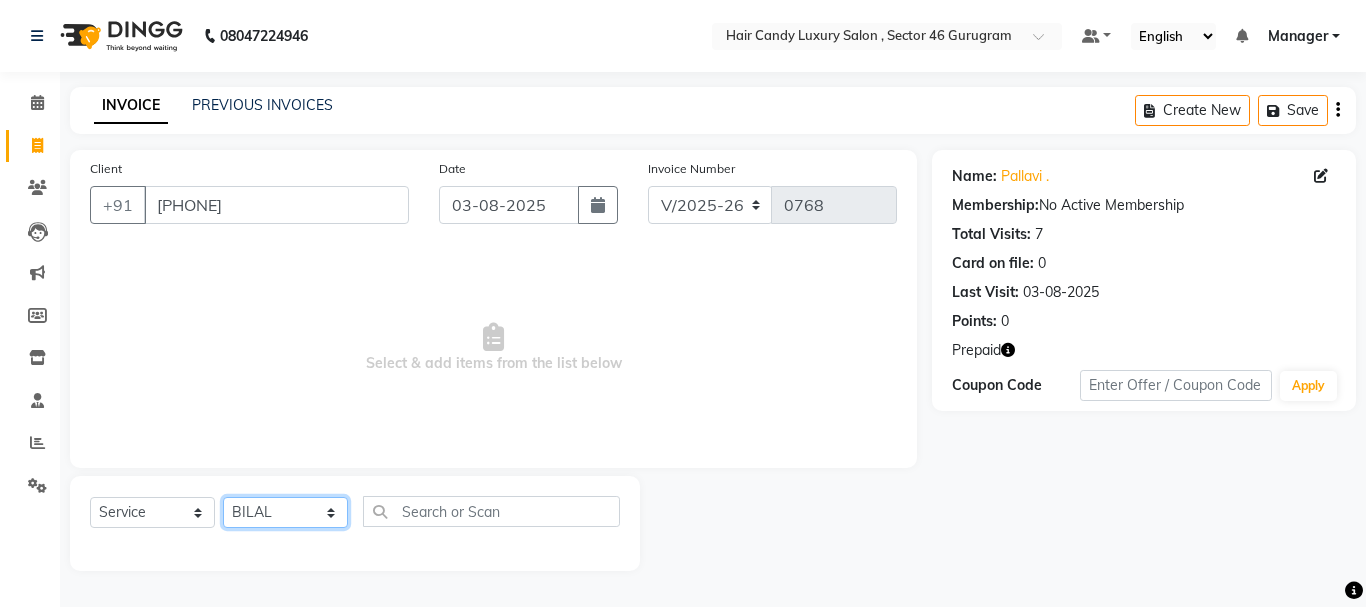 click on "Select Stylist ADITI BILAL DANISH Manager Manager  RINKI VALECHA SAVITRI SHADAB SHARUKH SHIVAM SUNNY UMESH" 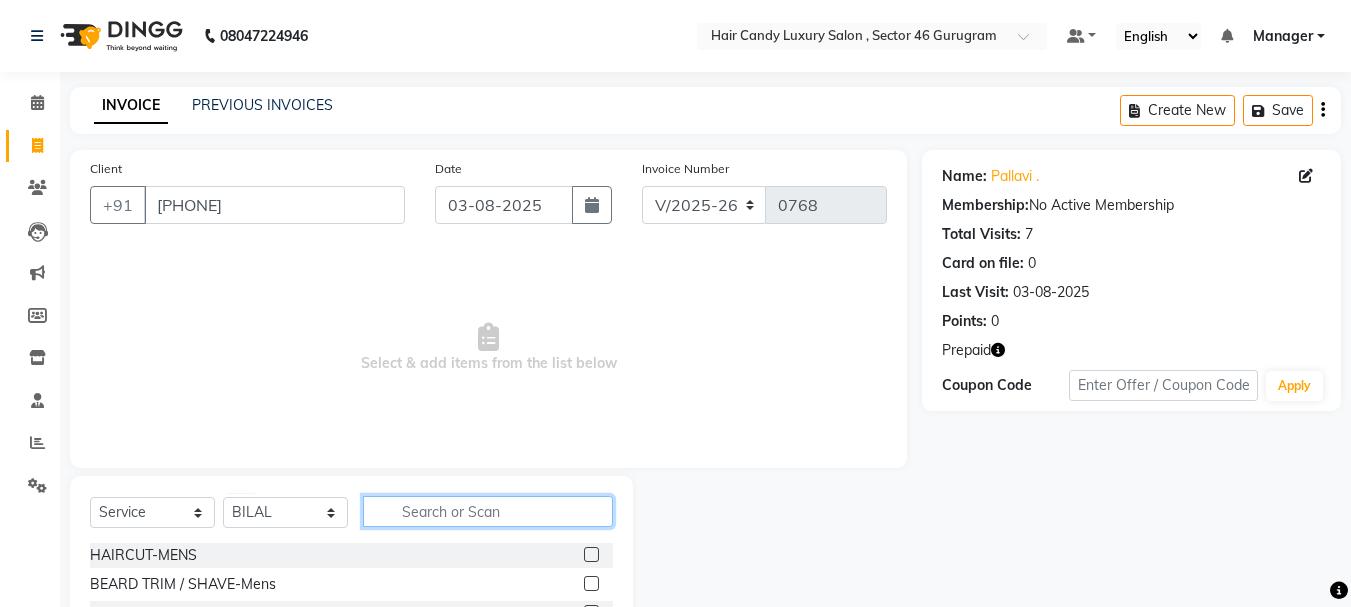 click 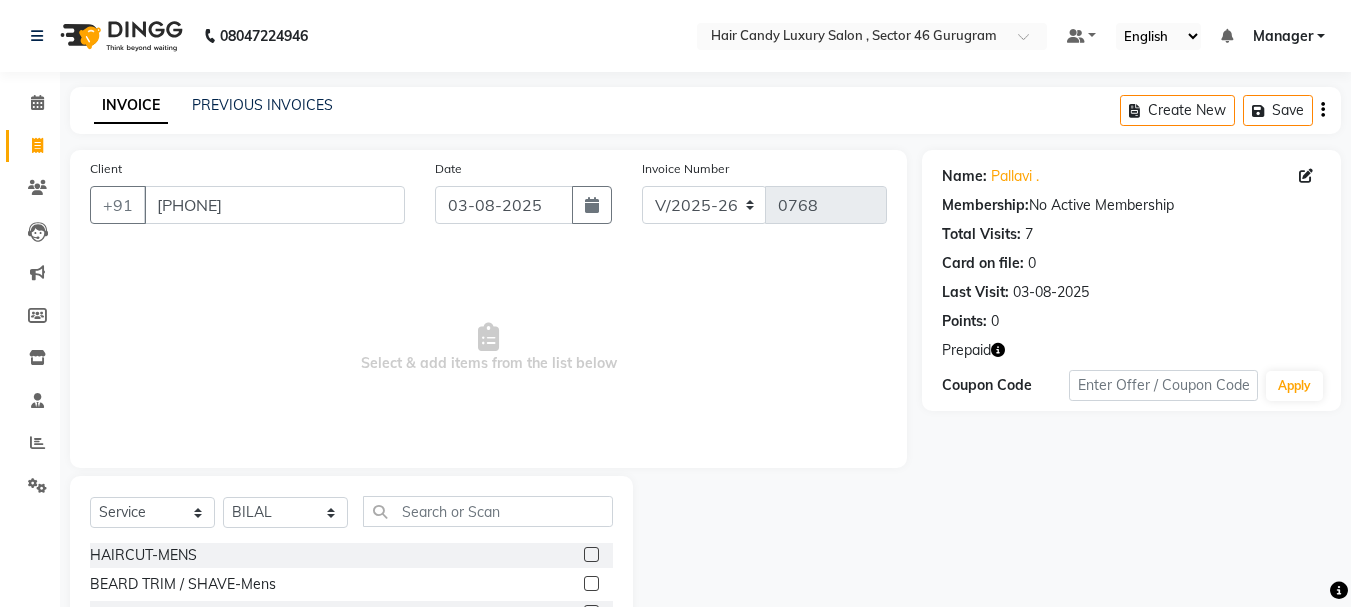click 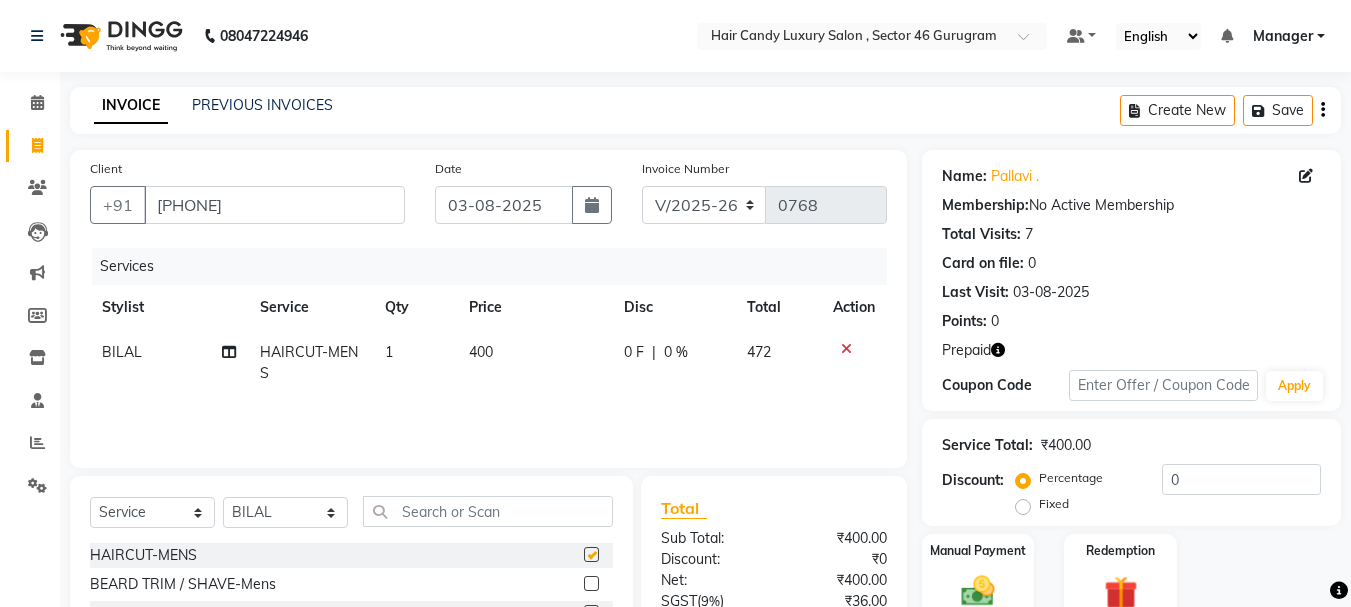 checkbox on "false" 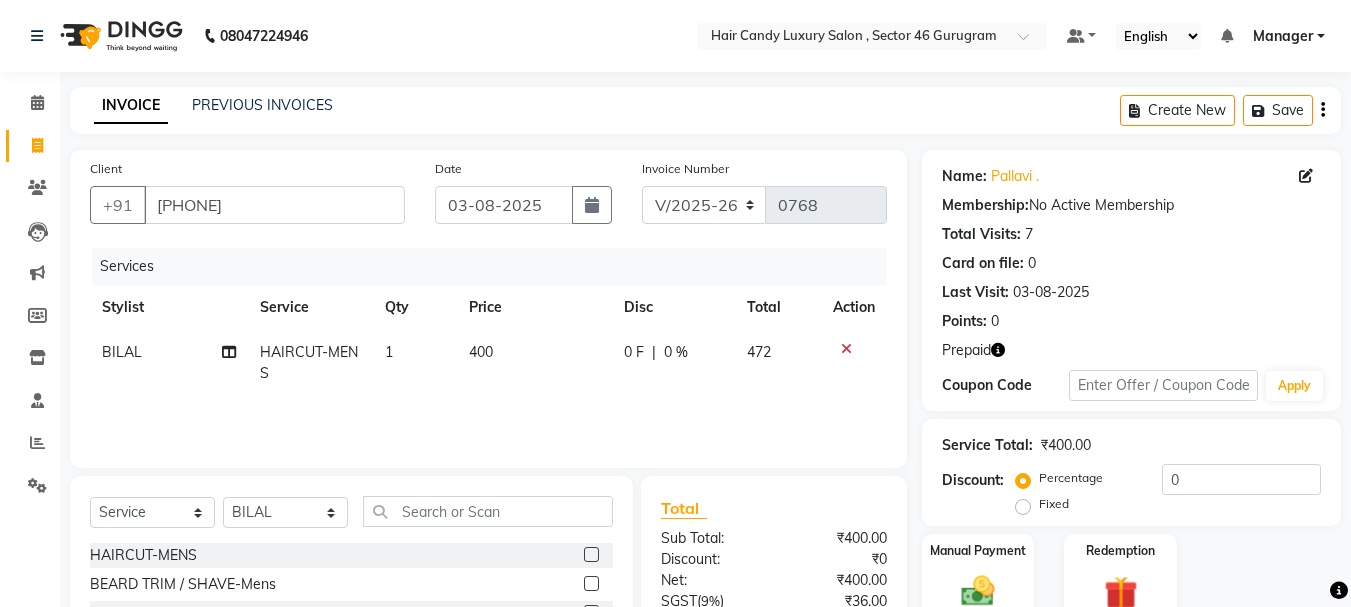 click 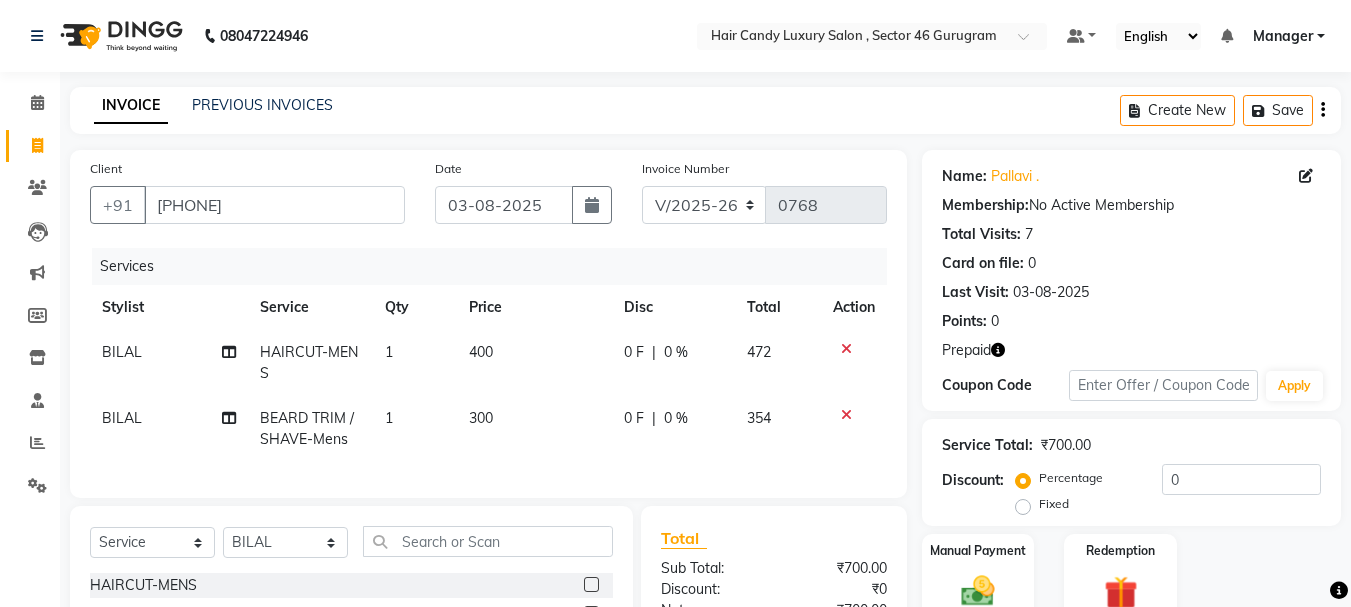 checkbox on "false" 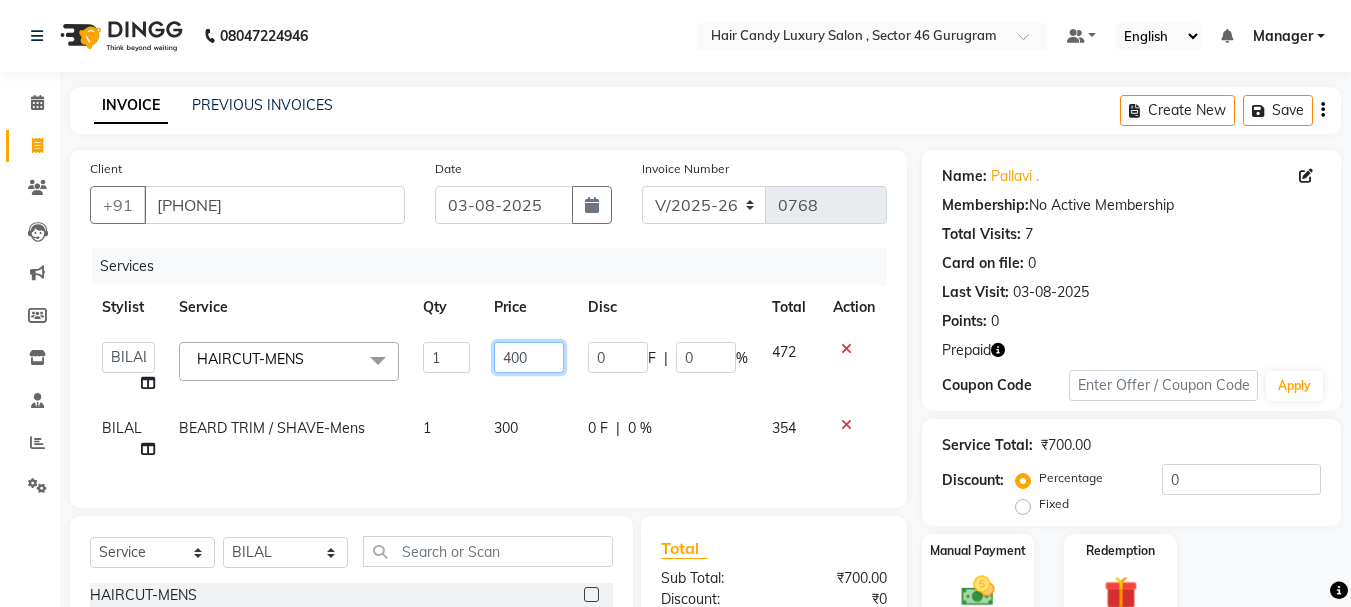 click on "400" 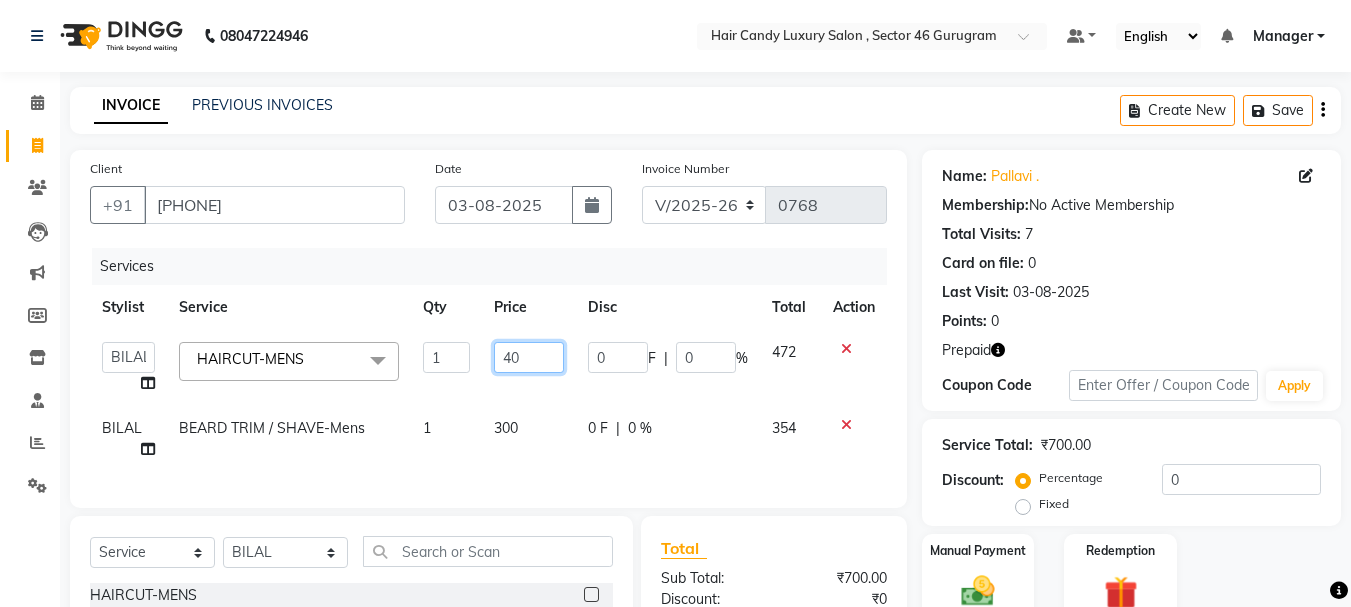 type on "4" 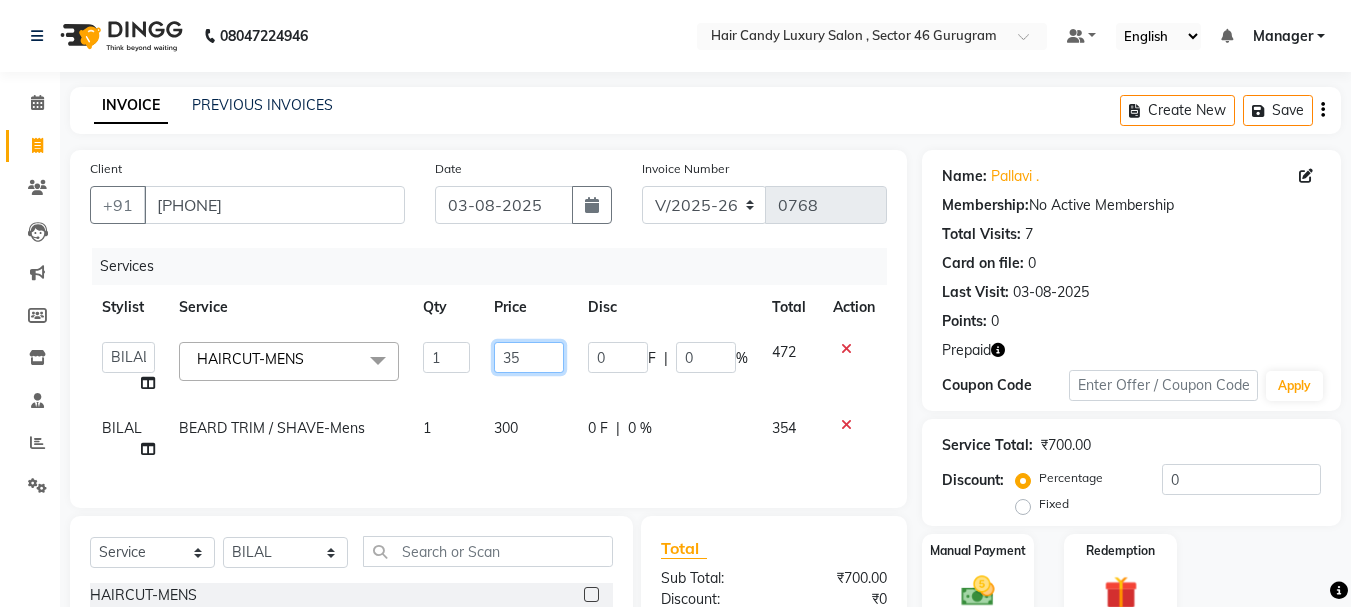 type on "350" 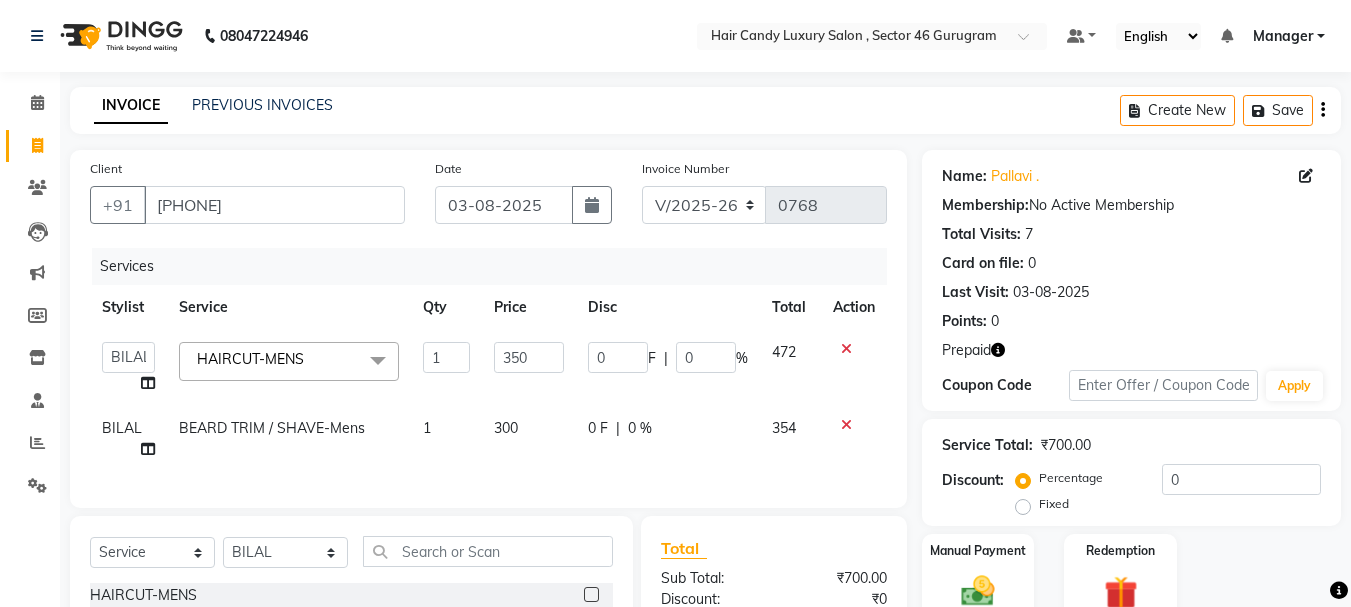 click on "Services" 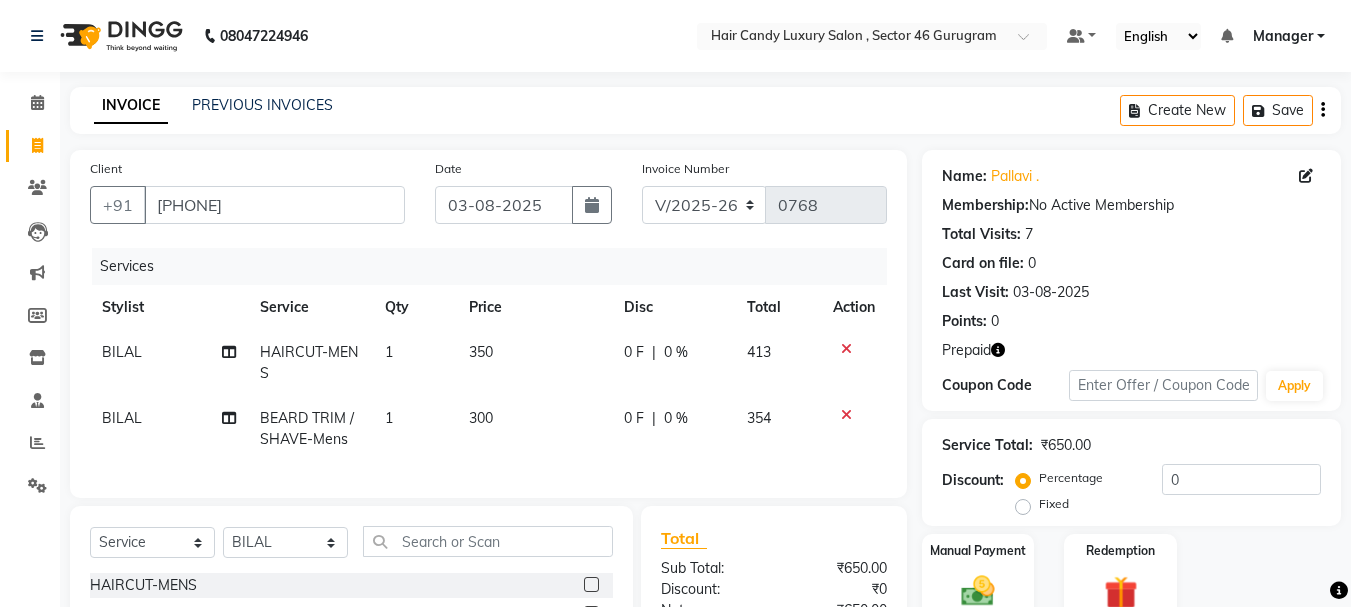 scroll, scrollTop: 239, scrollLeft: 0, axis: vertical 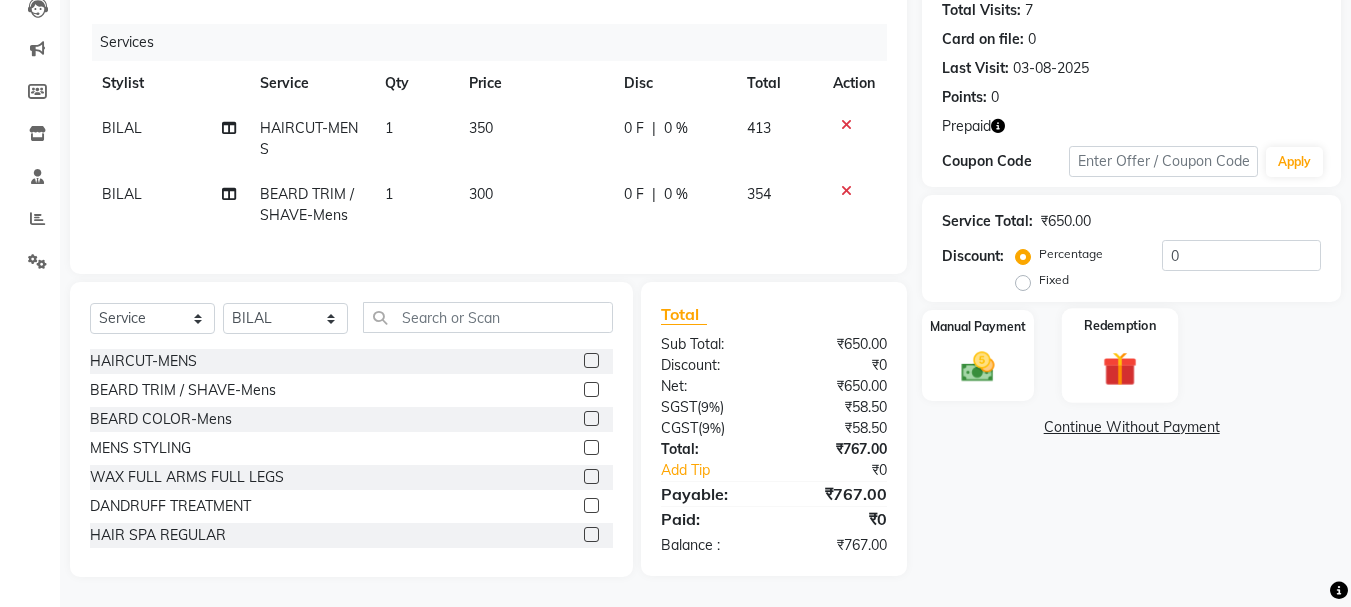 click on "Redemption" 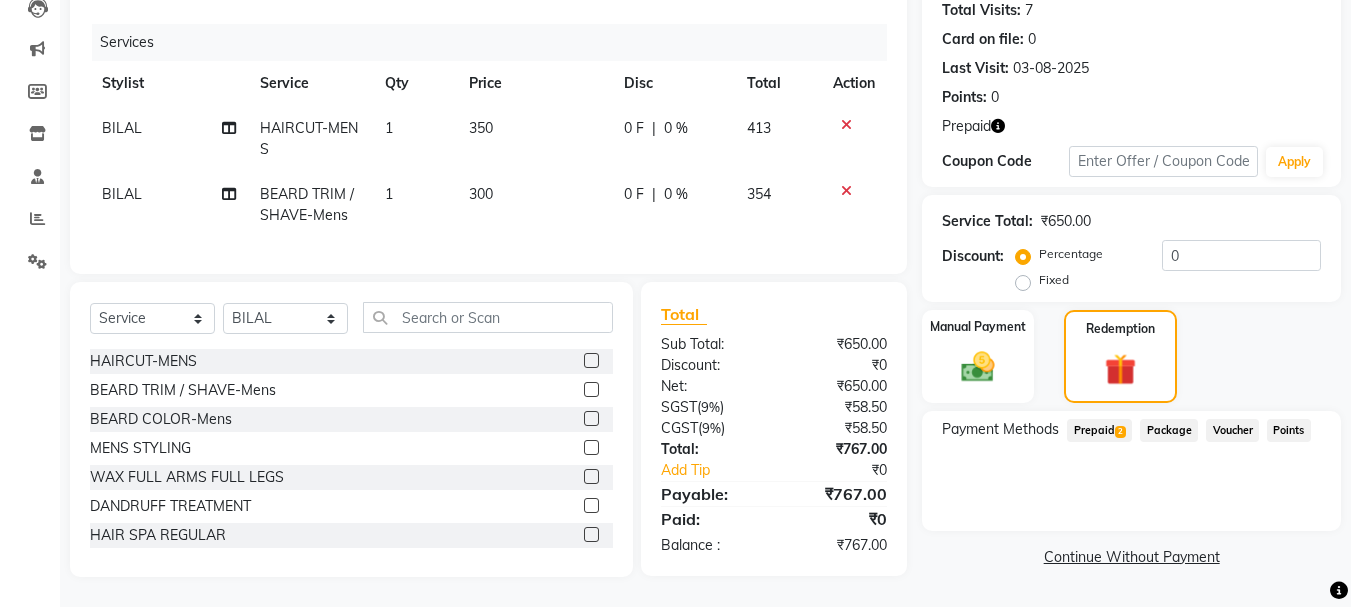 click on "Prepaid  2" 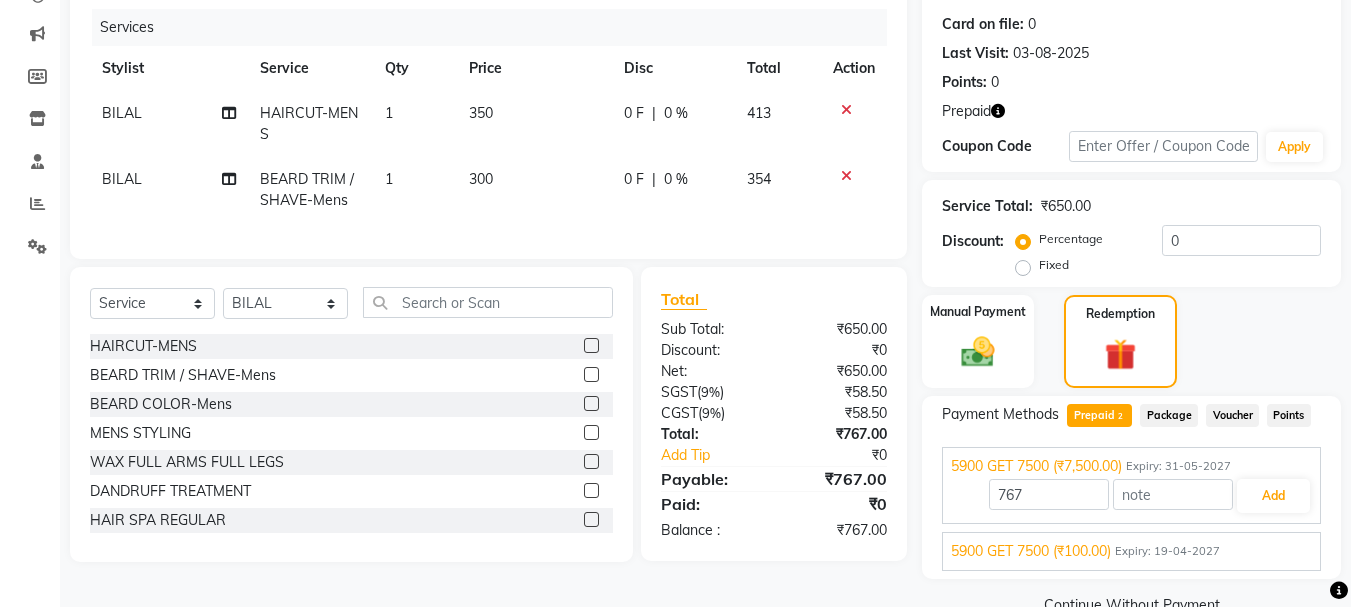 scroll, scrollTop: 282, scrollLeft: 0, axis: vertical 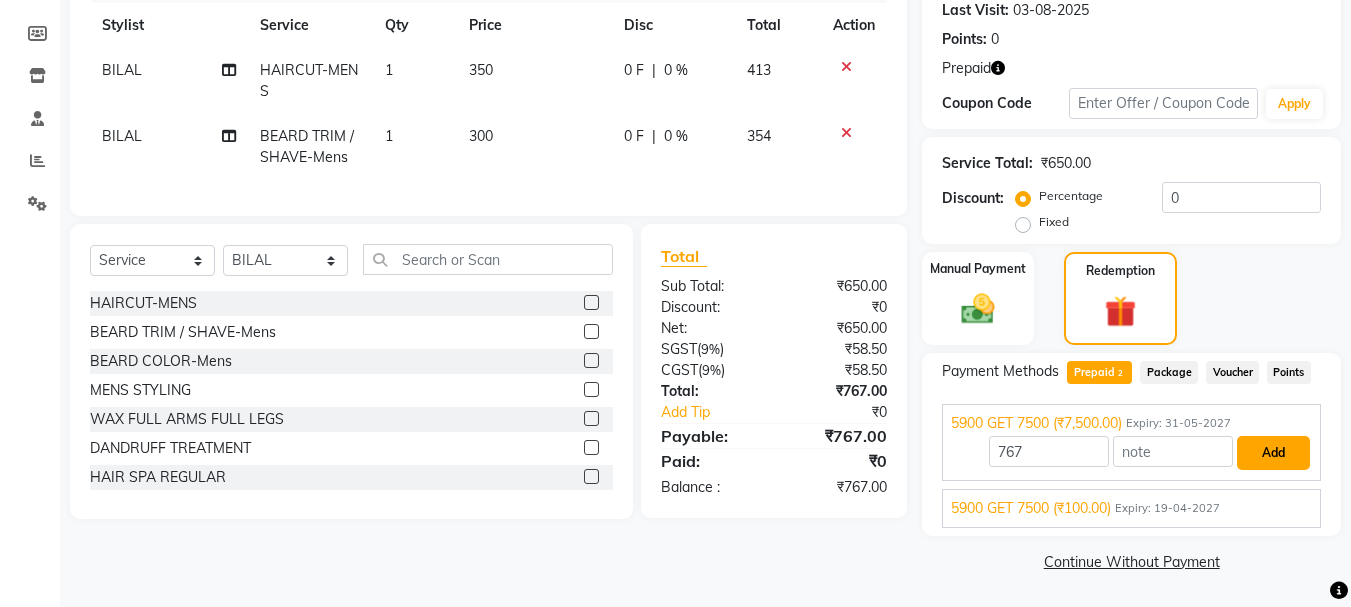 click on "Add" at bounding box center (1273, 453) 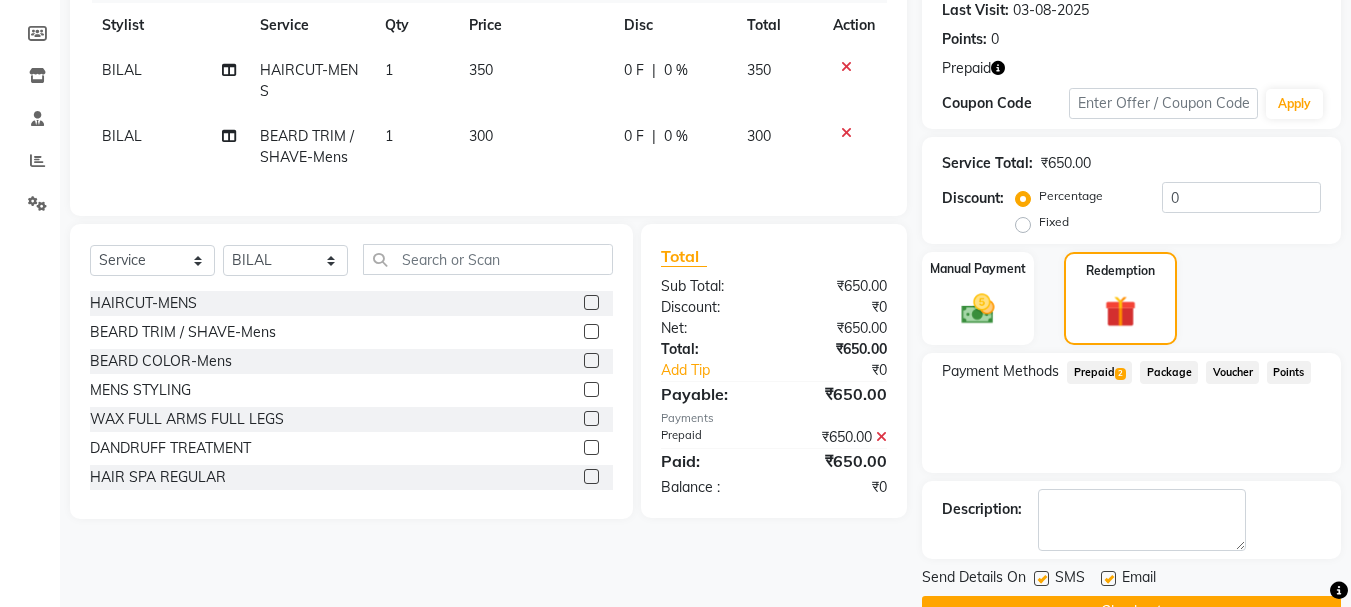scroll, scrollTop: 332, scrollLeft: 0, axis: vertical 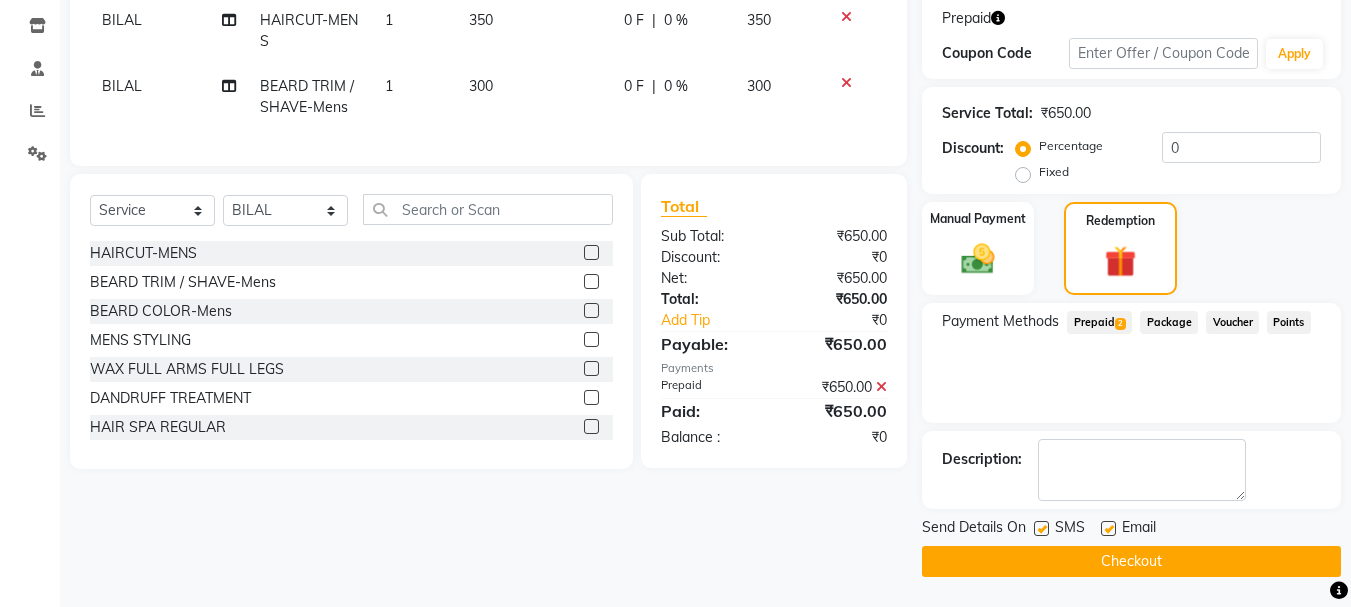click on "Checkout" 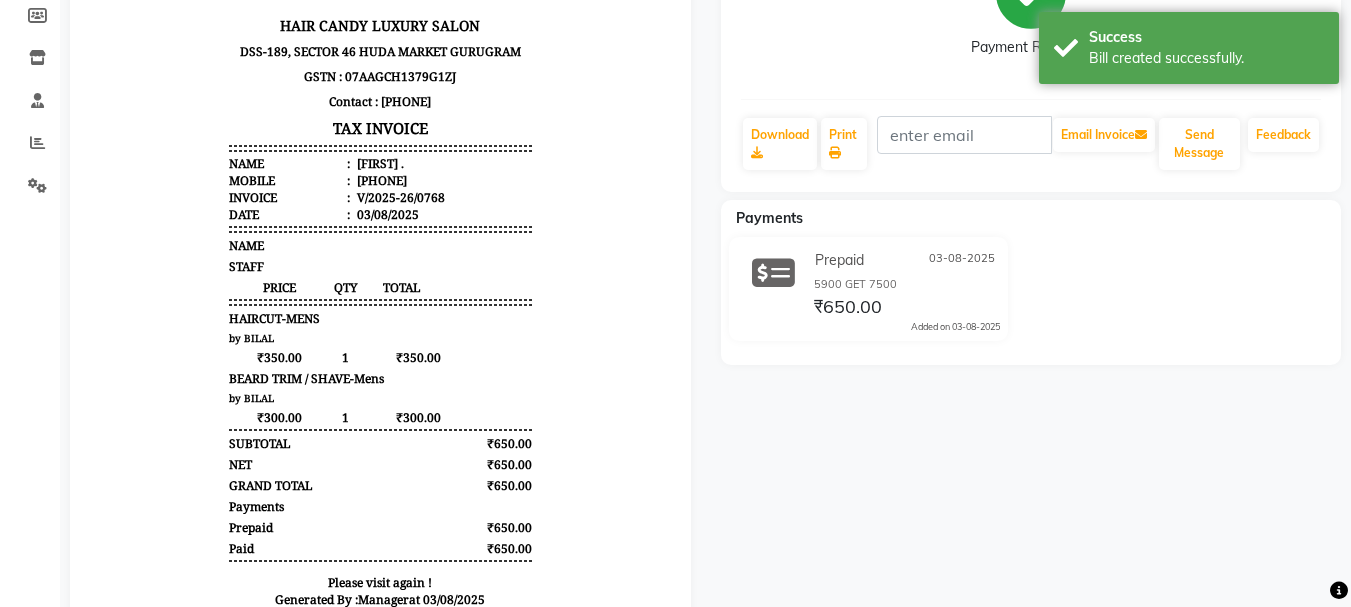 scroll, scrollTop: 0, scrollLeft: 0, axis: both 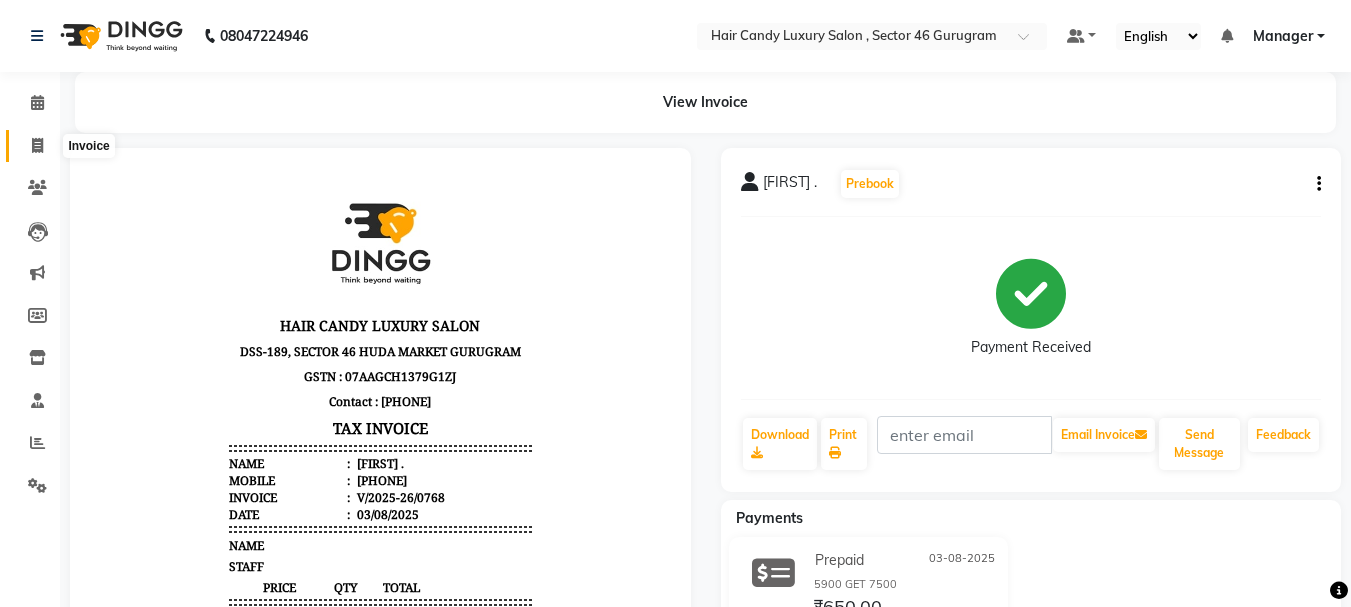 click 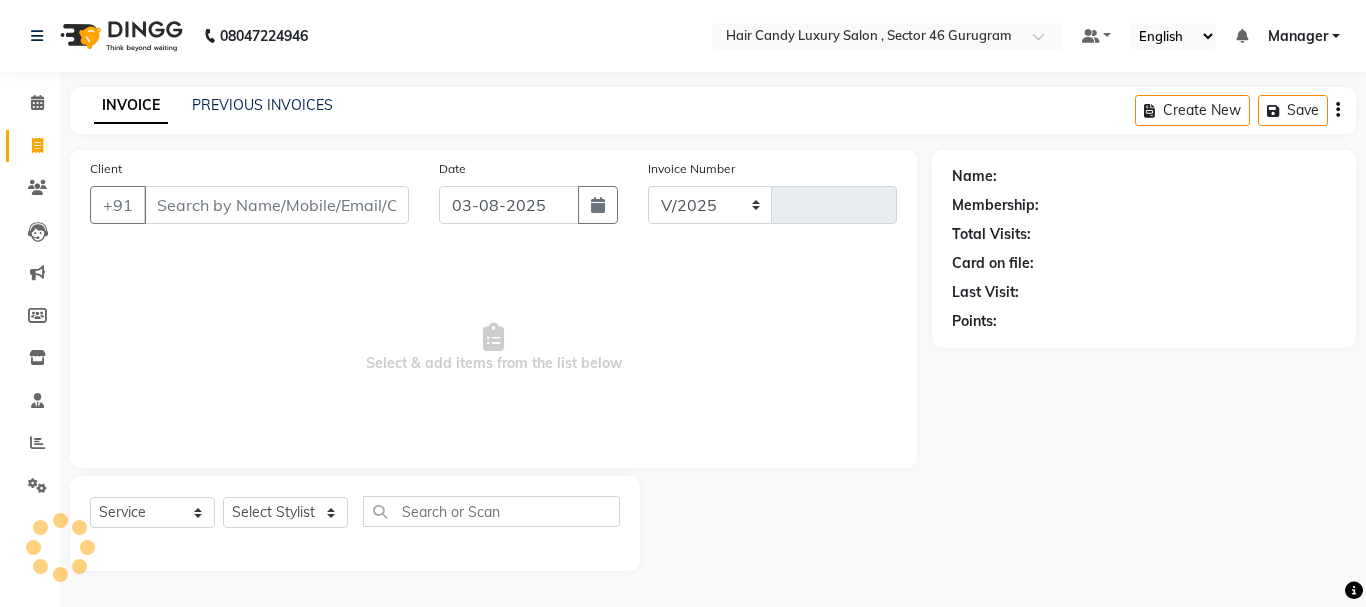 select on "8304" 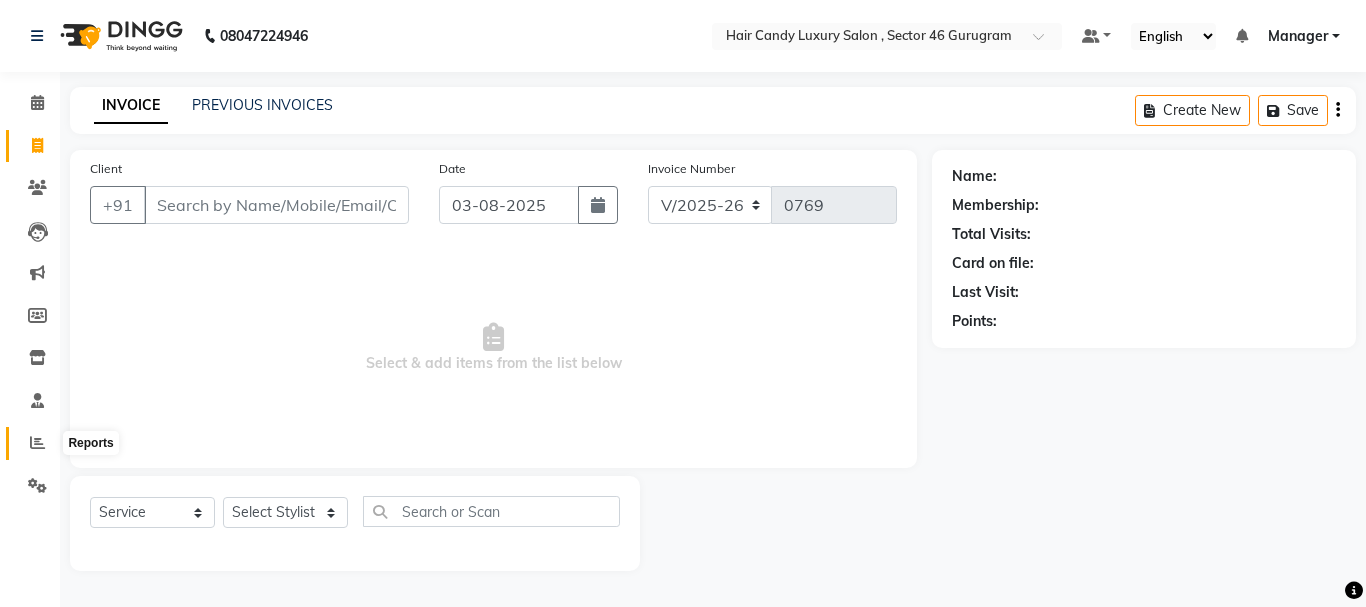click 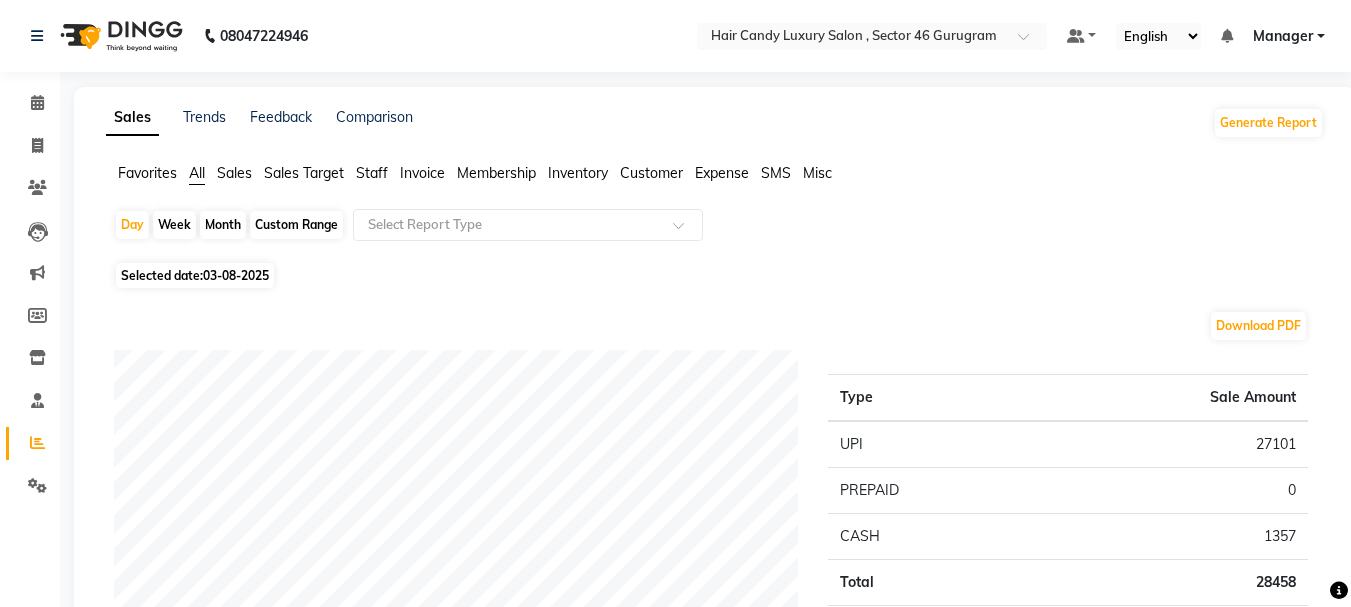 click on "Staff" 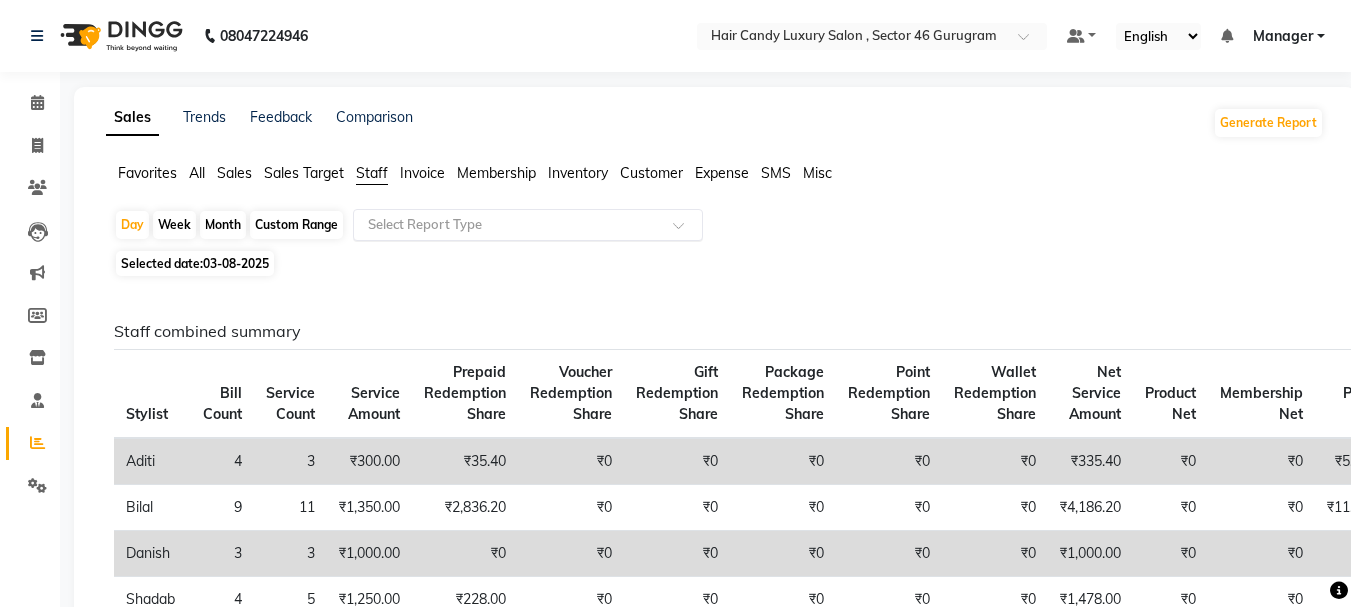 click 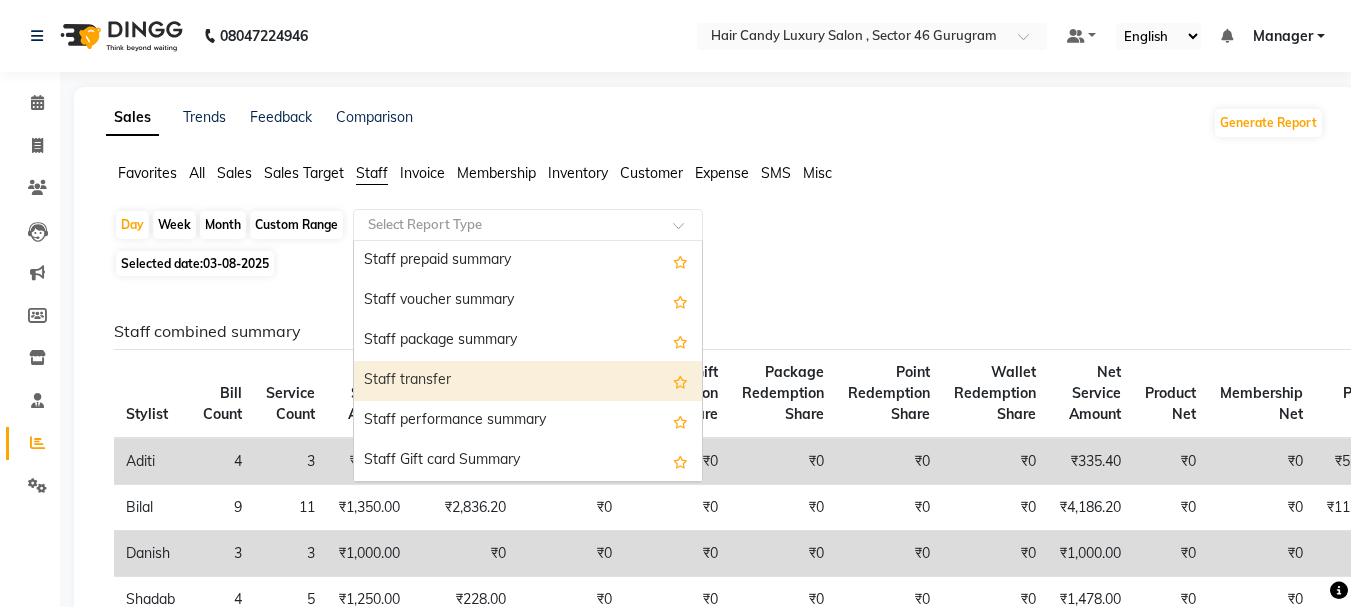 scroll, scrollTop: 640, scrollLeft: 0, axis: vertical 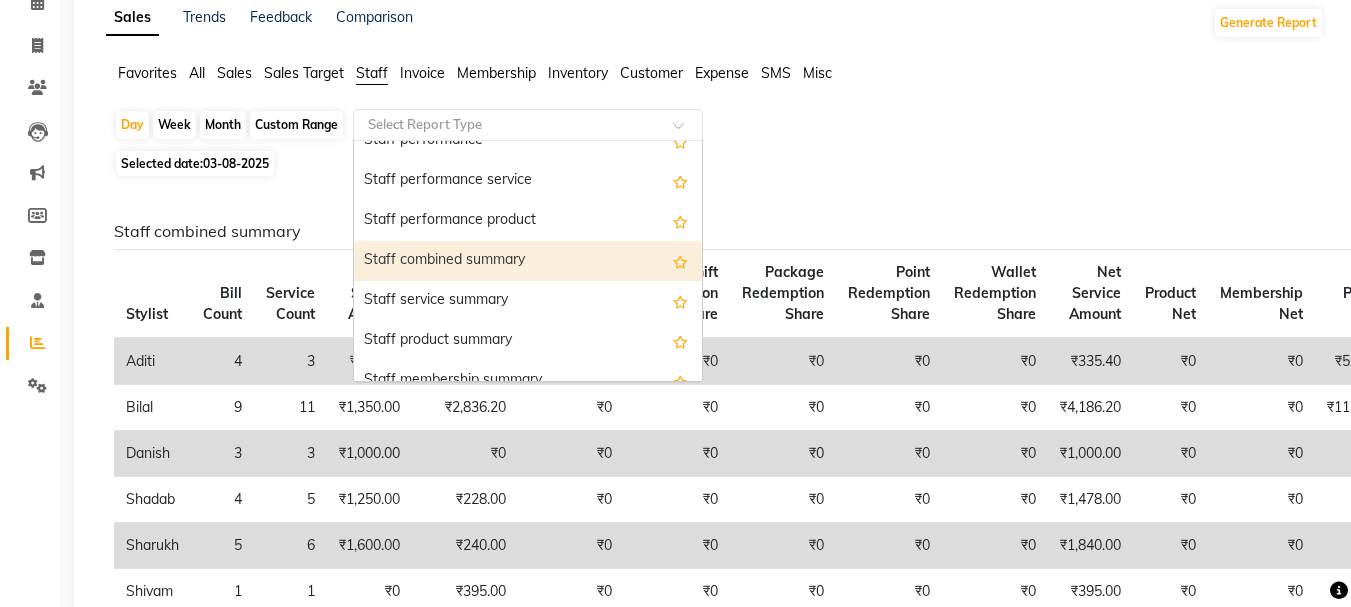 click on "Staff combined summary" at bounding box center [528, 261] 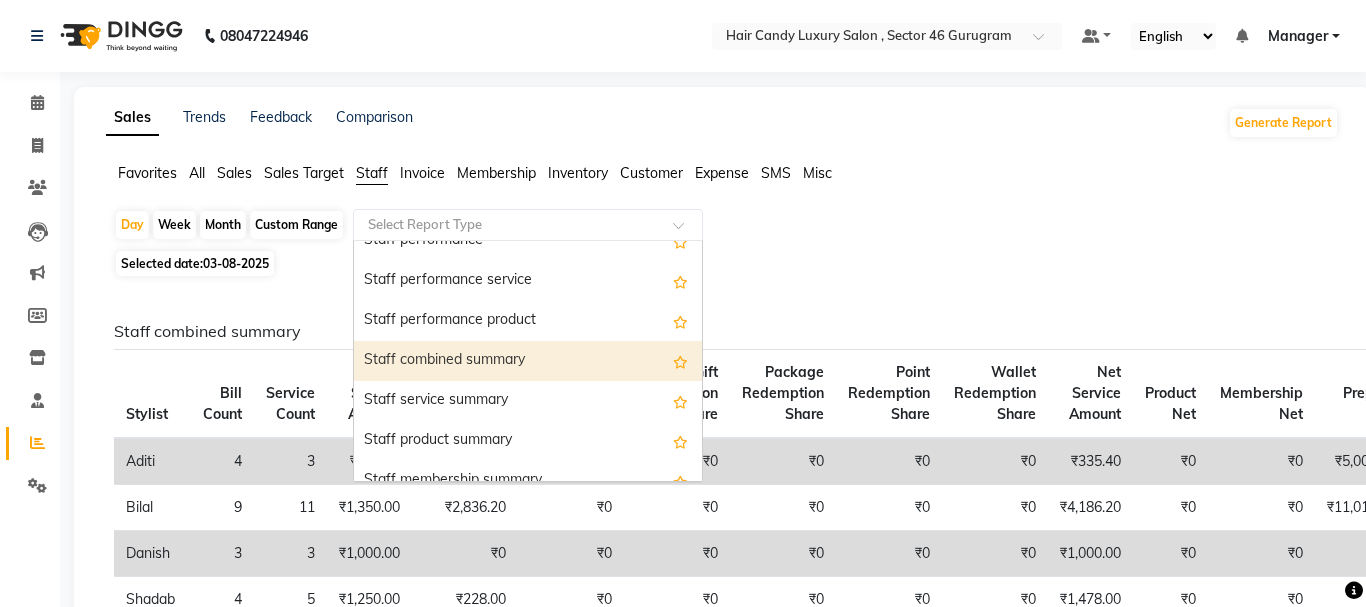 select on "full_report" 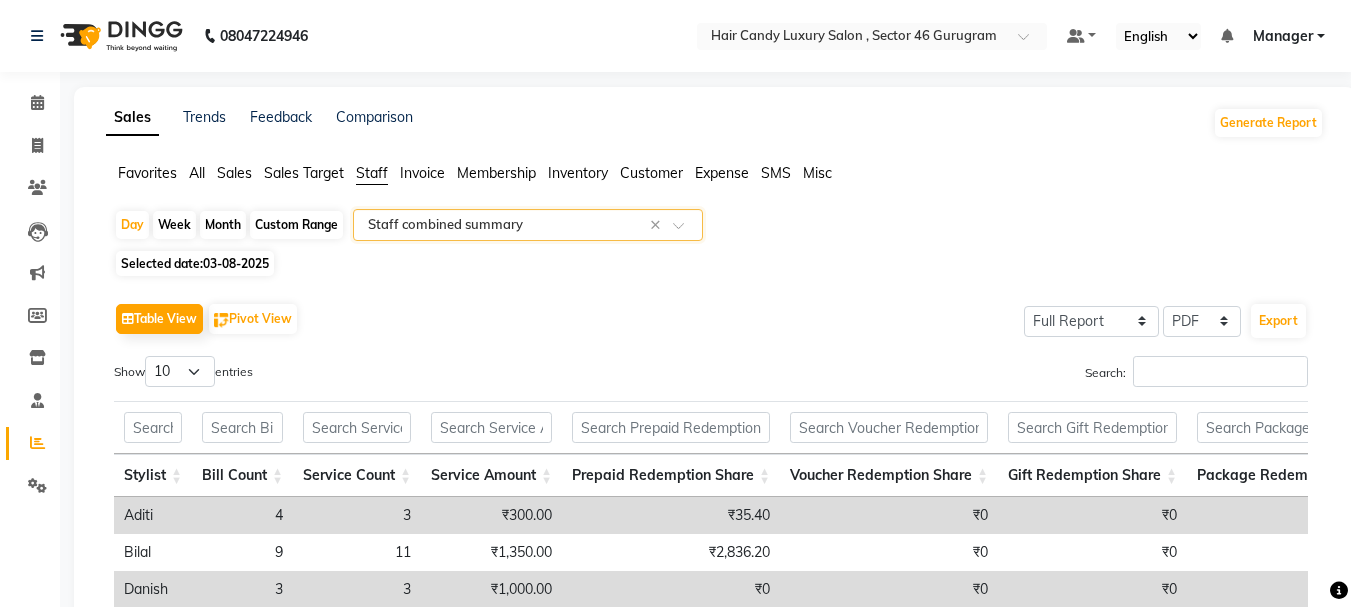 scroll, scrollTop: 367, scrollLeft: 0, axis: vertical 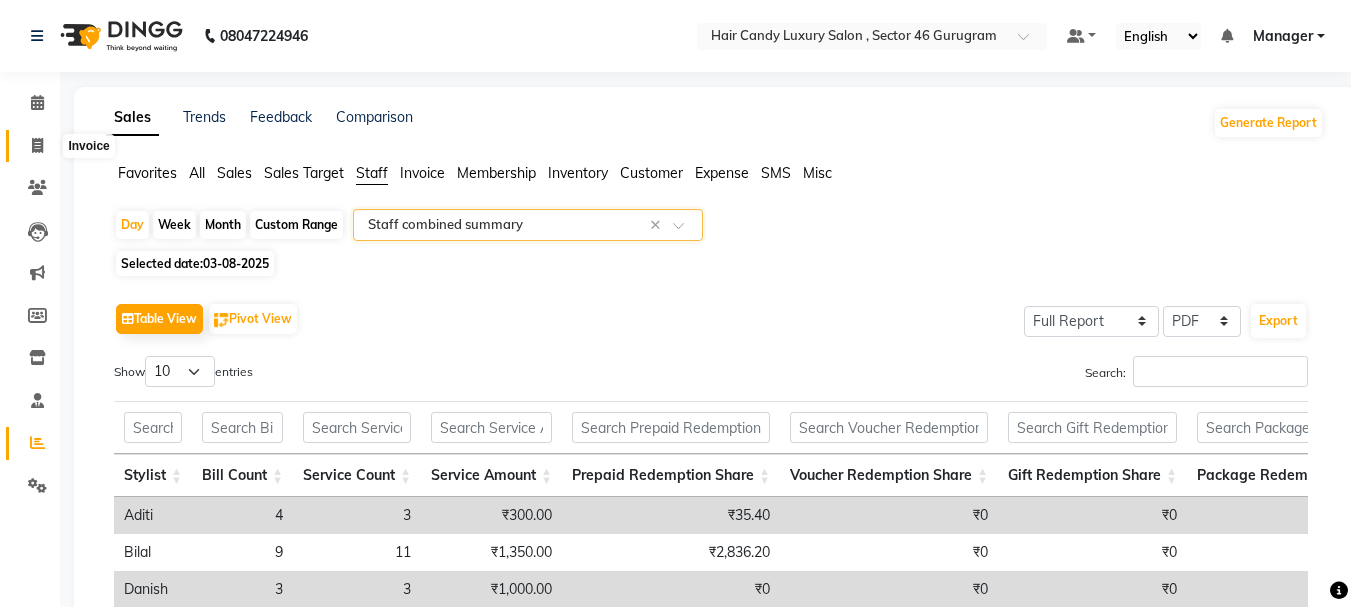 click 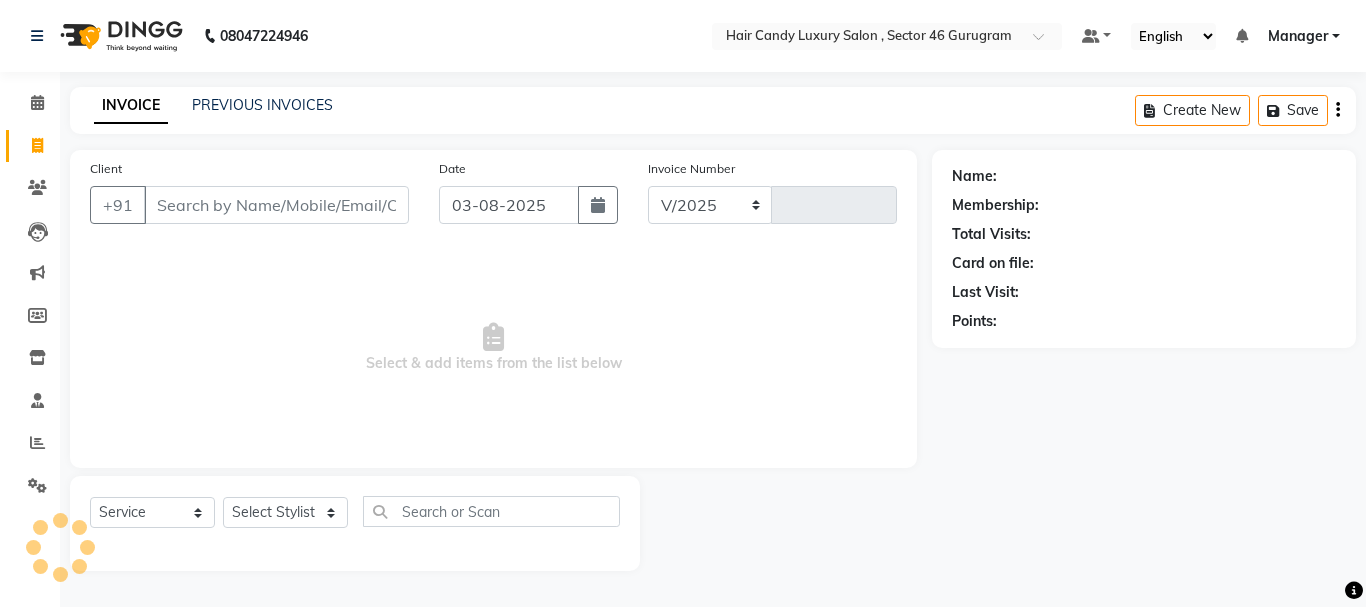 select on "8304" 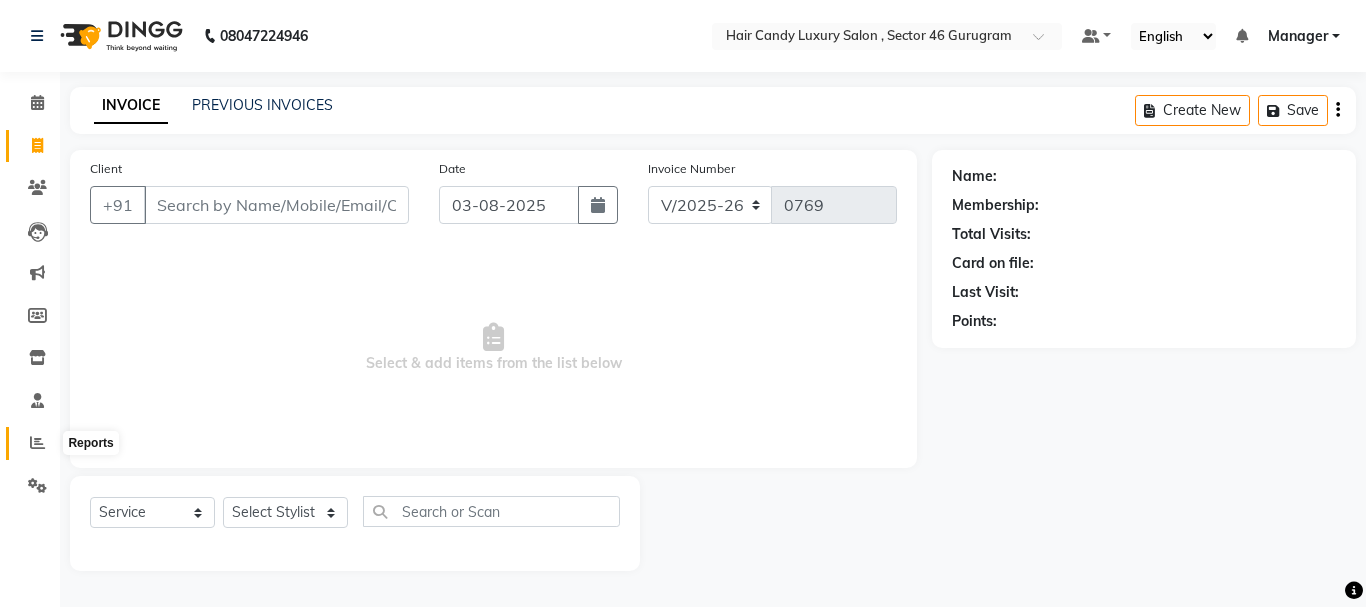 click 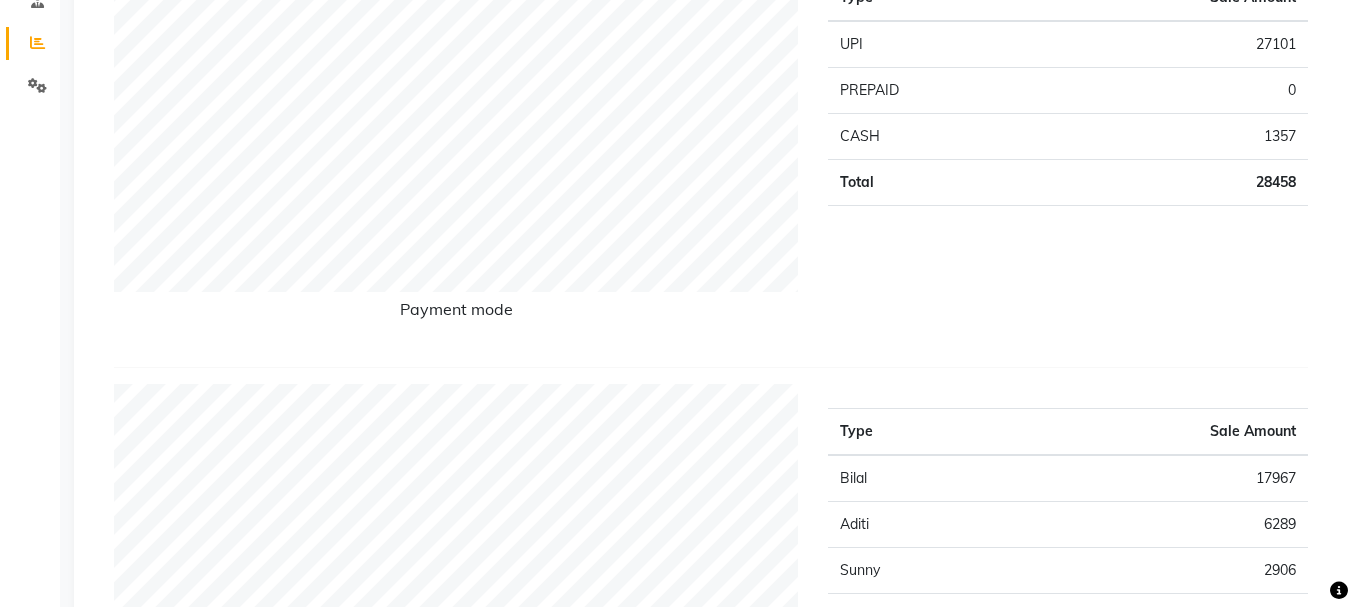 scroll, scrollTop: 100, scrollLeft: 0, axis: vertical 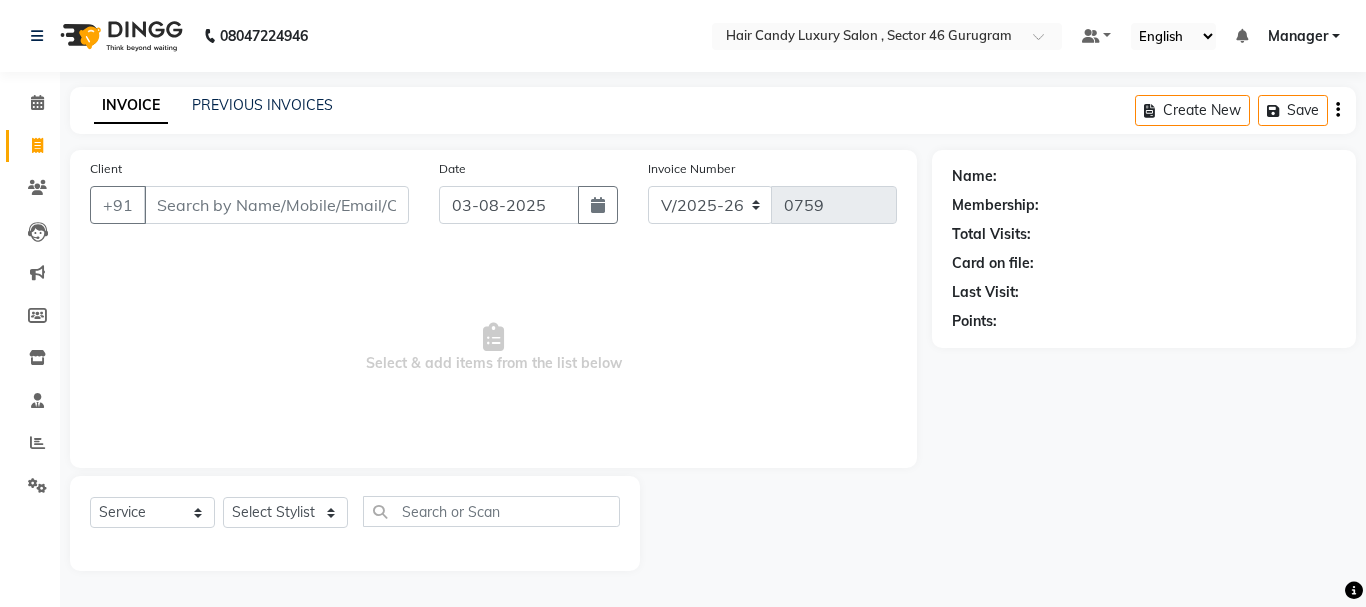 select on "8304" 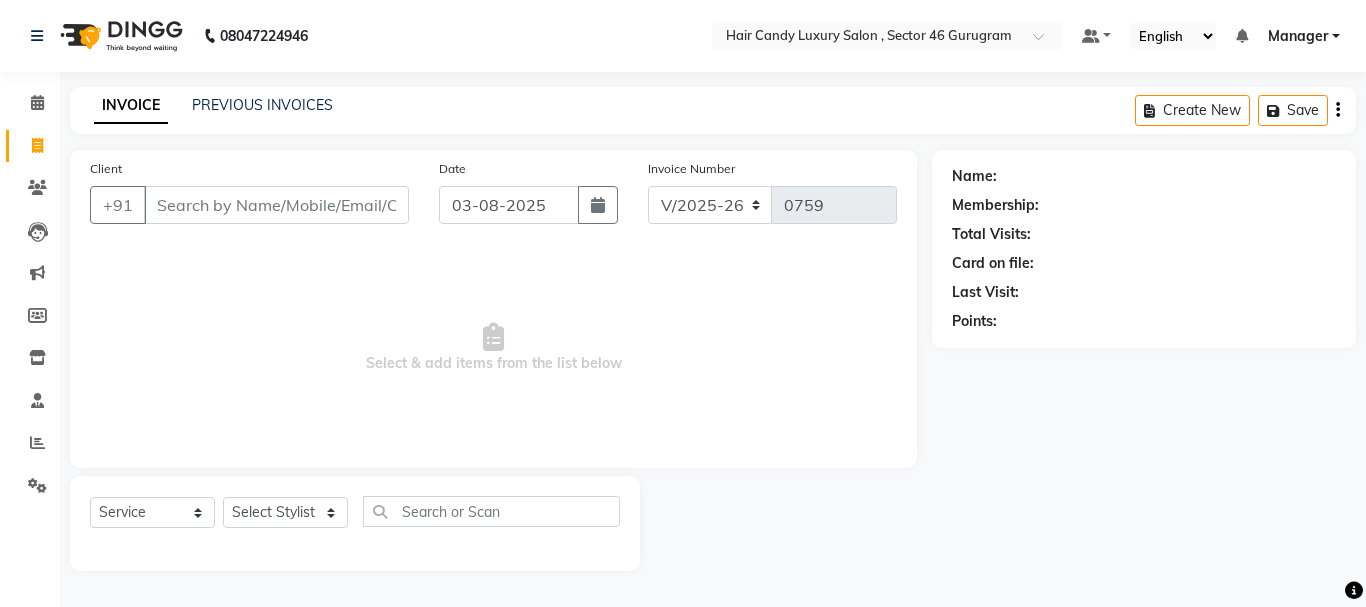scroll, scrollTop: 0, scrollLeft: 0, axis: both 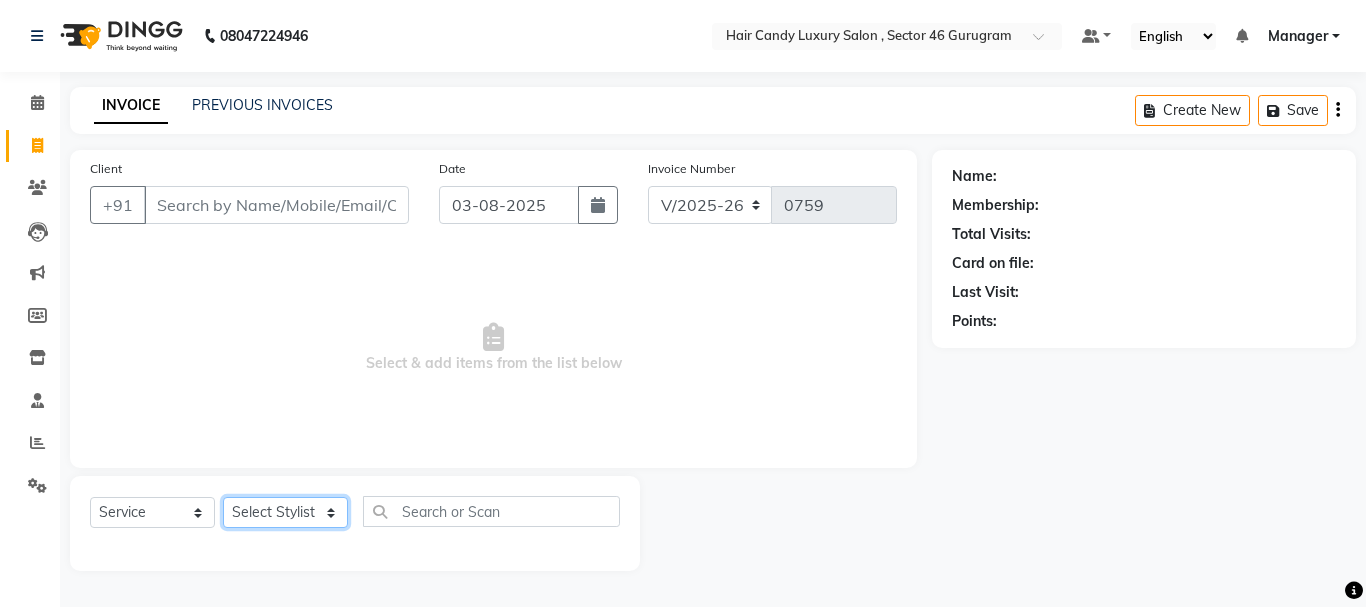 click on "Select Stylist ADITI BILAL DANISH Manager Manager  RINKI VALECHA SAVITRI SHADAB SHARUKH SHIVAM SUNNY UMESH" 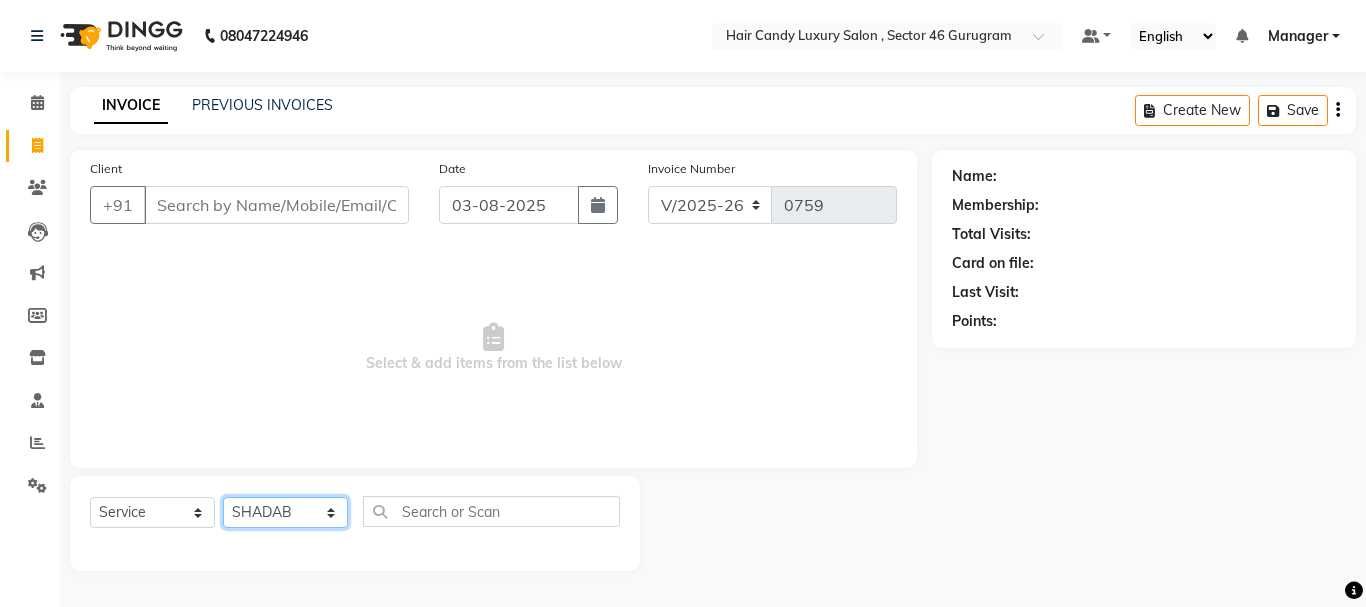 click on "Select Stylist ADITI BILAL DANISH Manager Manager  RINKI VALECHA SAVITRI SHADAB SHARUKH SHIVAM SUNNY UMESH" 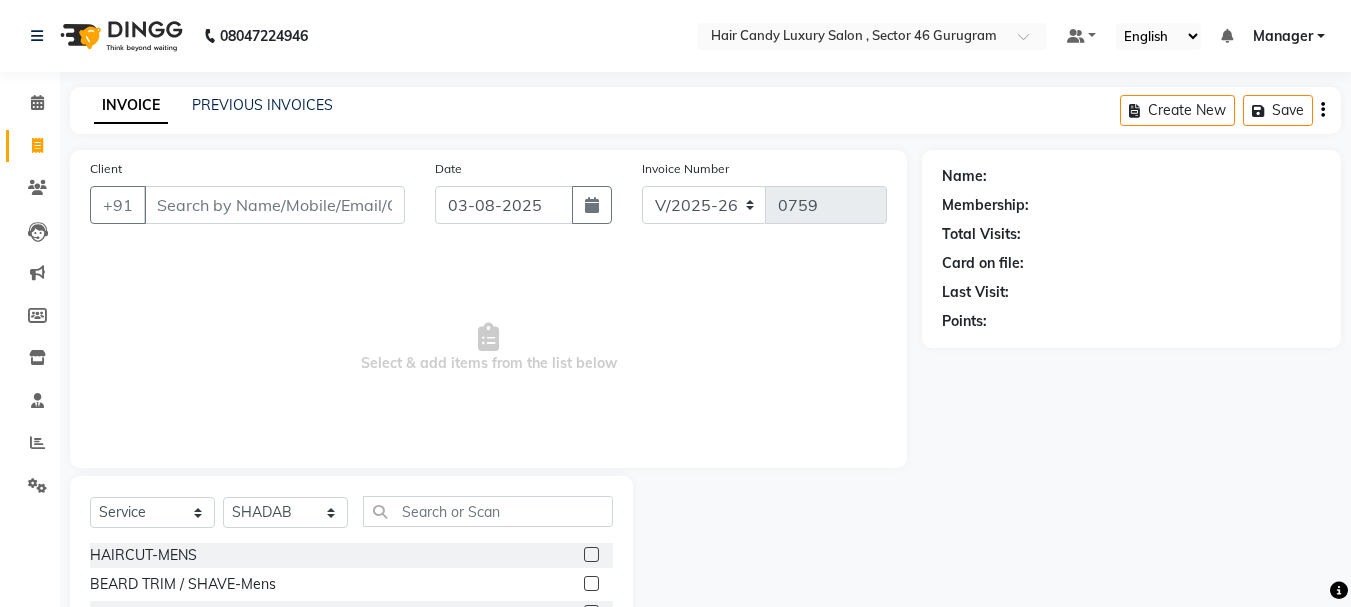 click 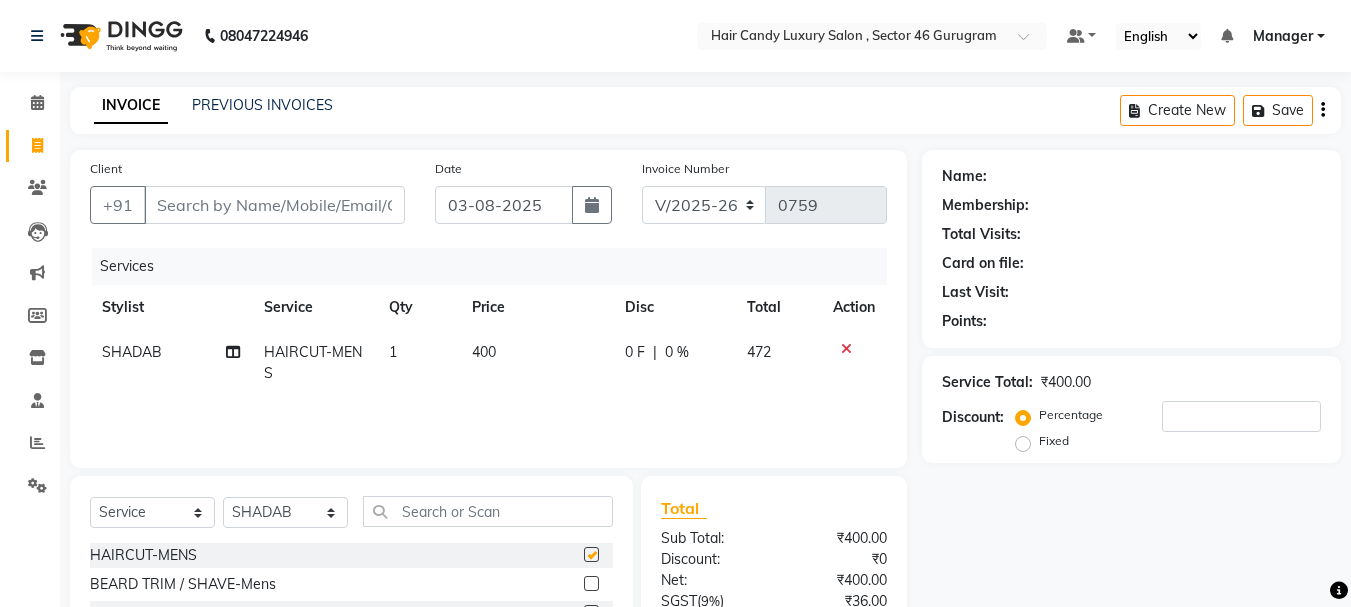 checkbox on "false" 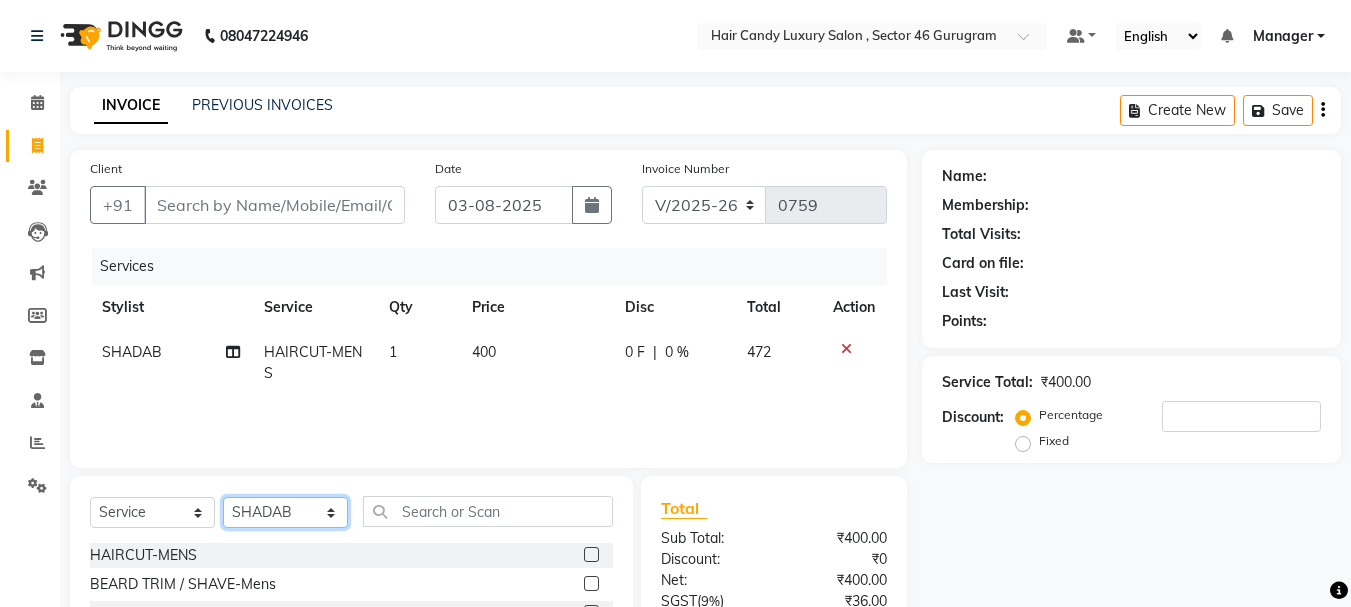 click on "Select Stylist ADITI BILAL DANISH Manager Manager  RINKI VALECHA SAVITRI SHADAB SHARUKH SHIVAM SUNNY UMESH" 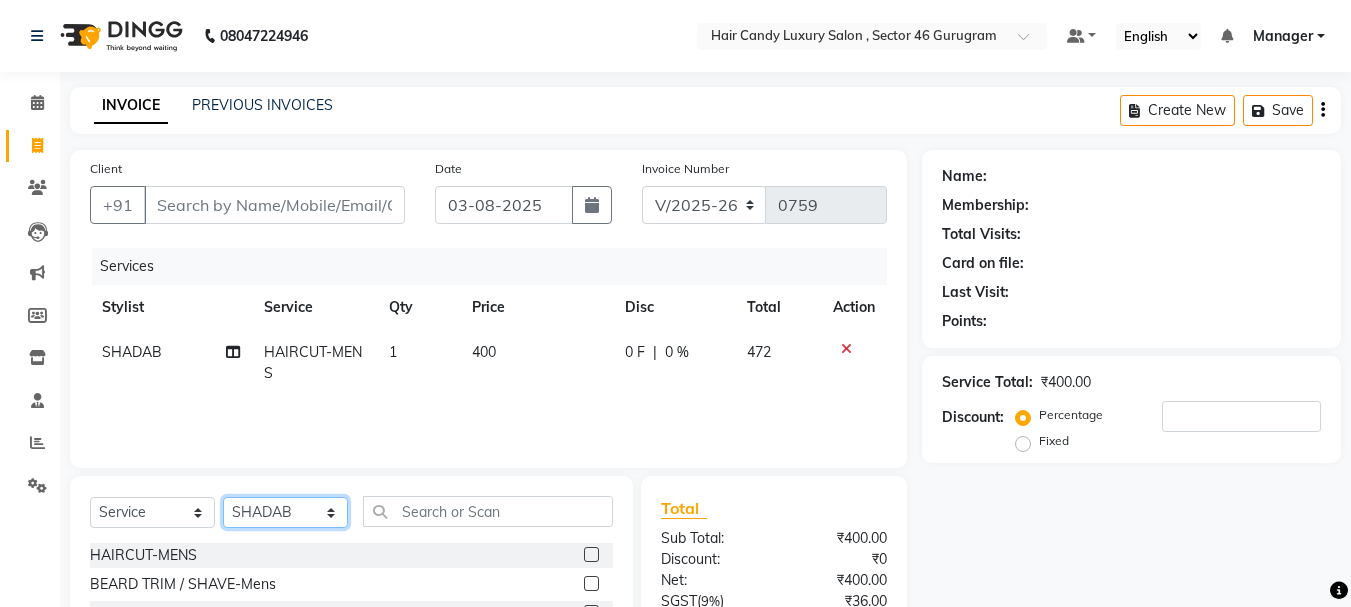 select on "84022" 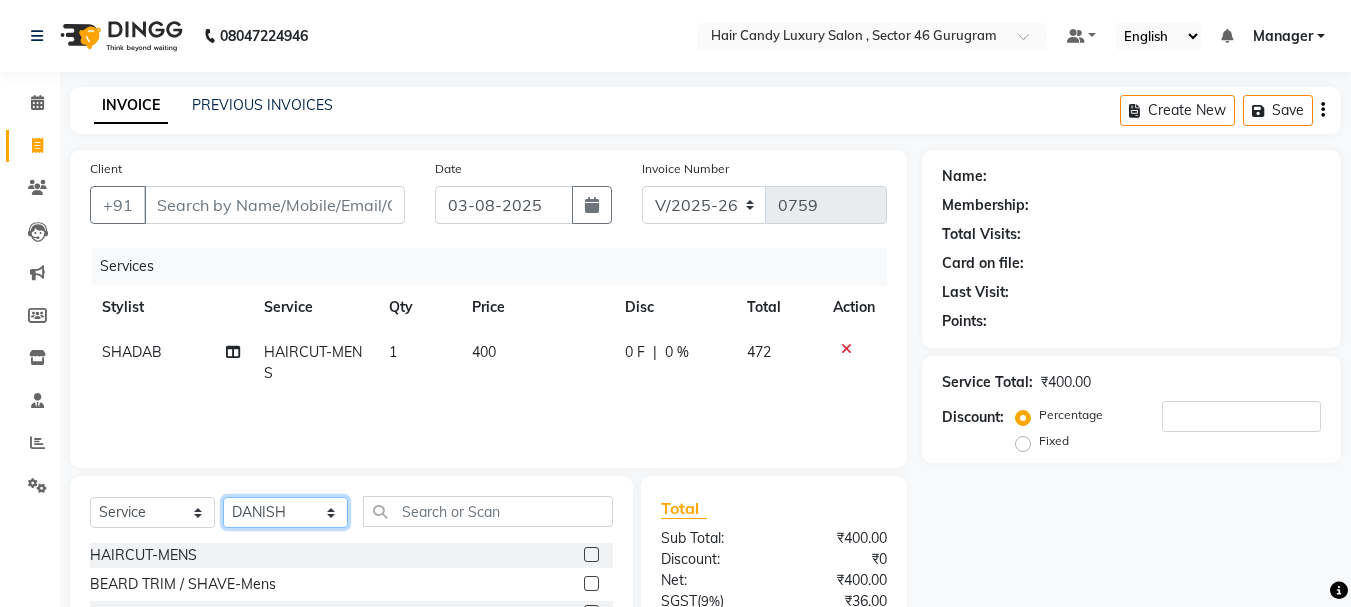 click on "Select Stylist ADITI BILAL DANISH Manager Manager  RINKI VALECHA SAVITRI SHADAB SHARUKH SHIVAM SUNNY UMESH" 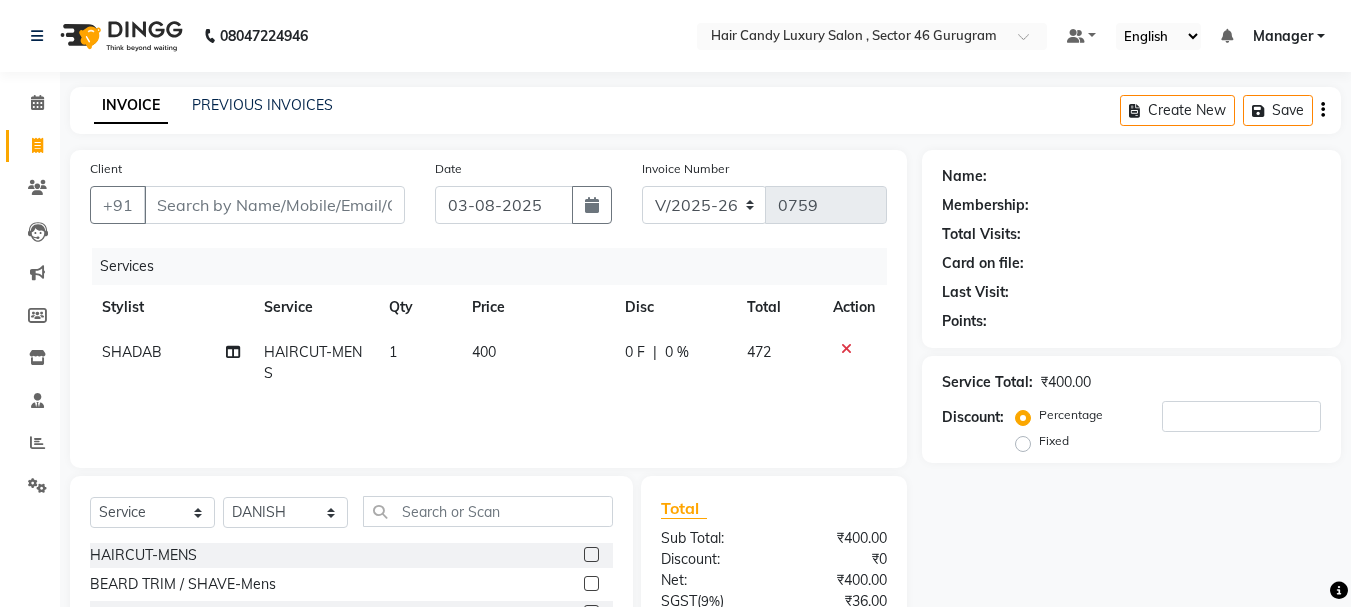 click 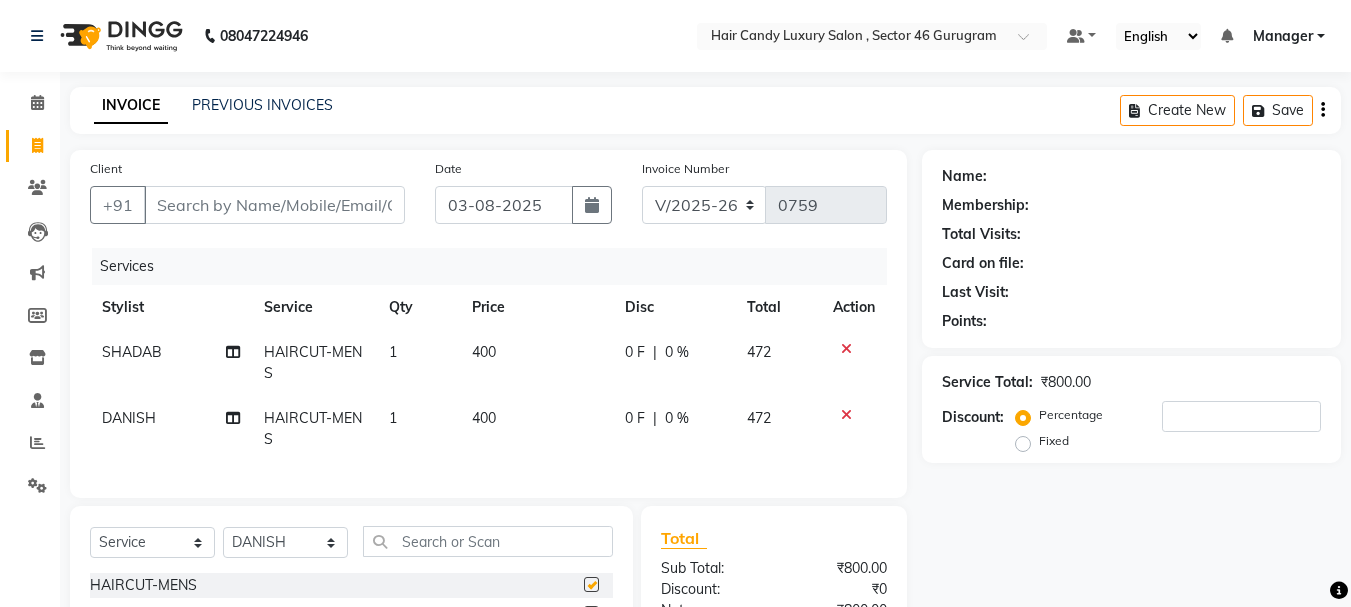 checkbox on "false" 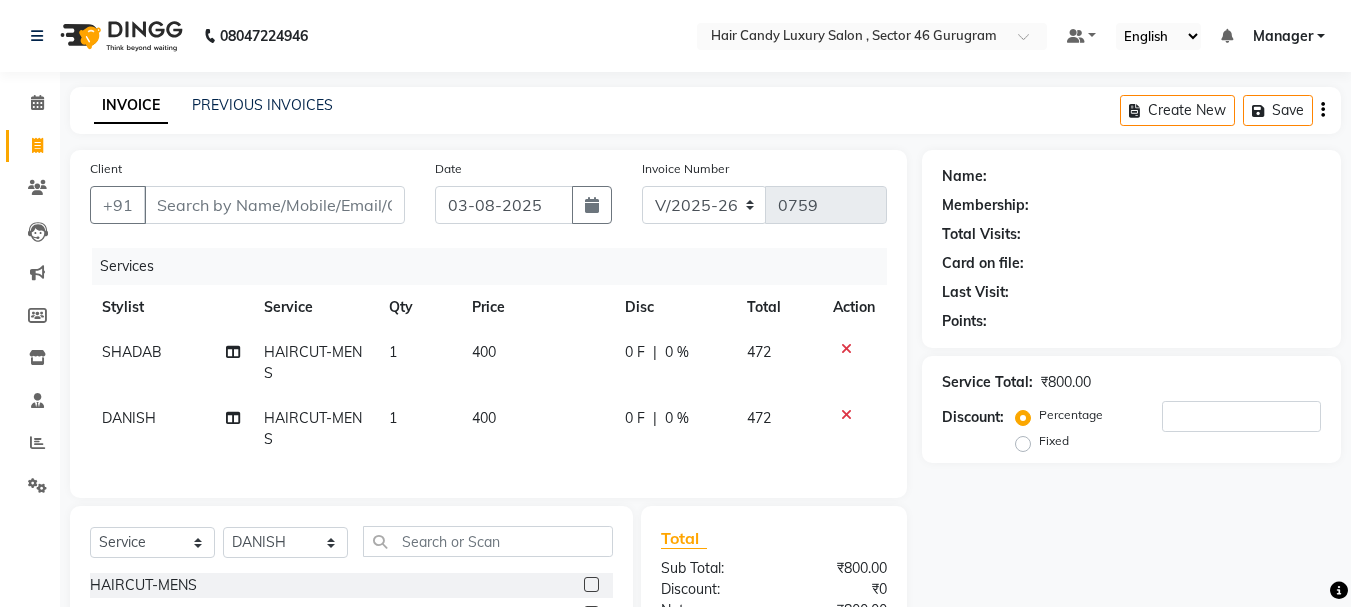 click on "400" 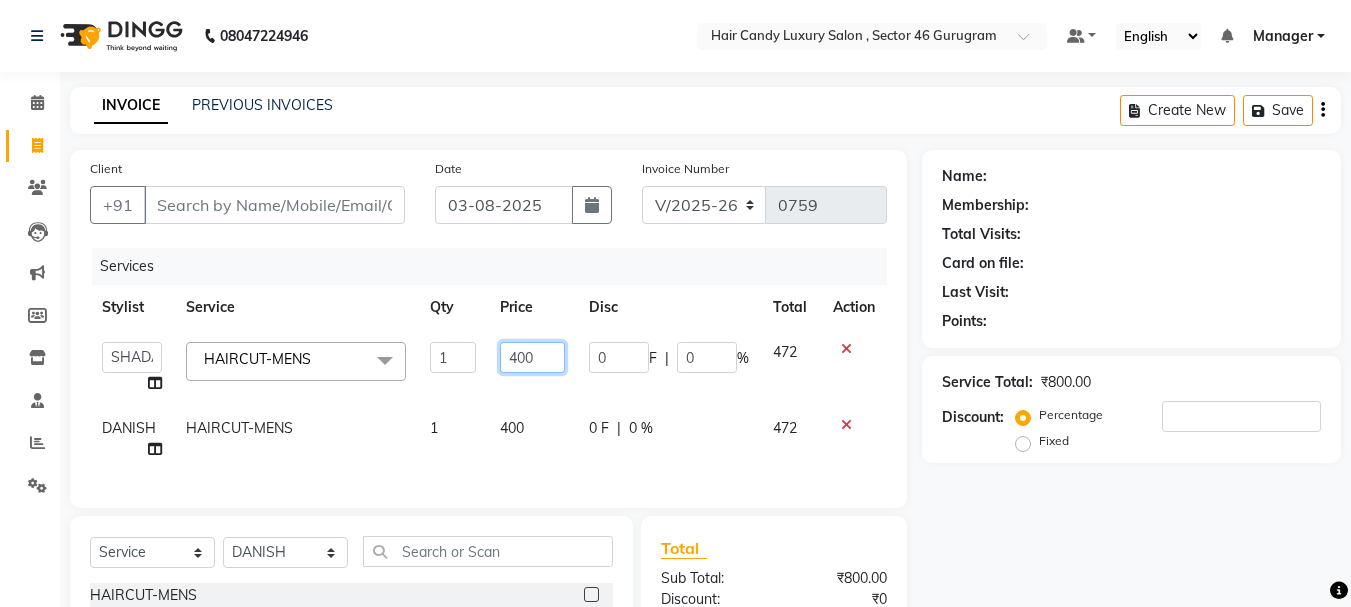 click on "400" 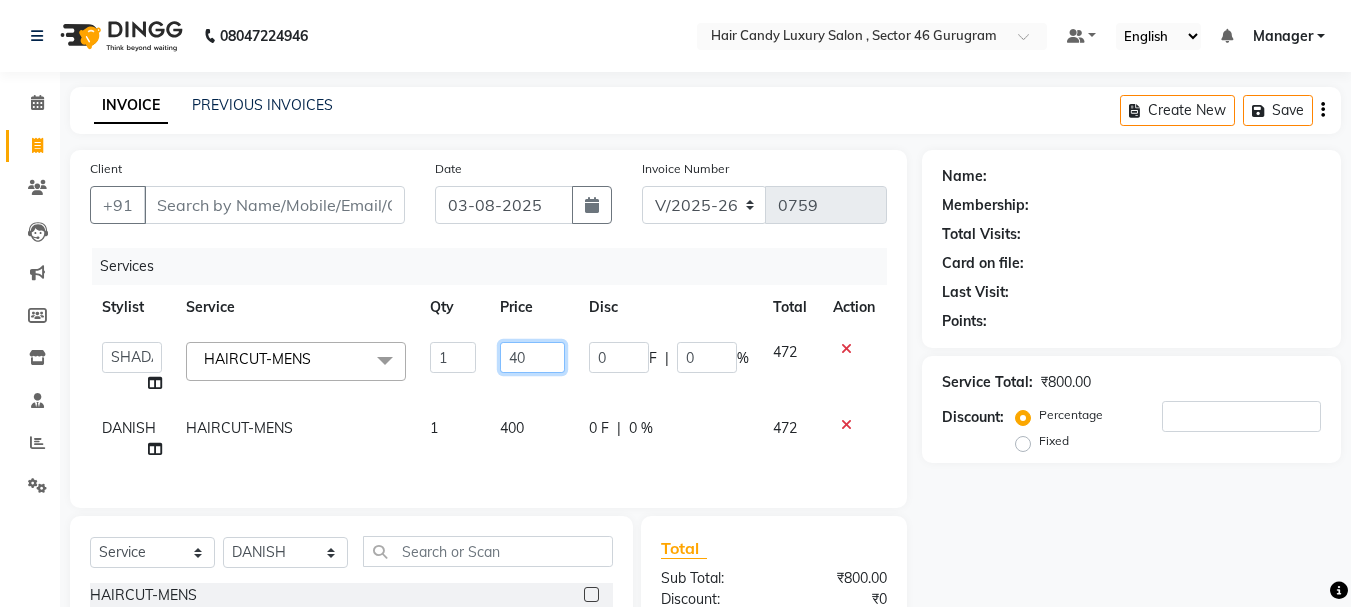 type on "4" 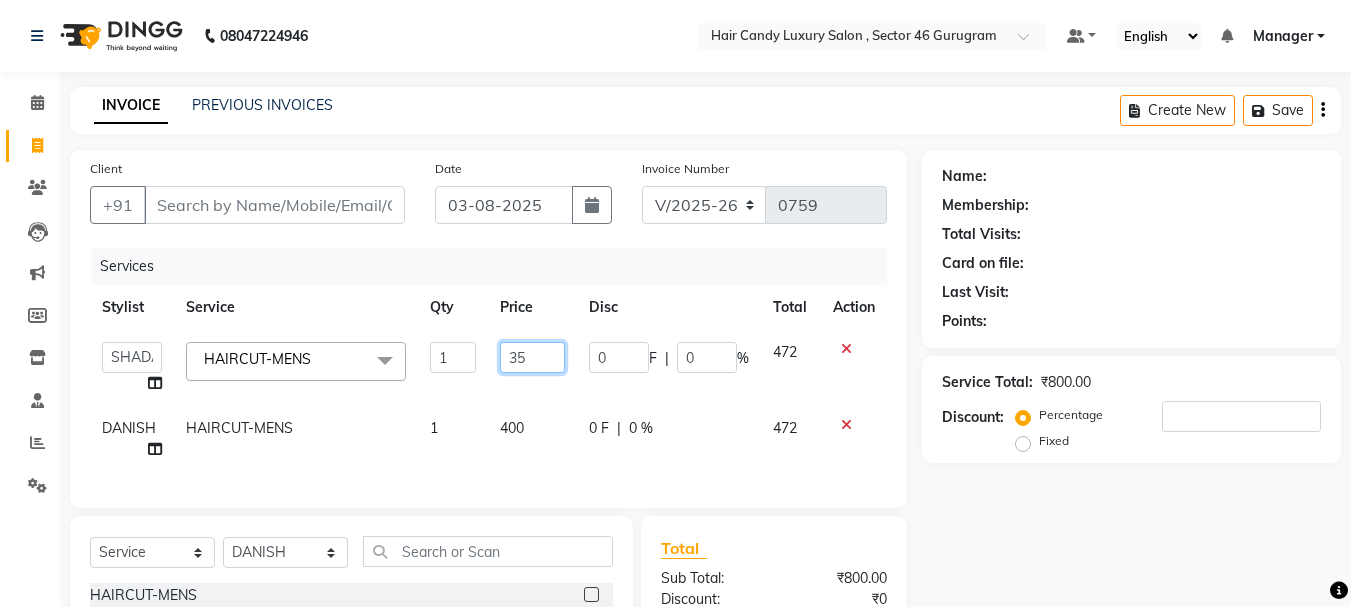 type on "350" 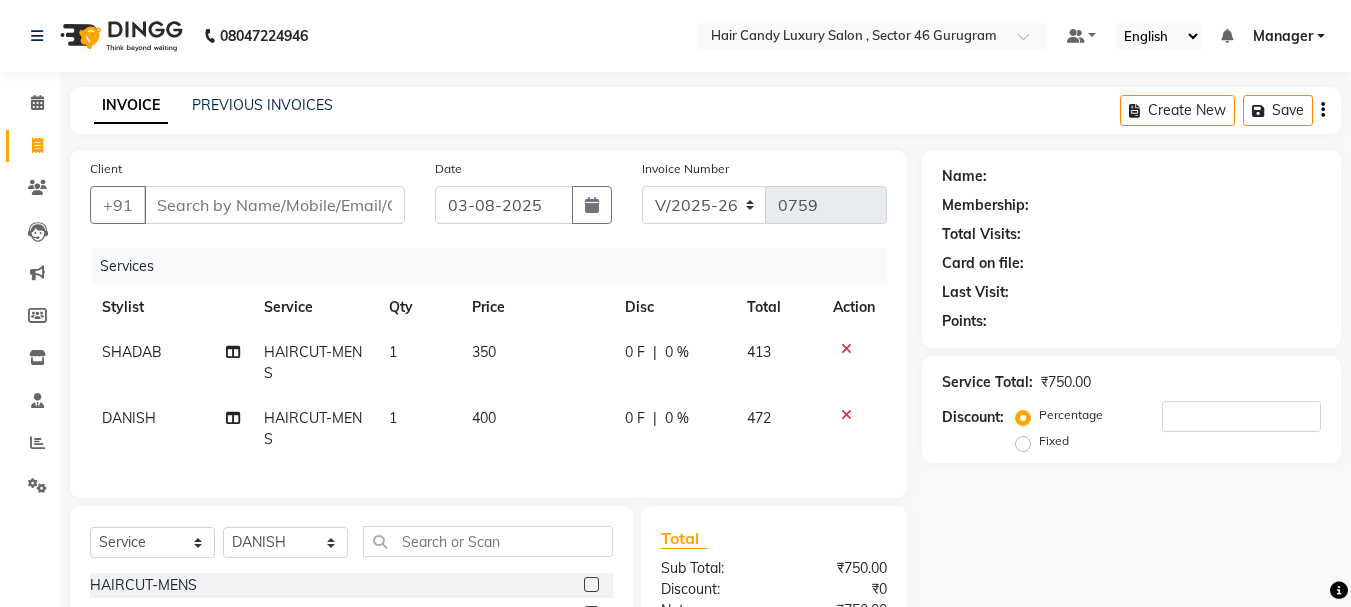 click on "400" 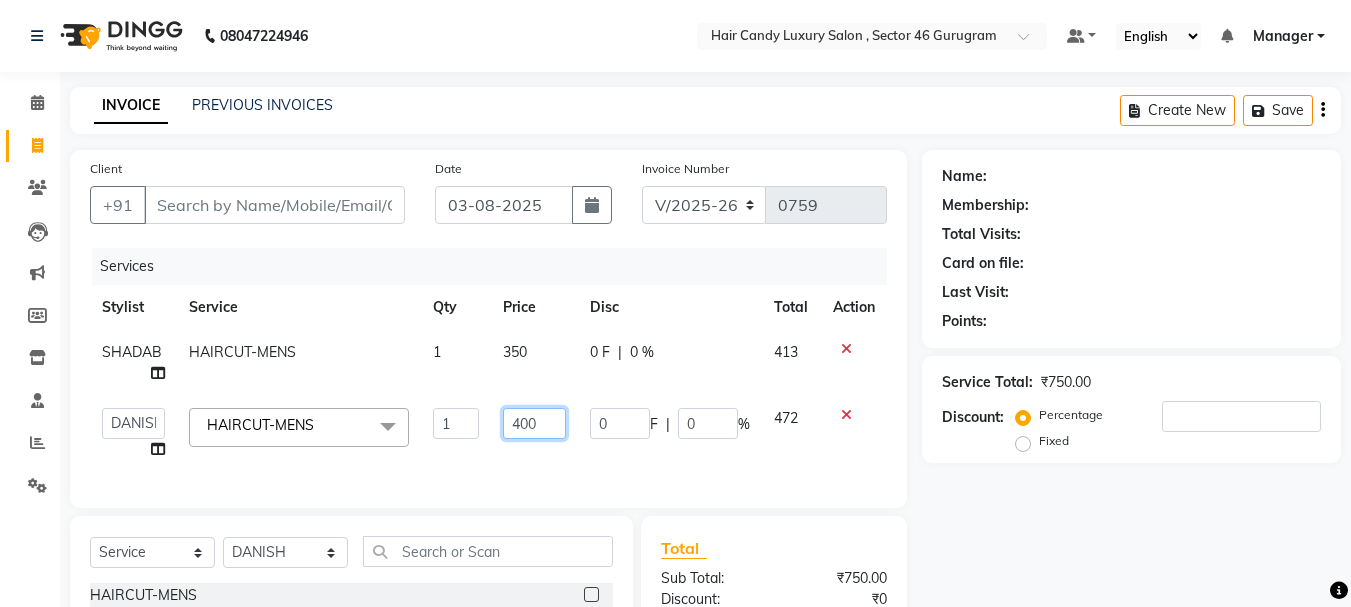 click on "400" 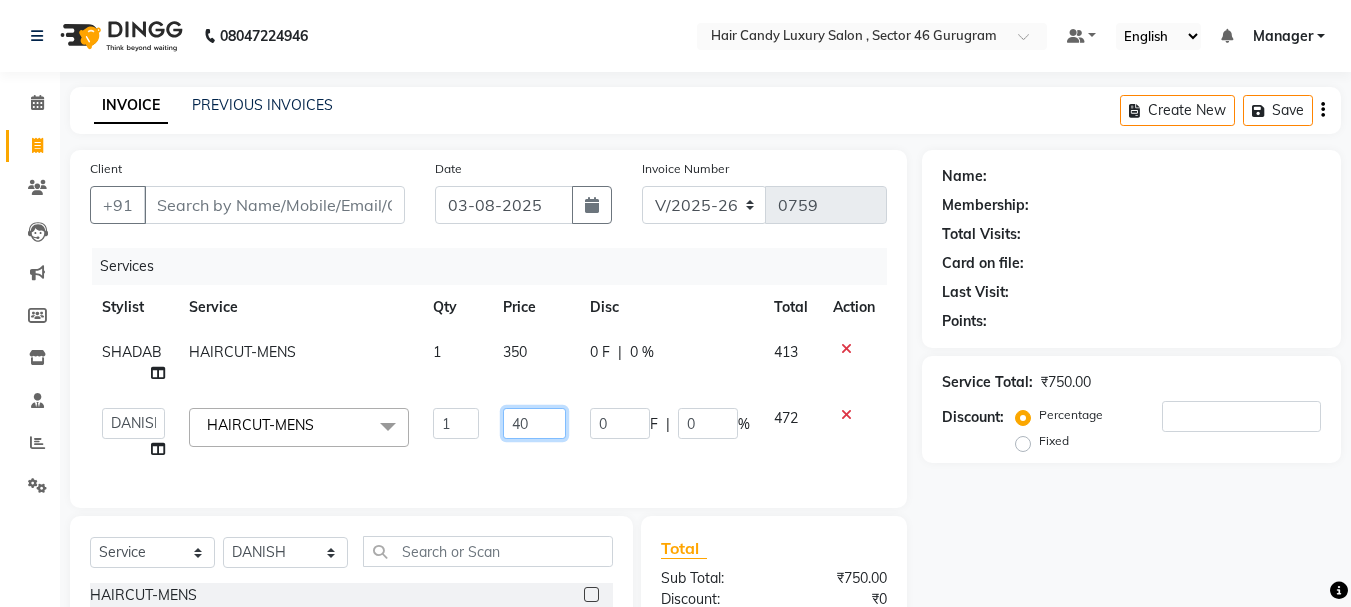 type on "4" 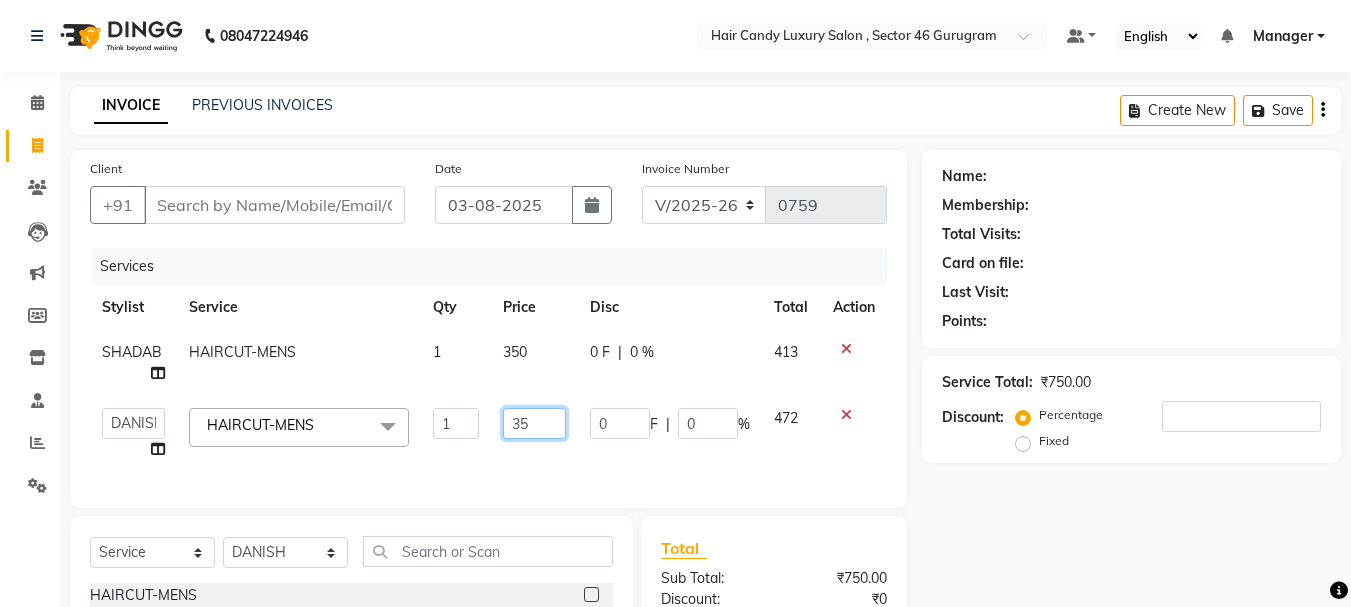 type on "350" 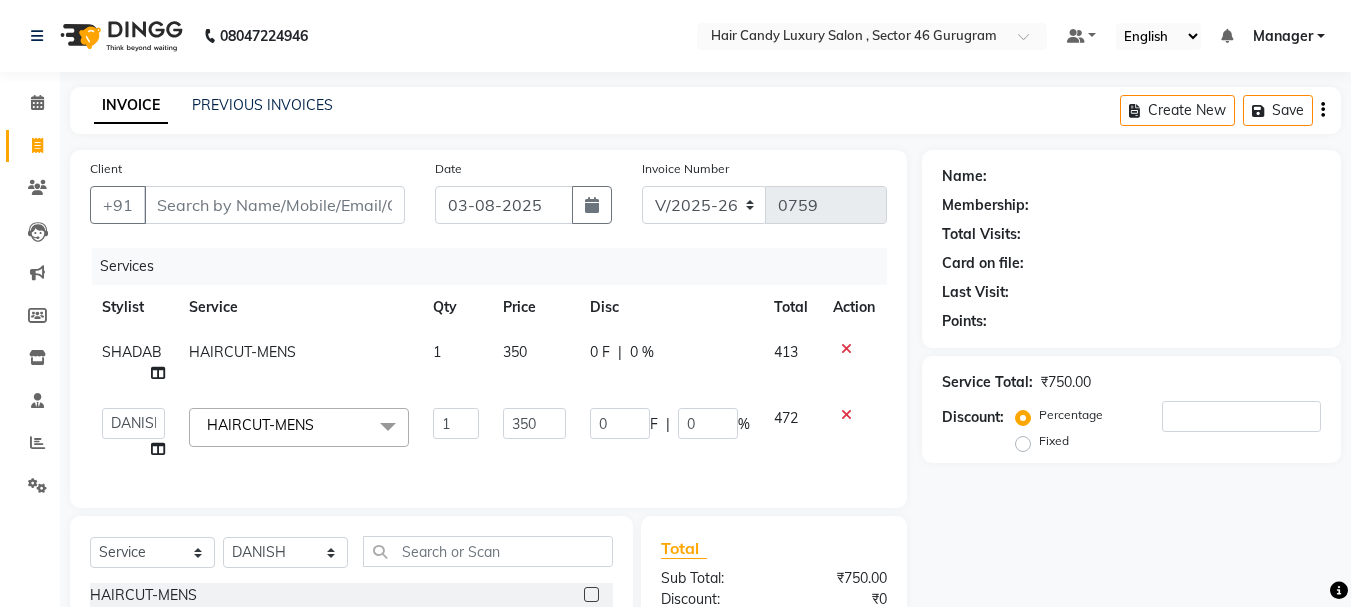 click on "Name: Membership: Total Visits: Card on file: Last Visit:  Points:  Service Total:  ₹750.00  Discount:  Percentage   Fixed" 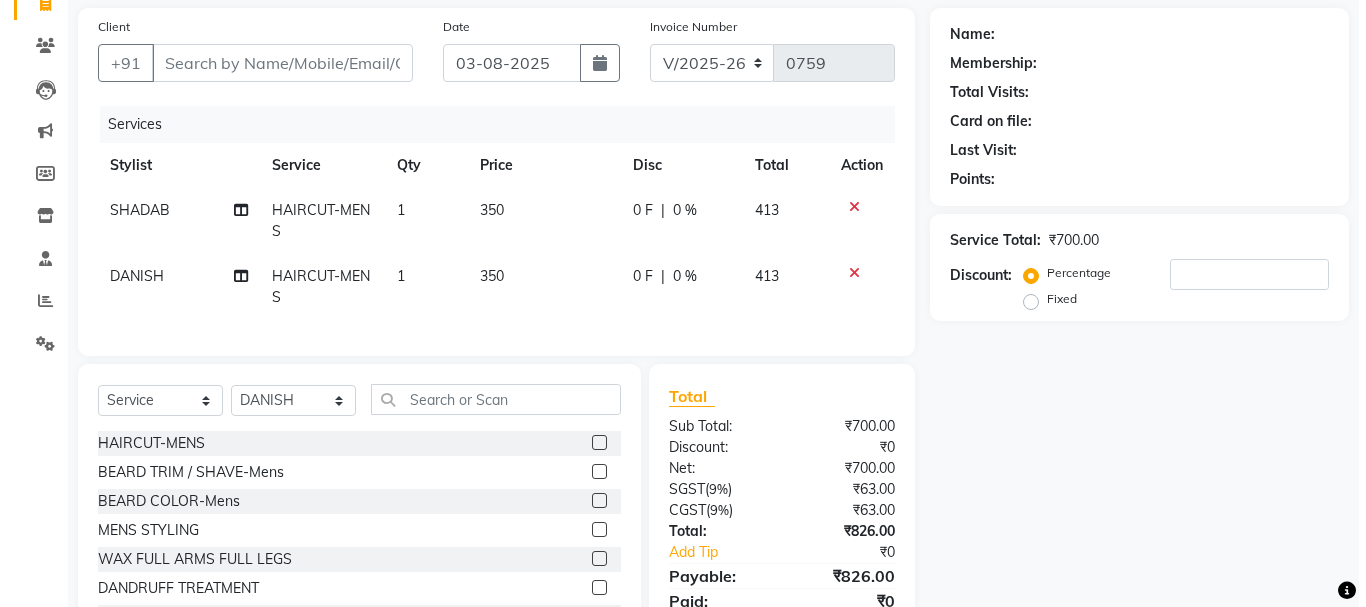 scroll, scrollTop: 100, scrollLeft: 0, axis: vertical 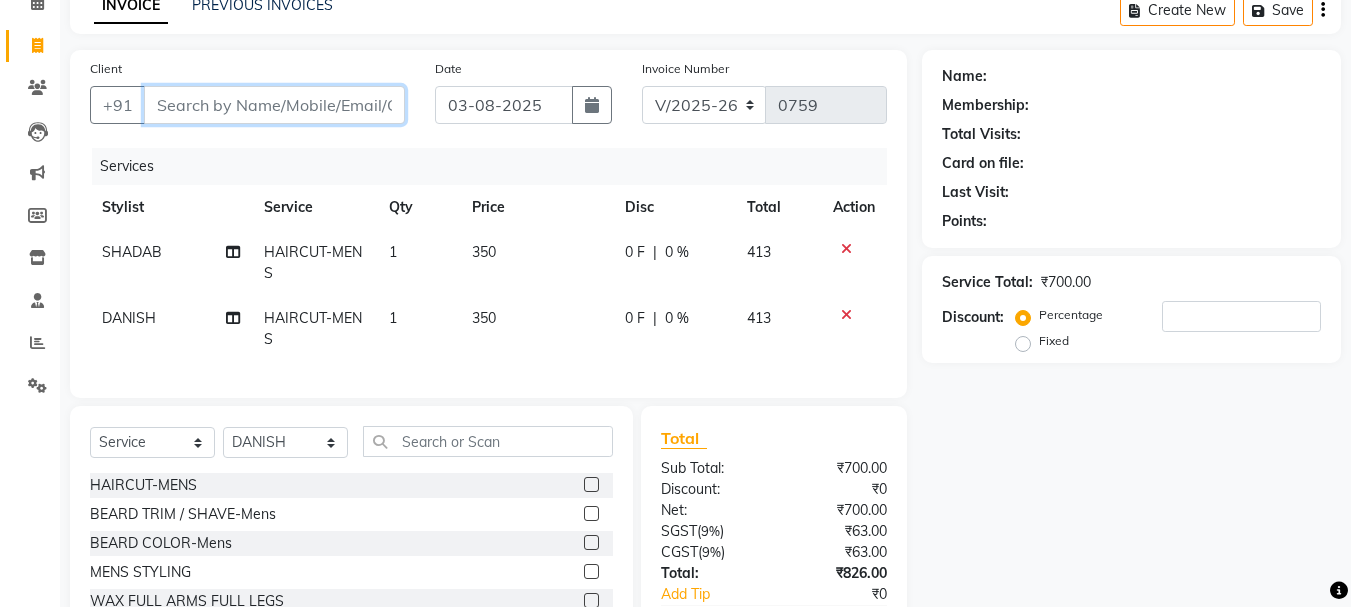 click on "Client" at bounding box center (274, 105) 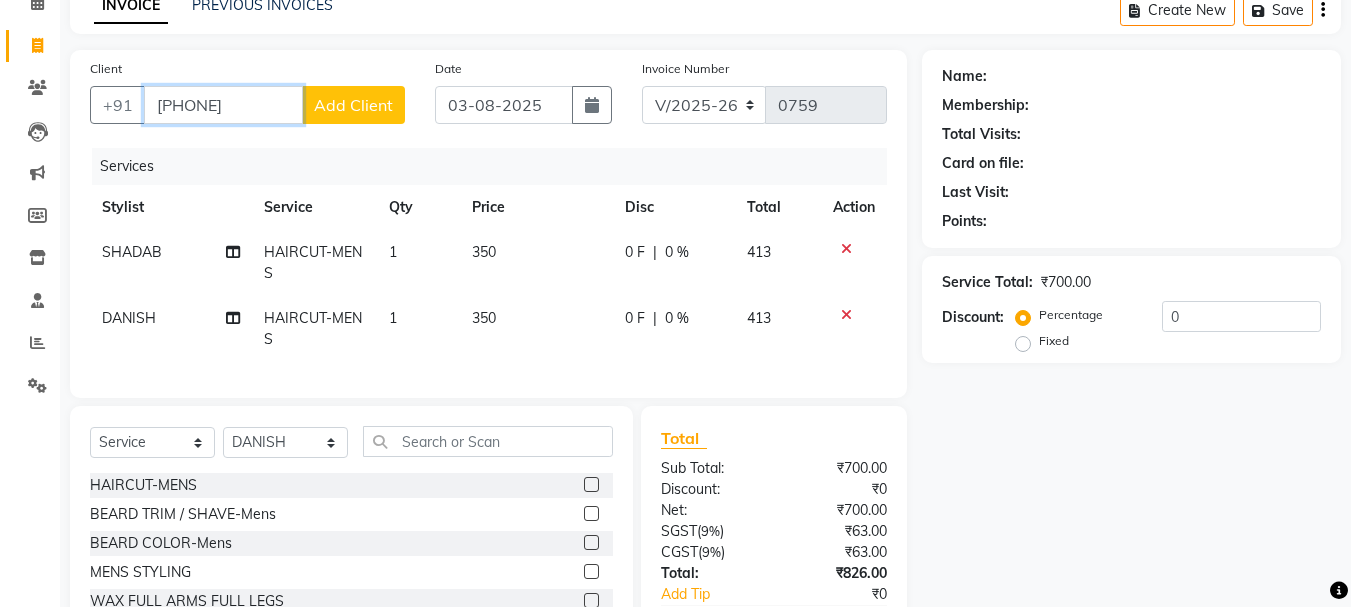 type on "9817583282" 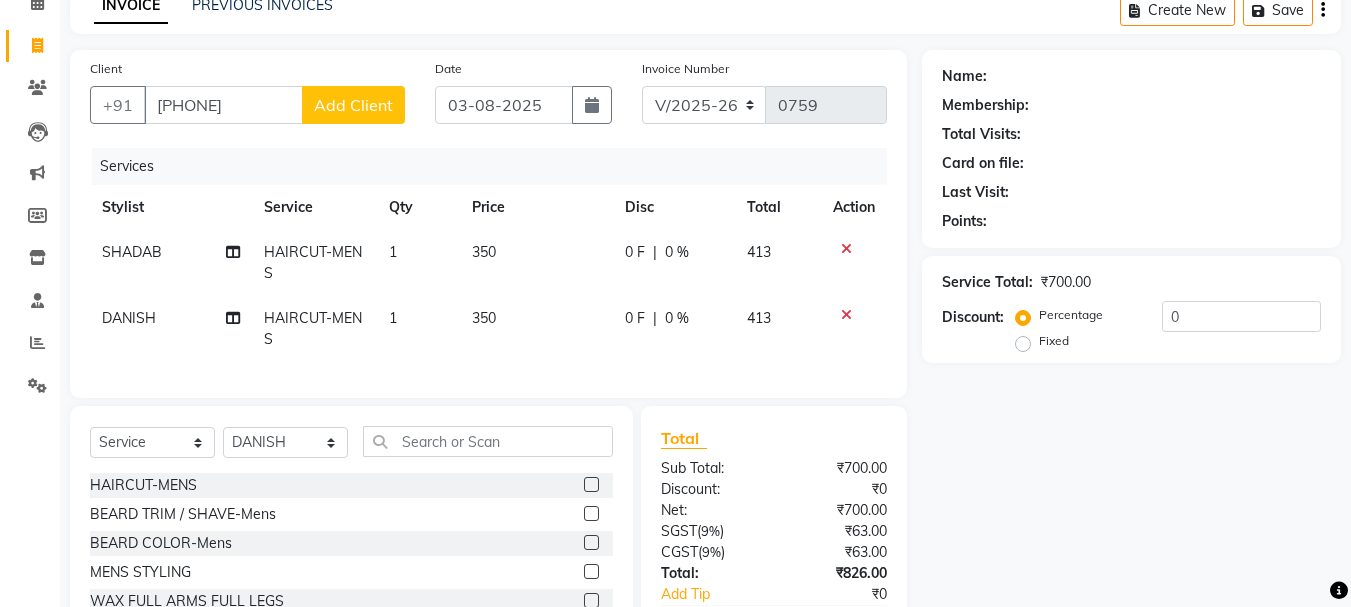 click on "Add Client" 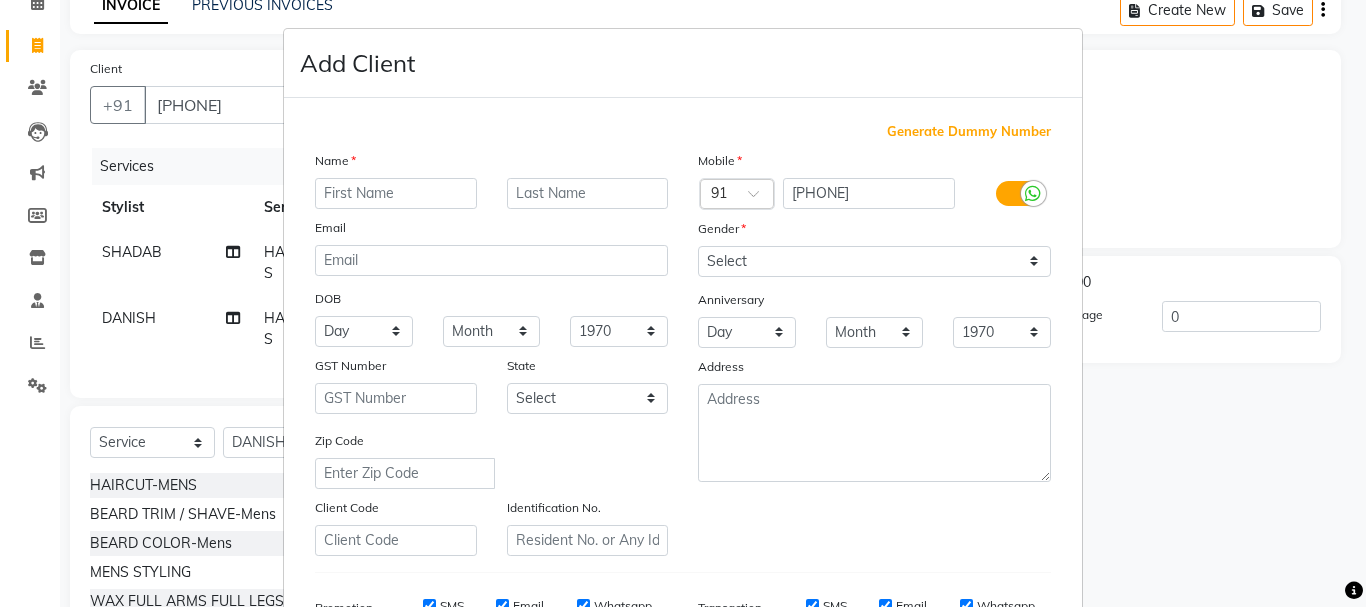 click at bounding box center (396, 193) 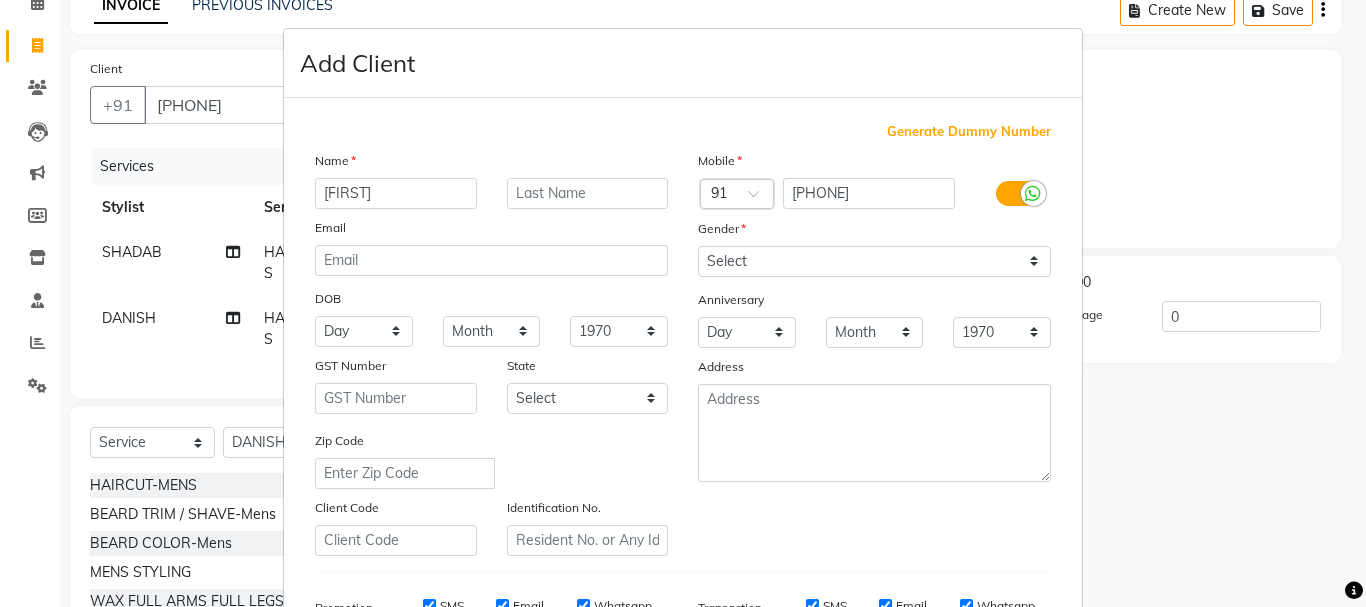 type on "paritosh" 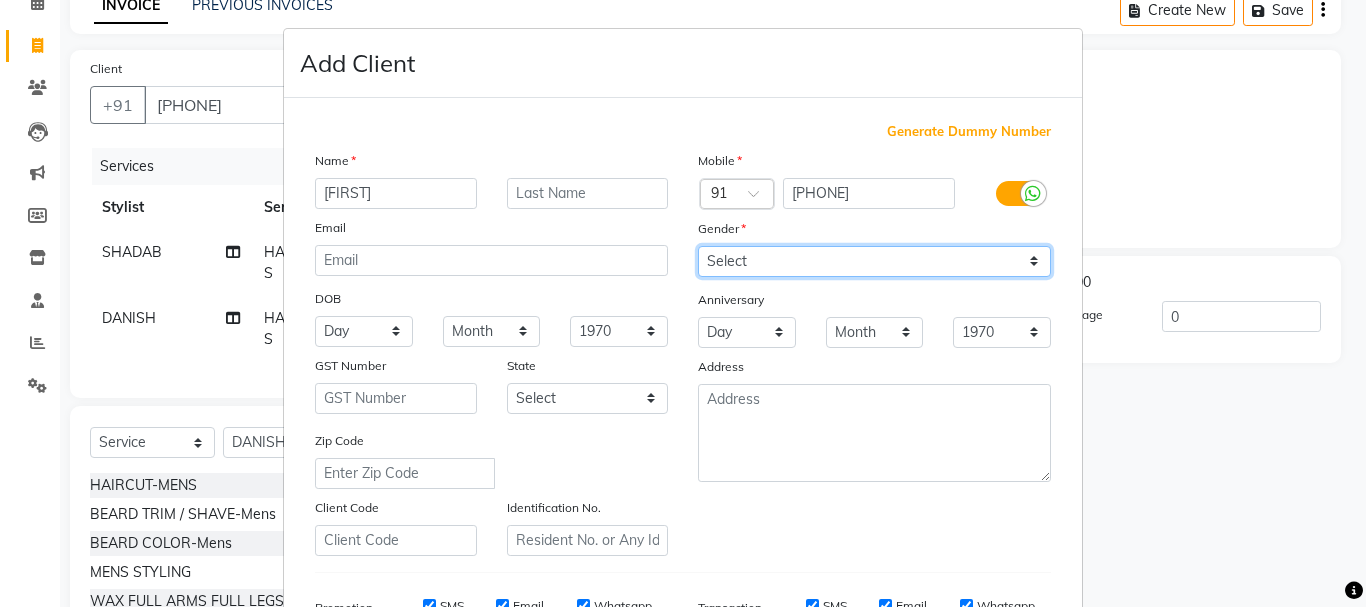 click on "Select Male Female Other Prefer Not To Say" at bounding box center (874, 261) 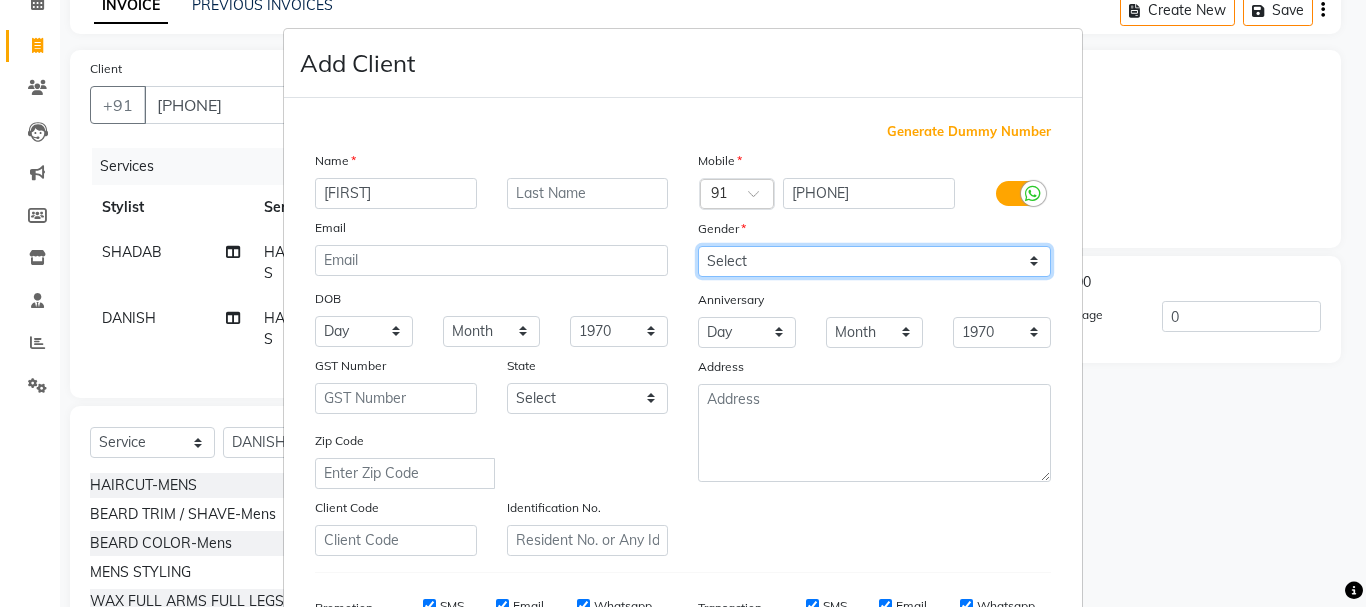 select on "male" 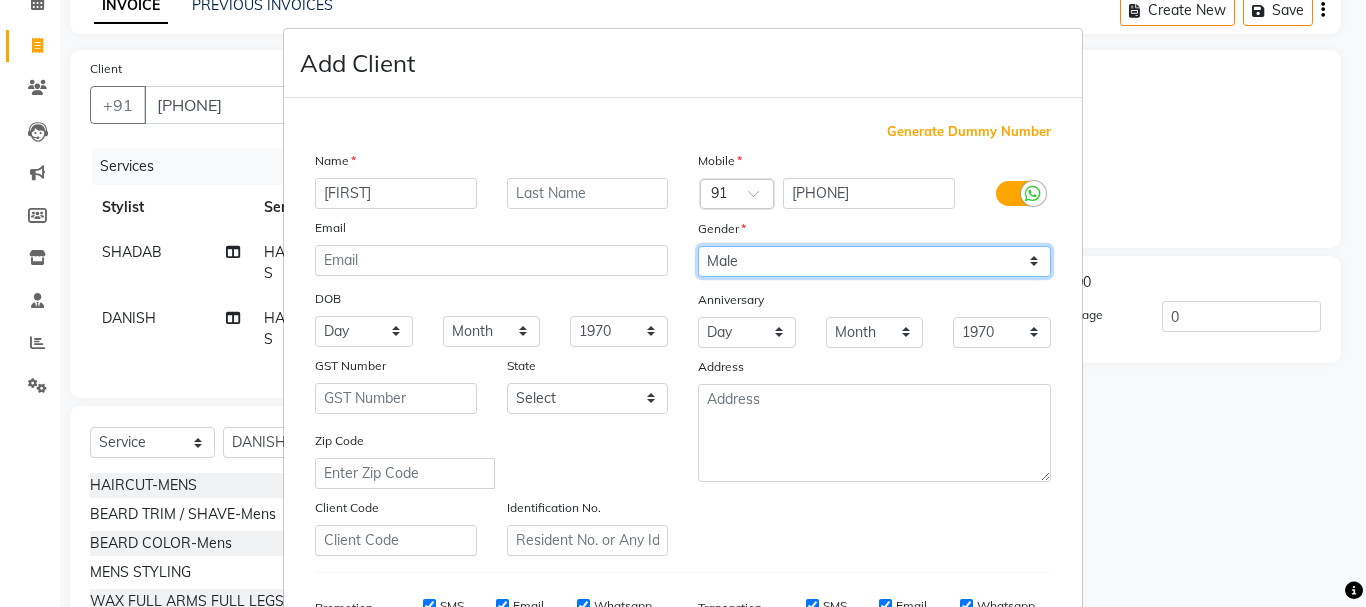 click on "Select Male Female Other Prefer Not To Say" at bounding box center (874, 261) 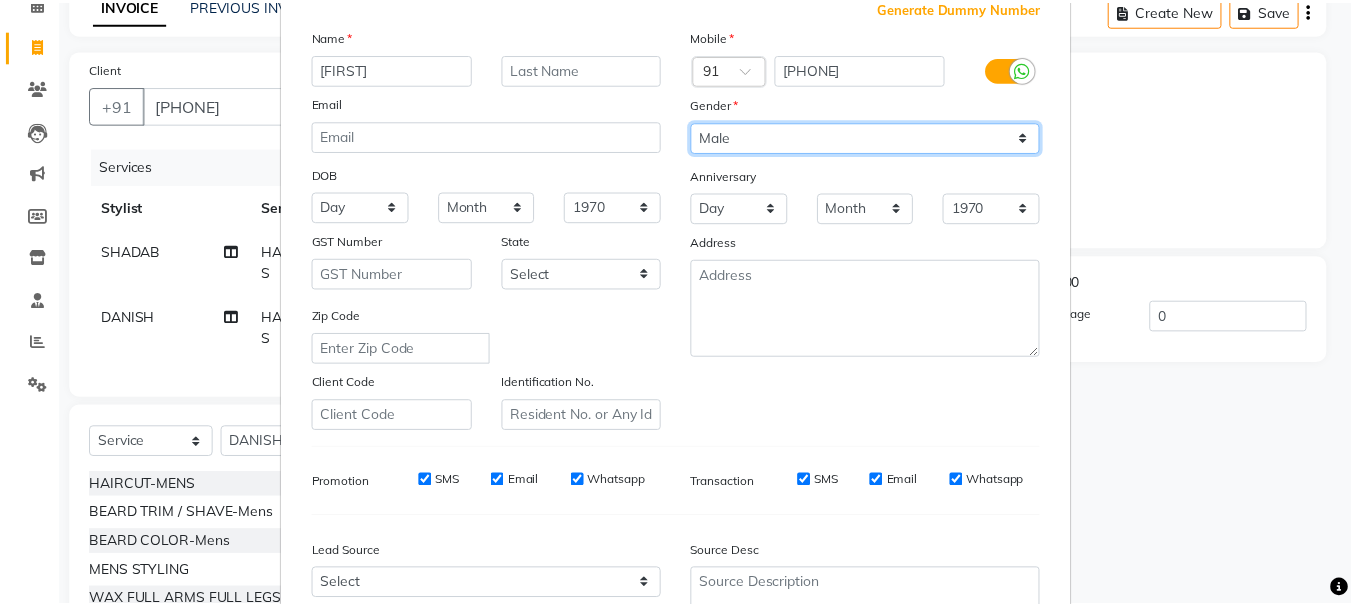 scroll, scrollTop: 300, scrollLeft: 0, axis: vertical 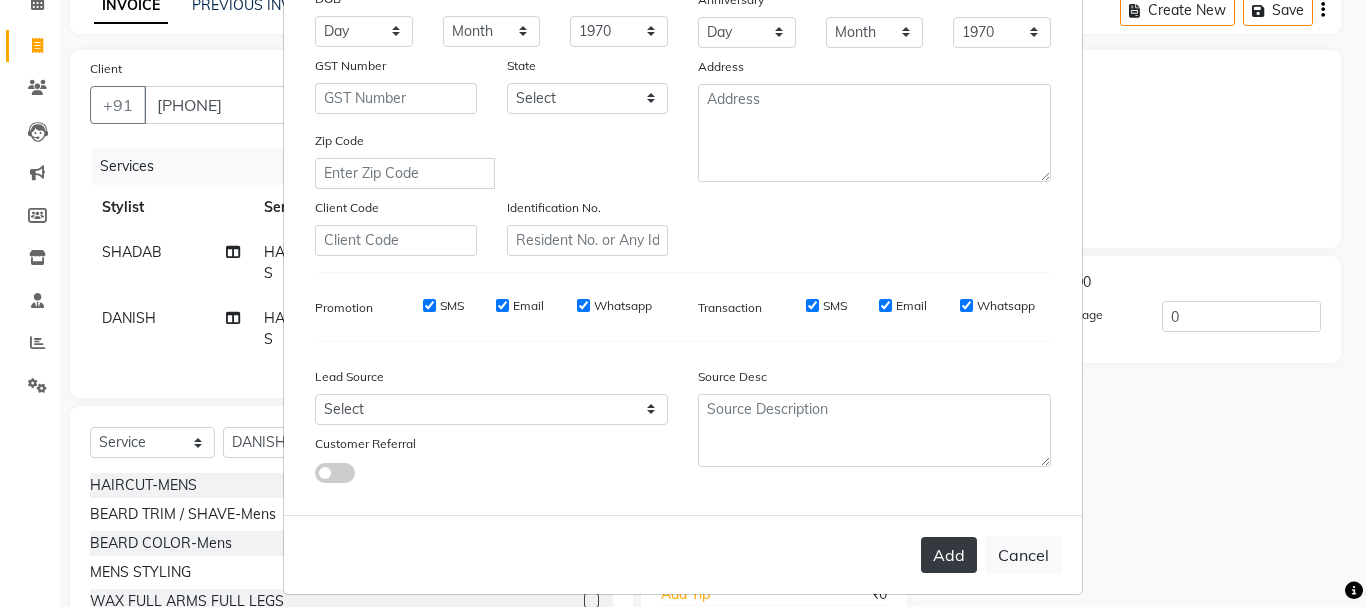 click on "Add" at bounding box center (949, 555) 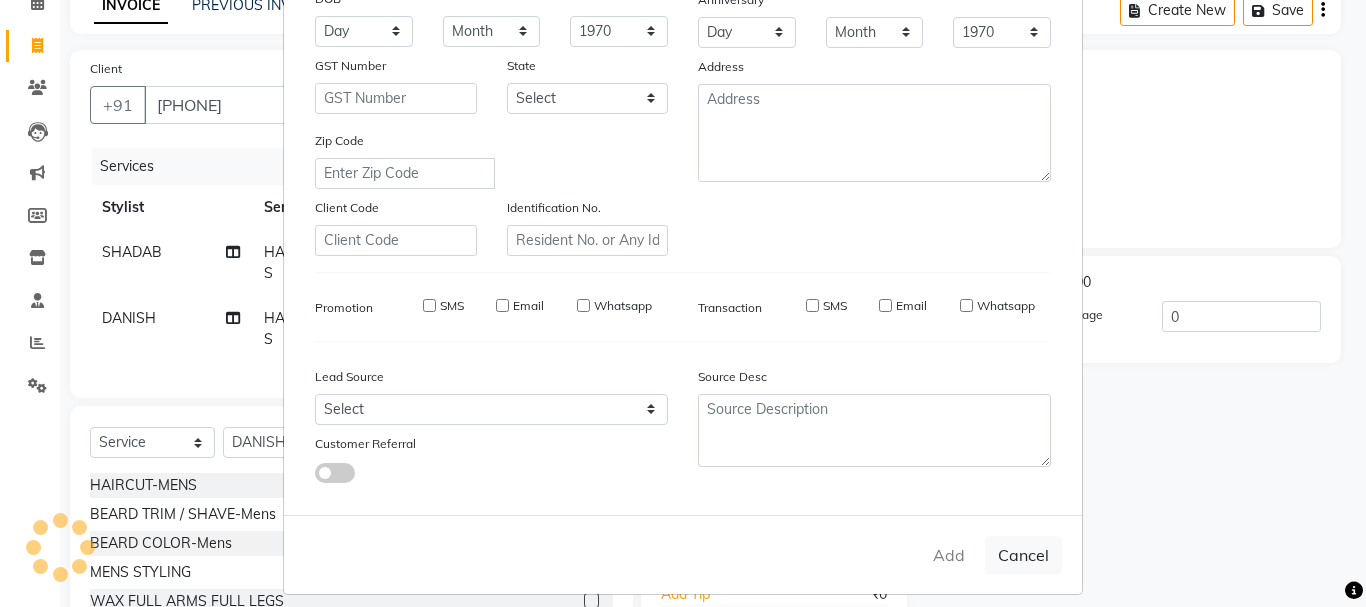 type 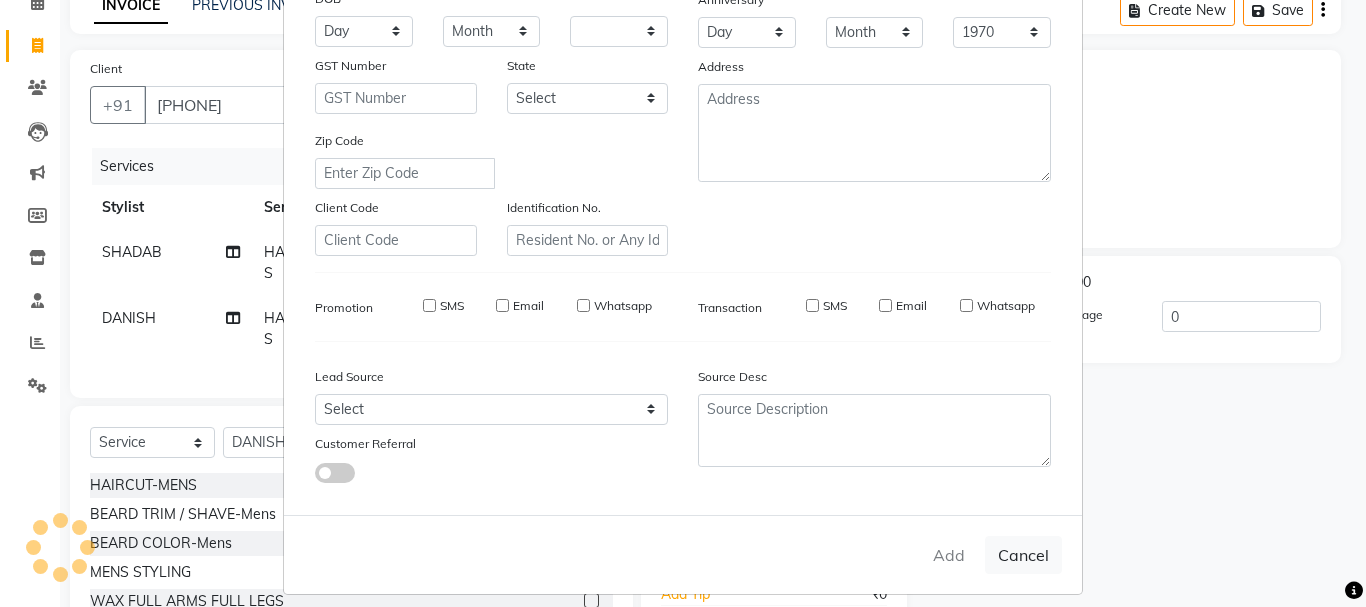 select 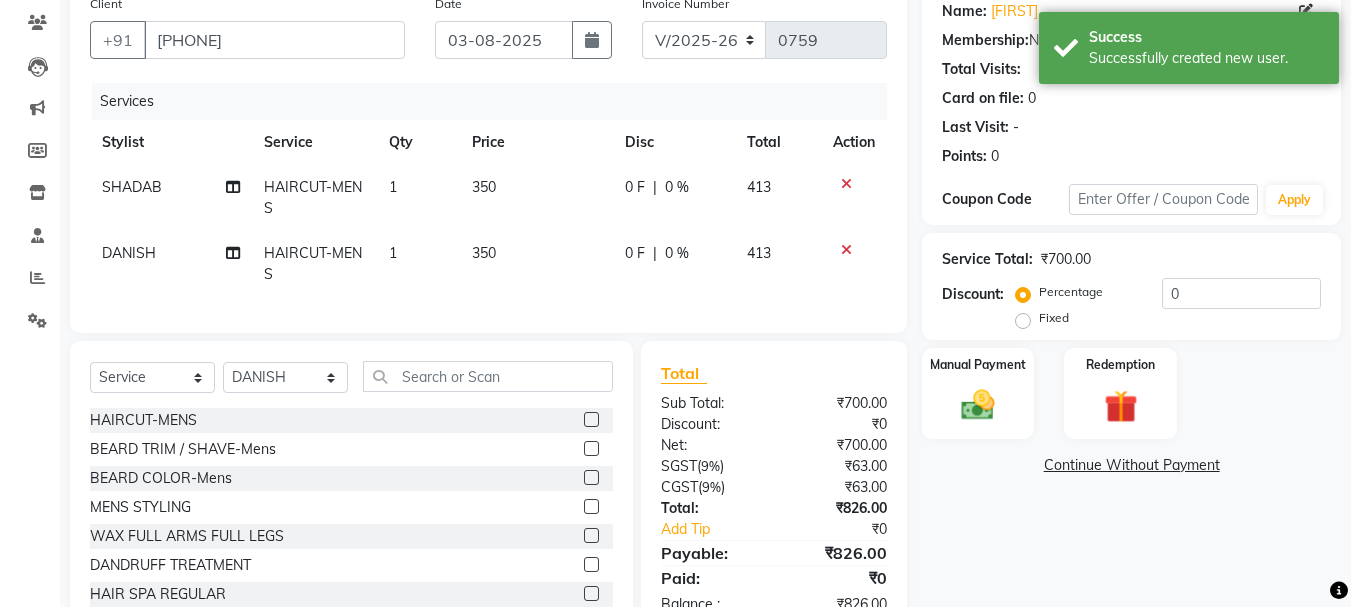 scroll, scrollTop: 239, scrollLeft: 0, axis: vertical 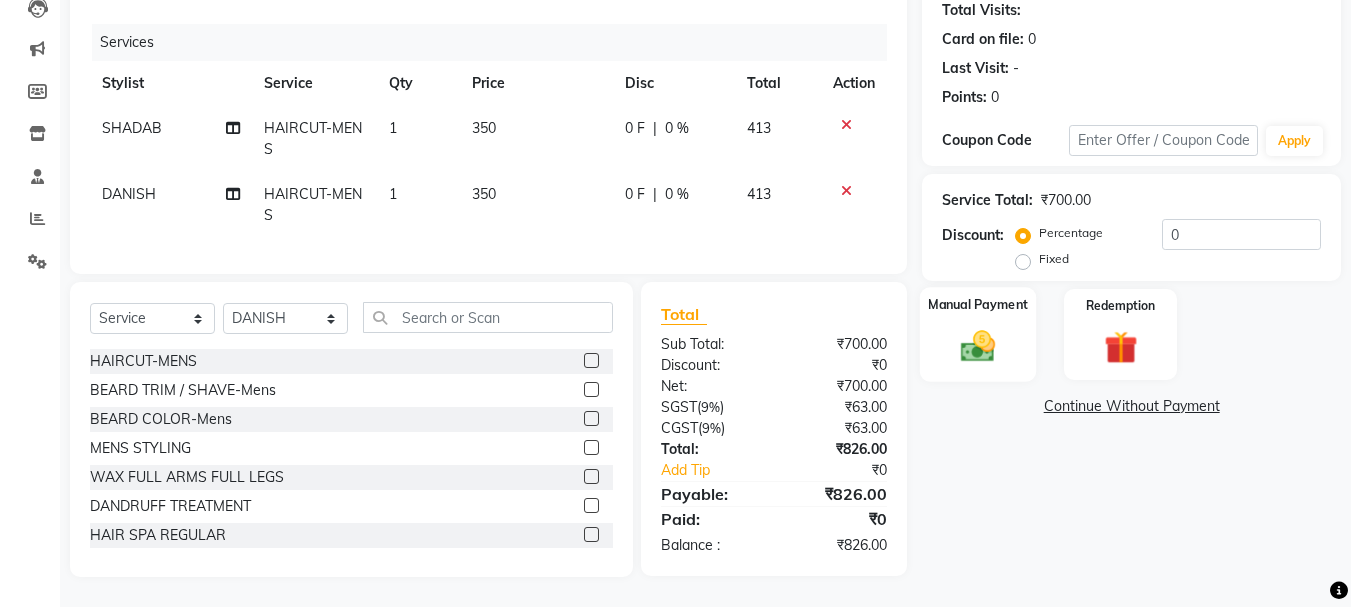 click 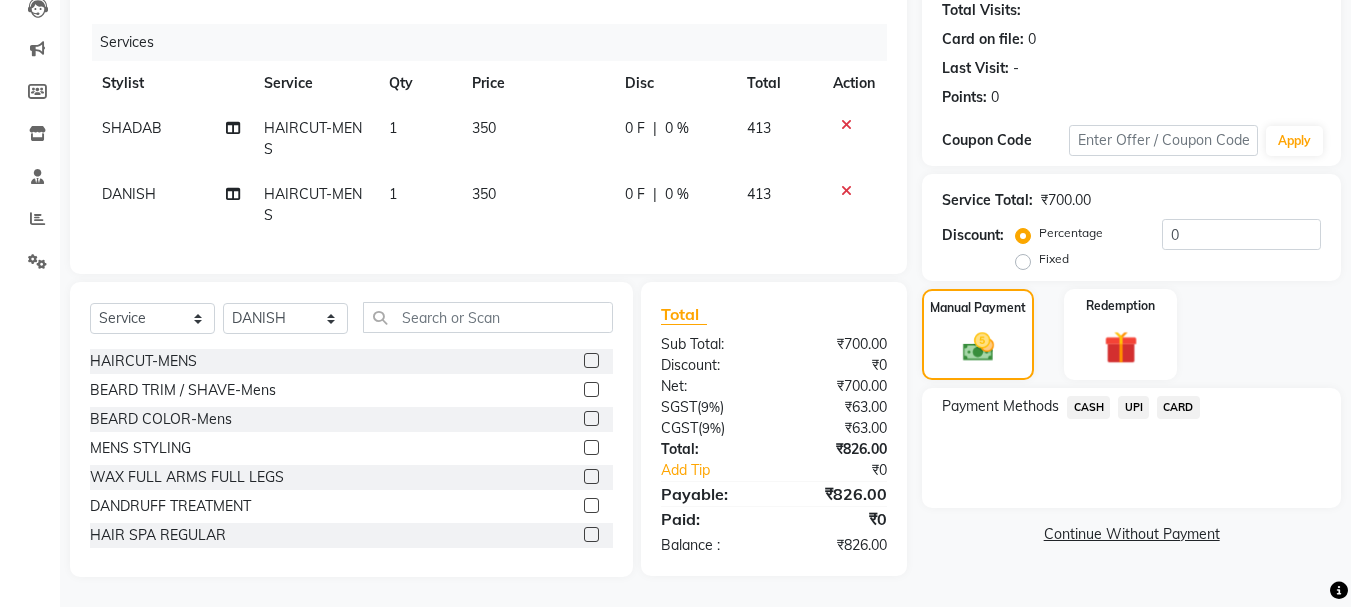 click on "UPI" 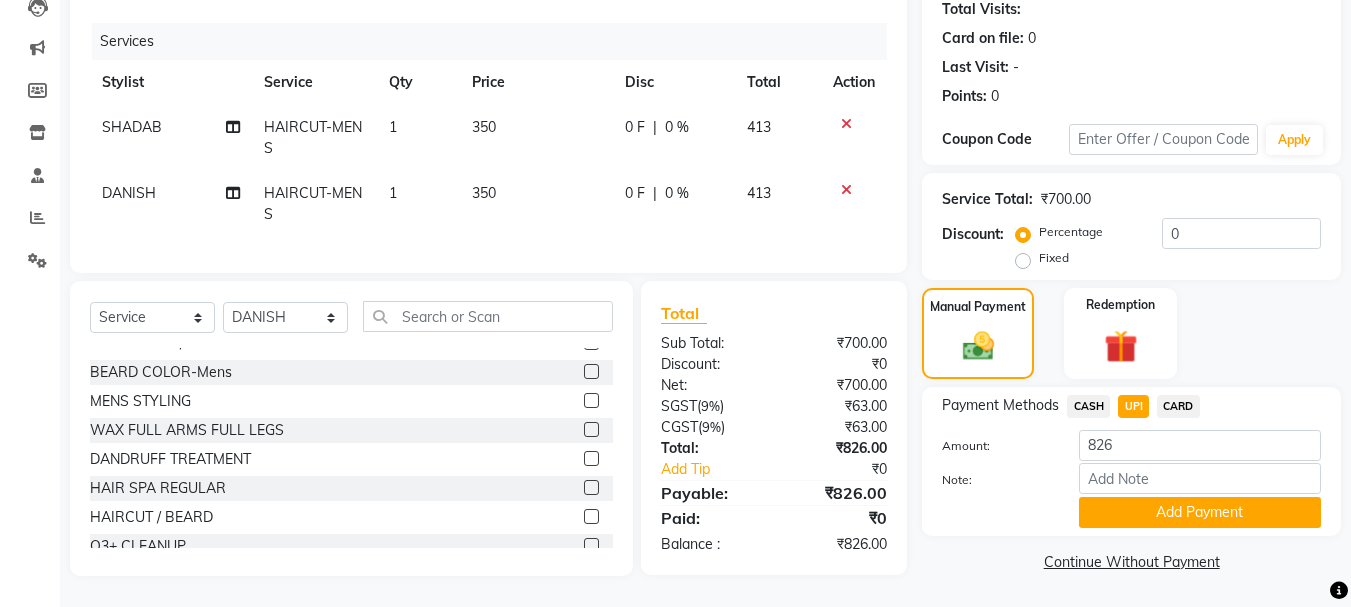 scroll, scrollTop: 100, scrollLeft: 0, axis: vertical 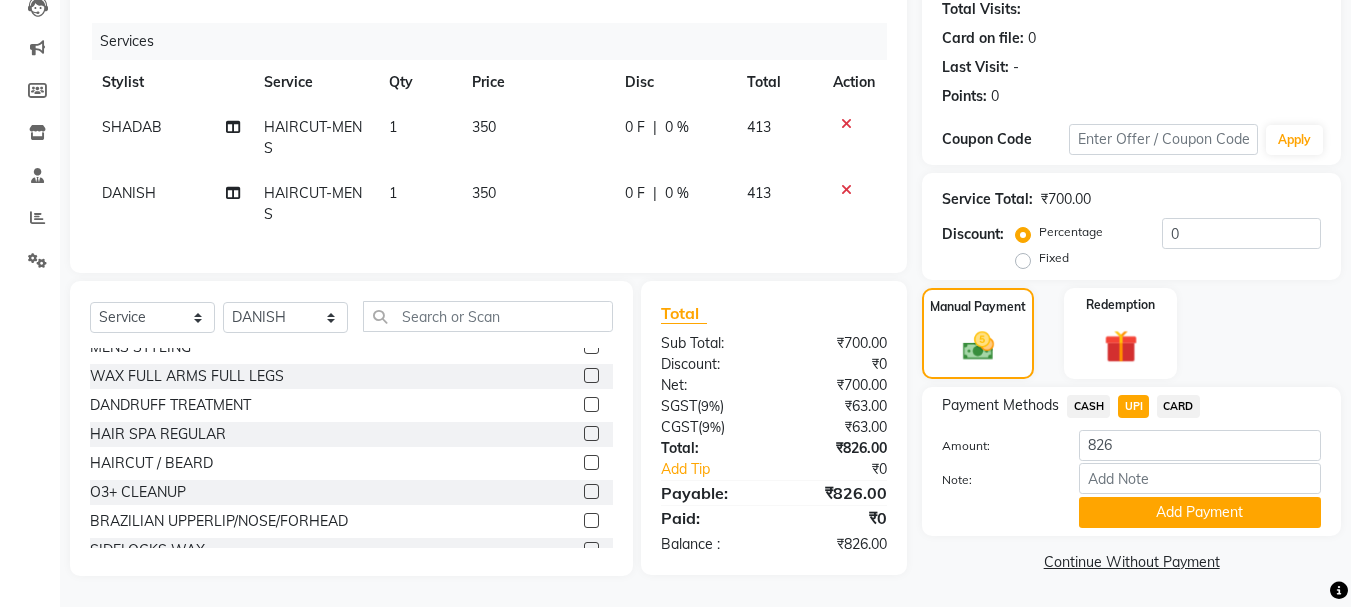 click on "Payment Methods  CASH   UPI   CARD  Amount: 826 Note: Add Payment" 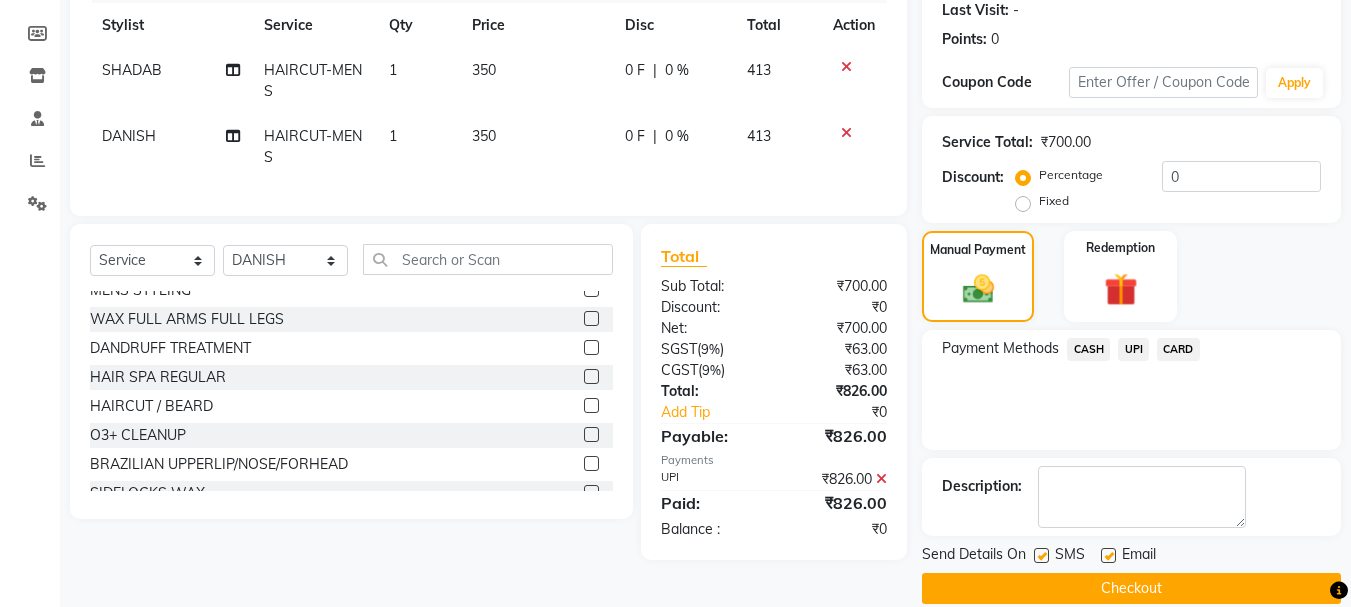 scroll, scrollTop: 309, scrollLeft: 0, axis: vertical 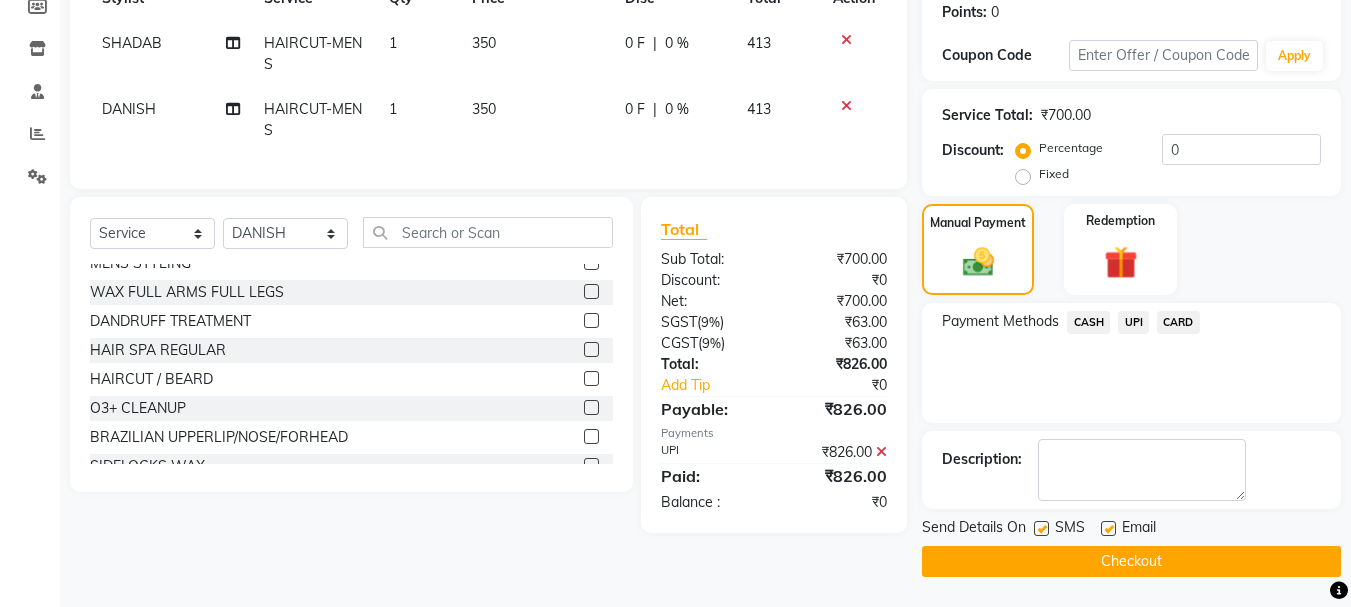 click on "Checkout" 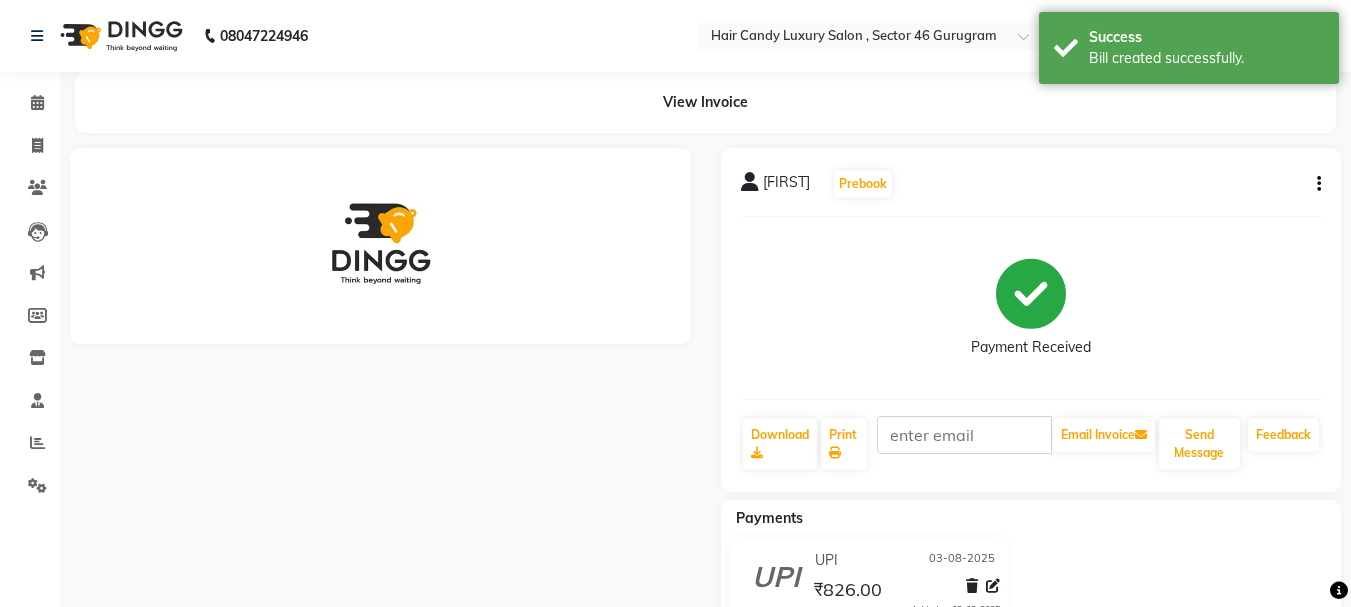 scroll, scrollTop: 0, scrollLeft: 0, axis: both 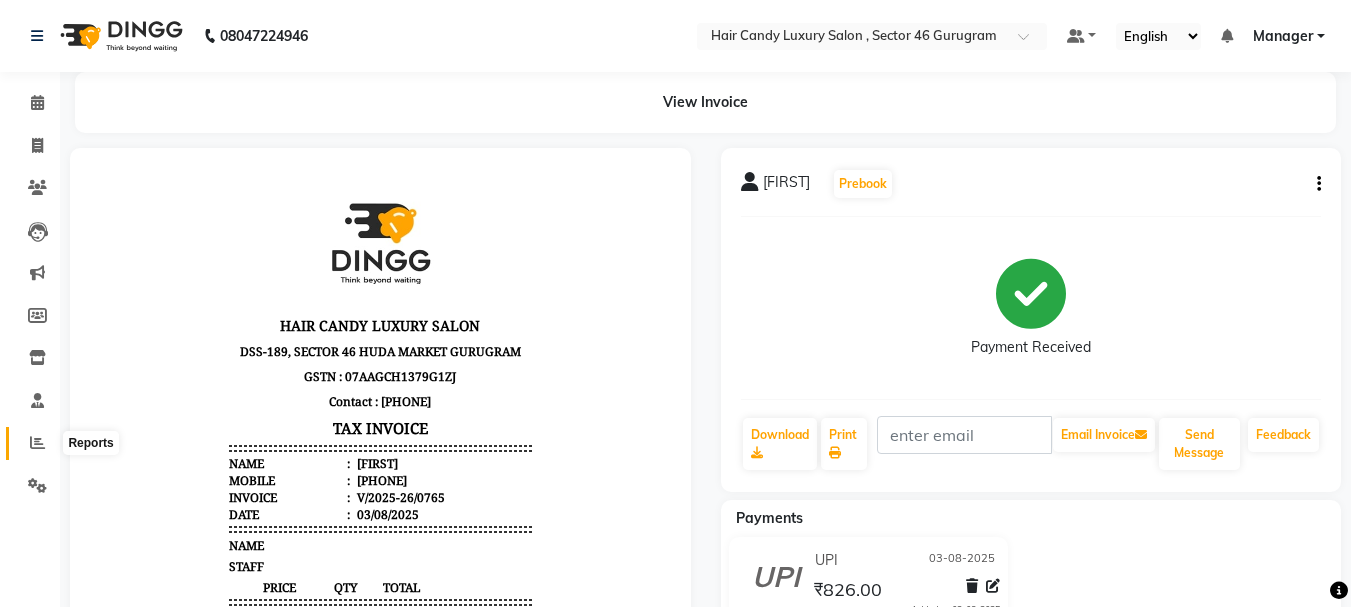 click 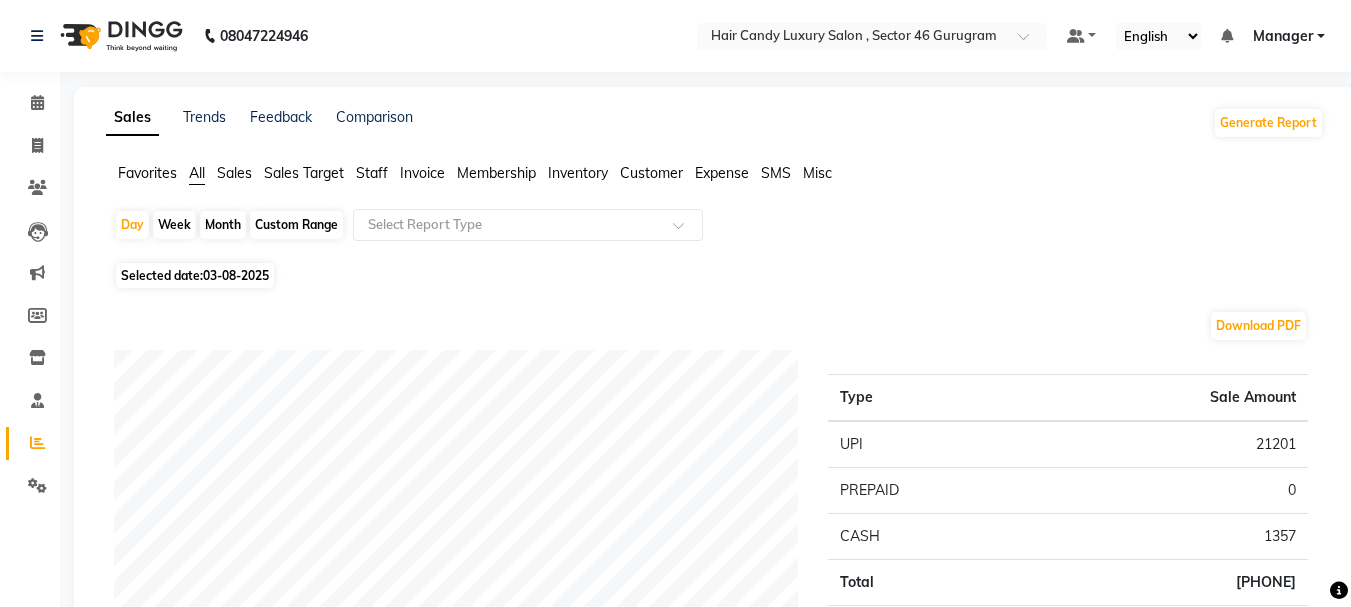 click on "Staff" 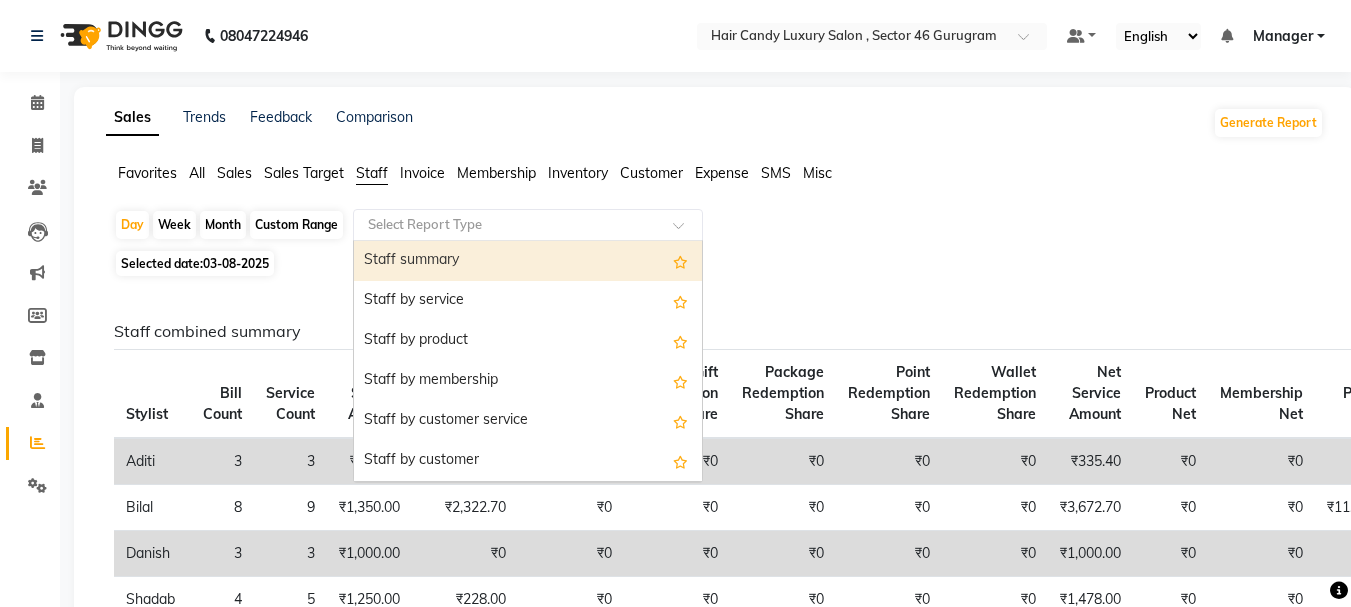 click 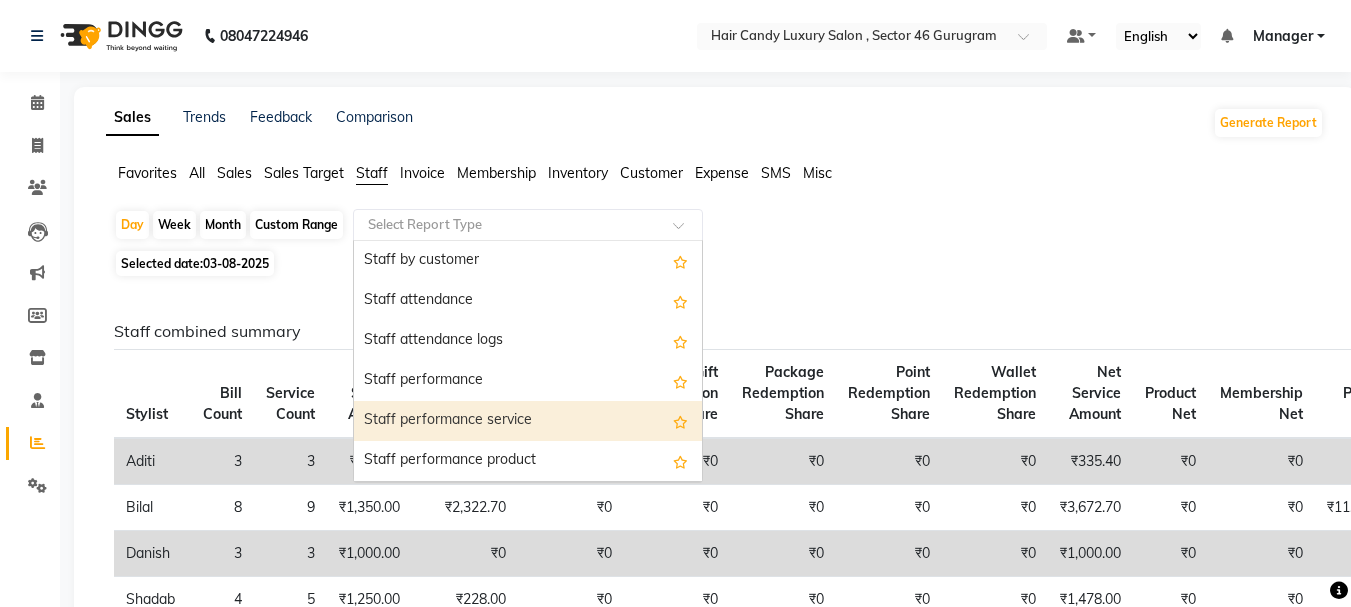 scroll, scrollTop: 300, scrollLeft: 0, axis: vertical 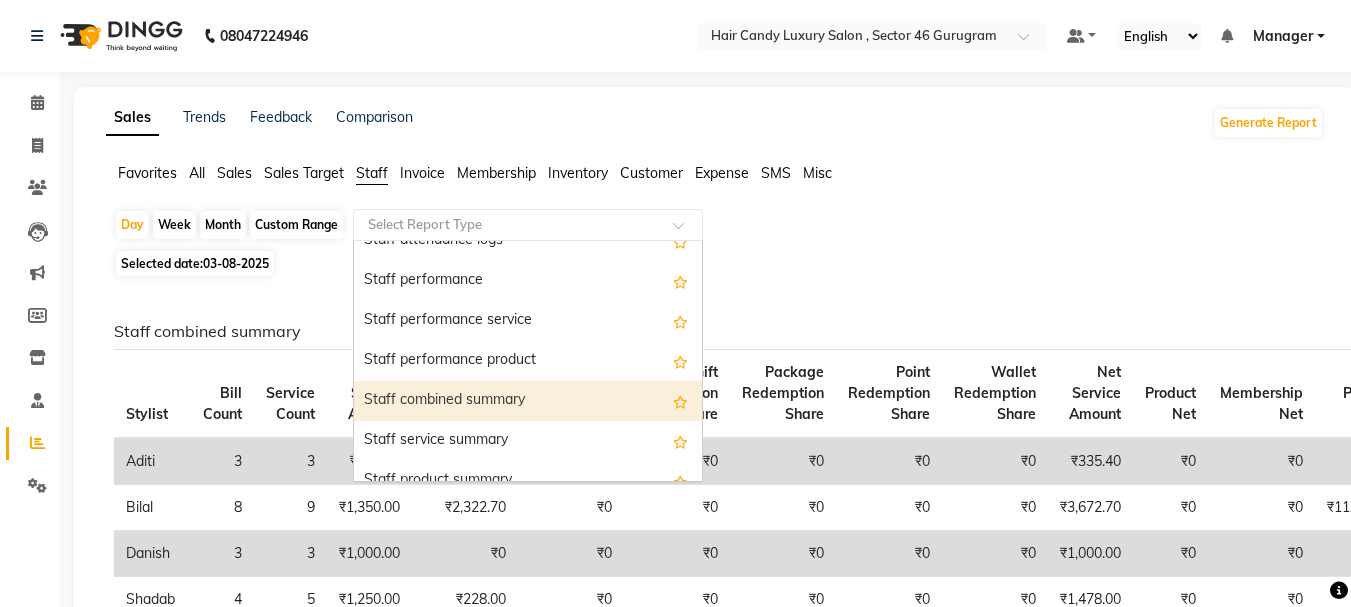 click on "Staff combined summary" at bounding box center (528, 401) 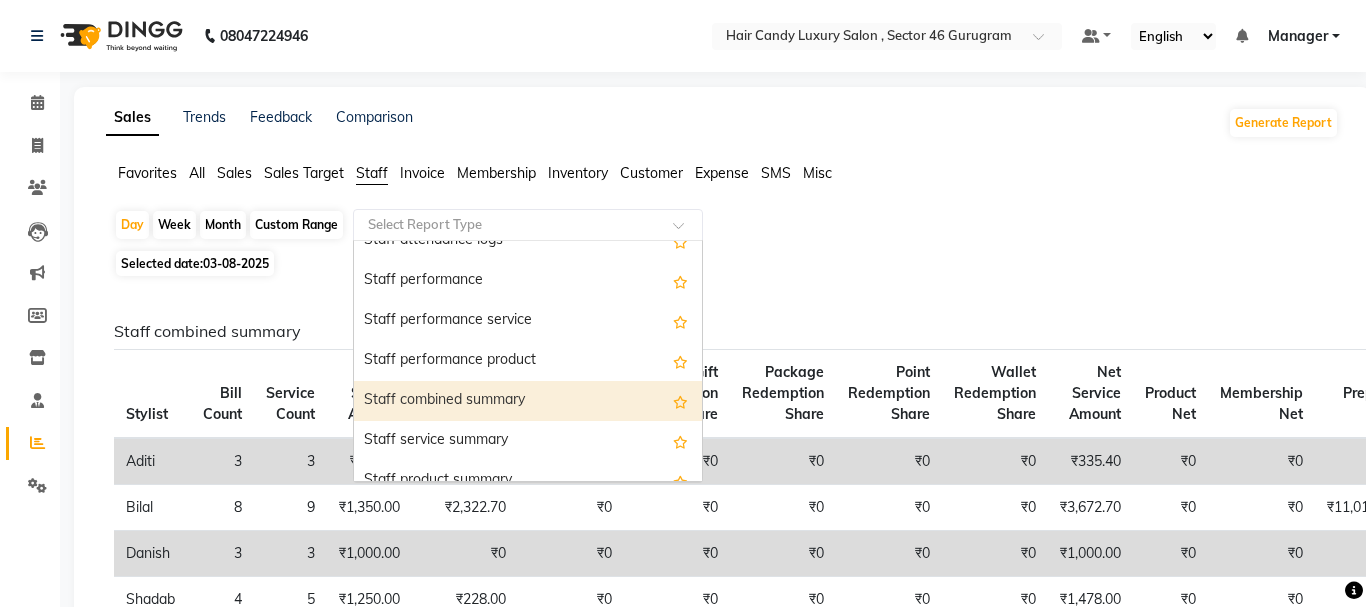 select on "full_report" 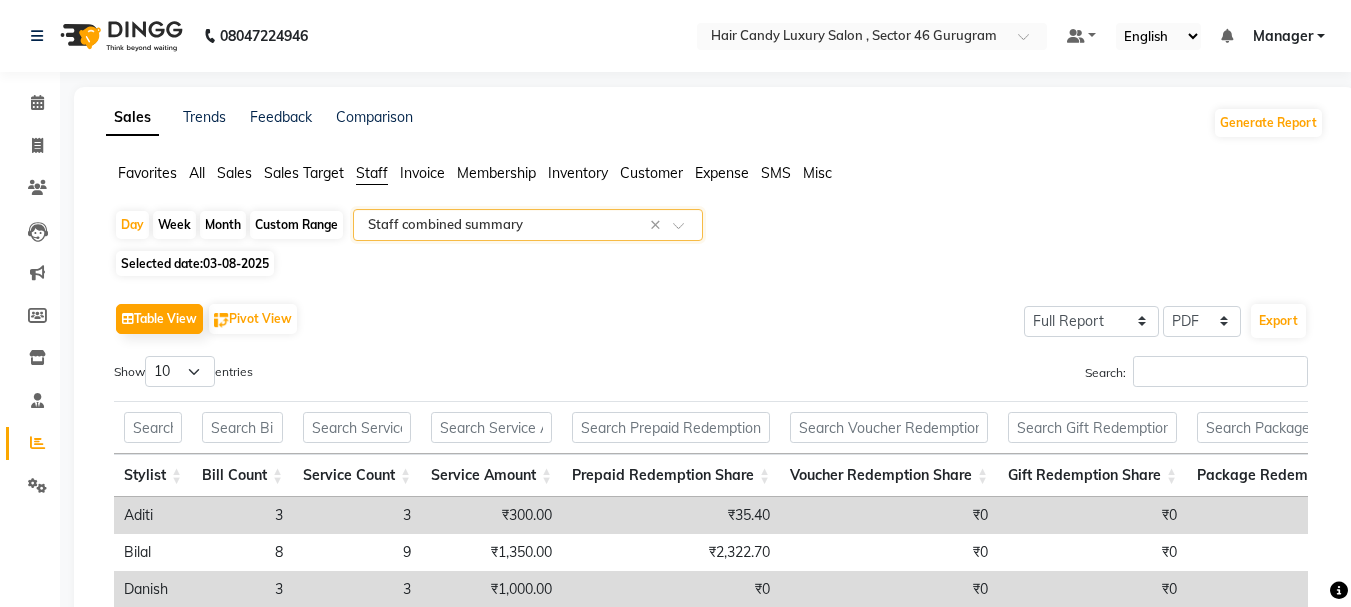 scroll, scrollTop: 330, scrollLeft: 0, axis: vertical 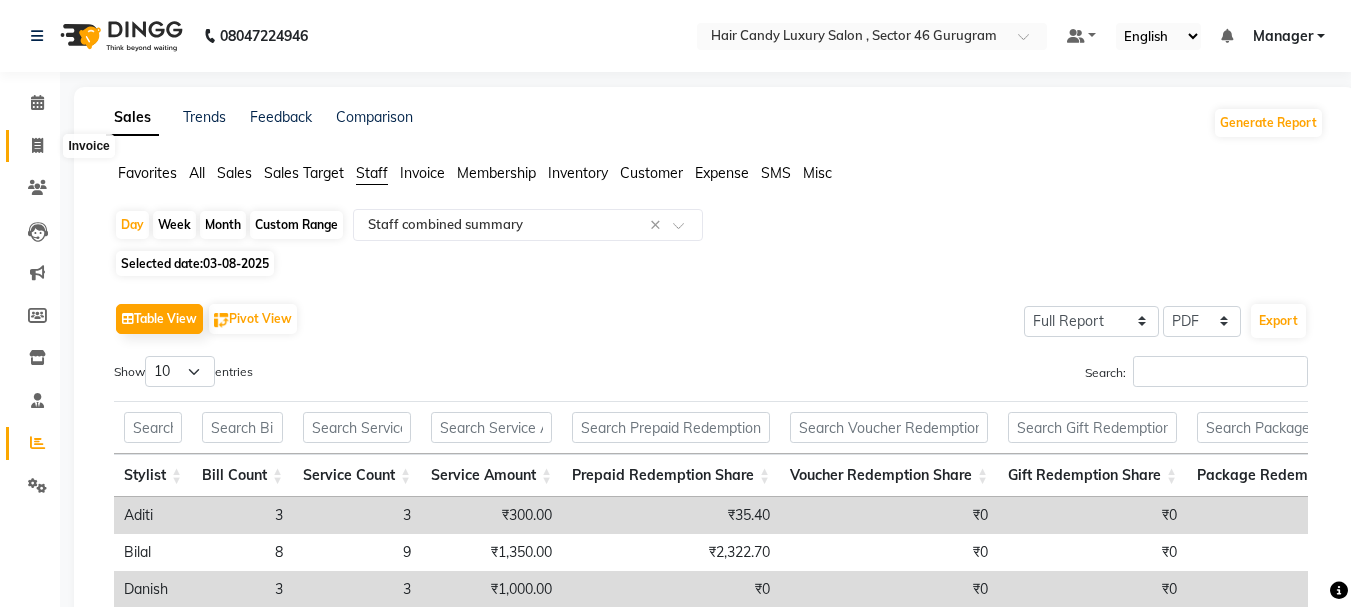 click 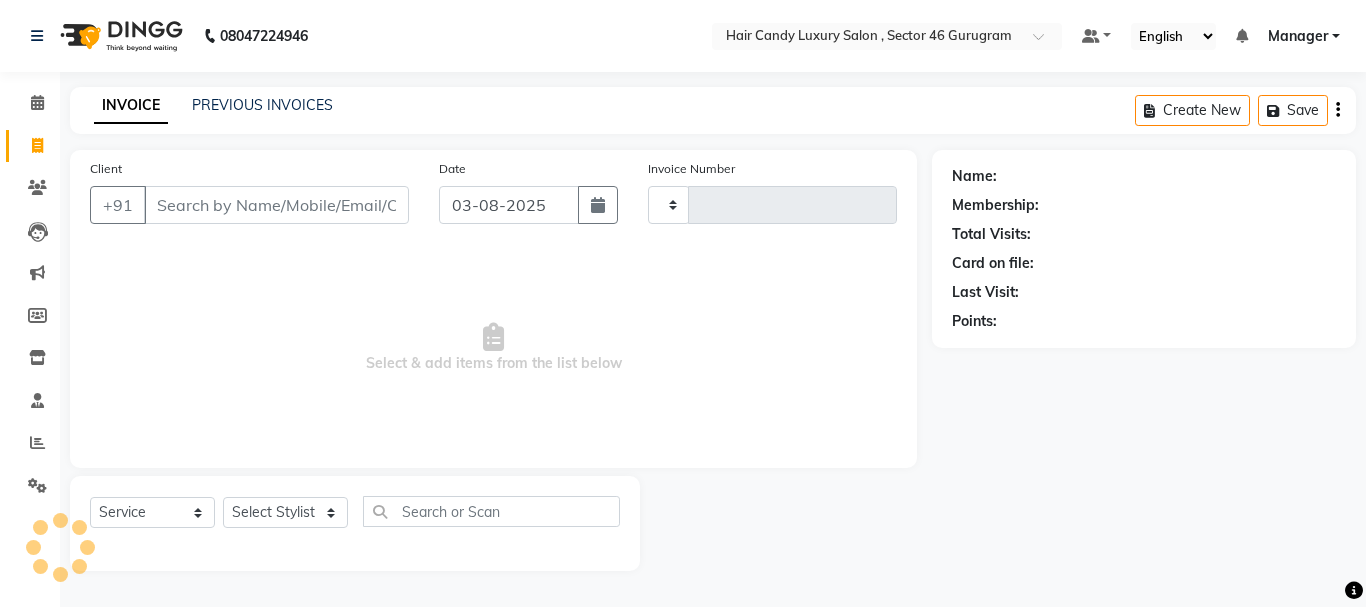 type on "0766" 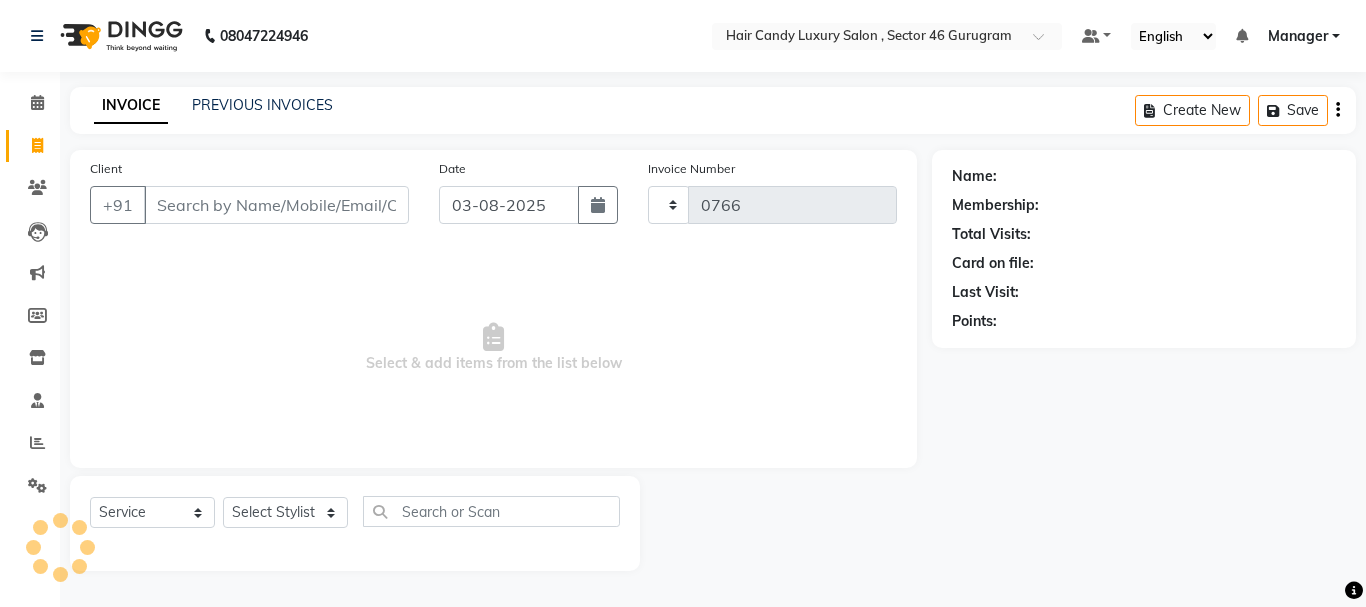 select on "8304" 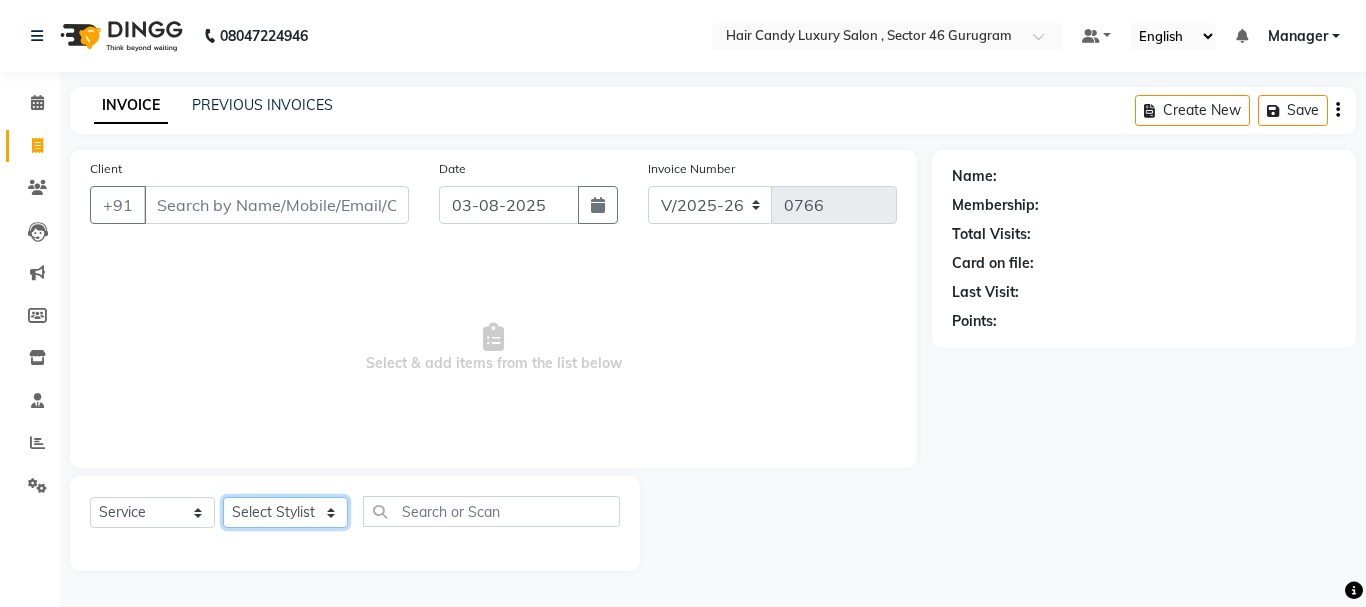 click on "Select Stylist ADITI BILAL DANISH Manager Manager  RINKI VALECHA SAVITRI SHADAB SHARUKH SHIVAM SUNNY UMESH" 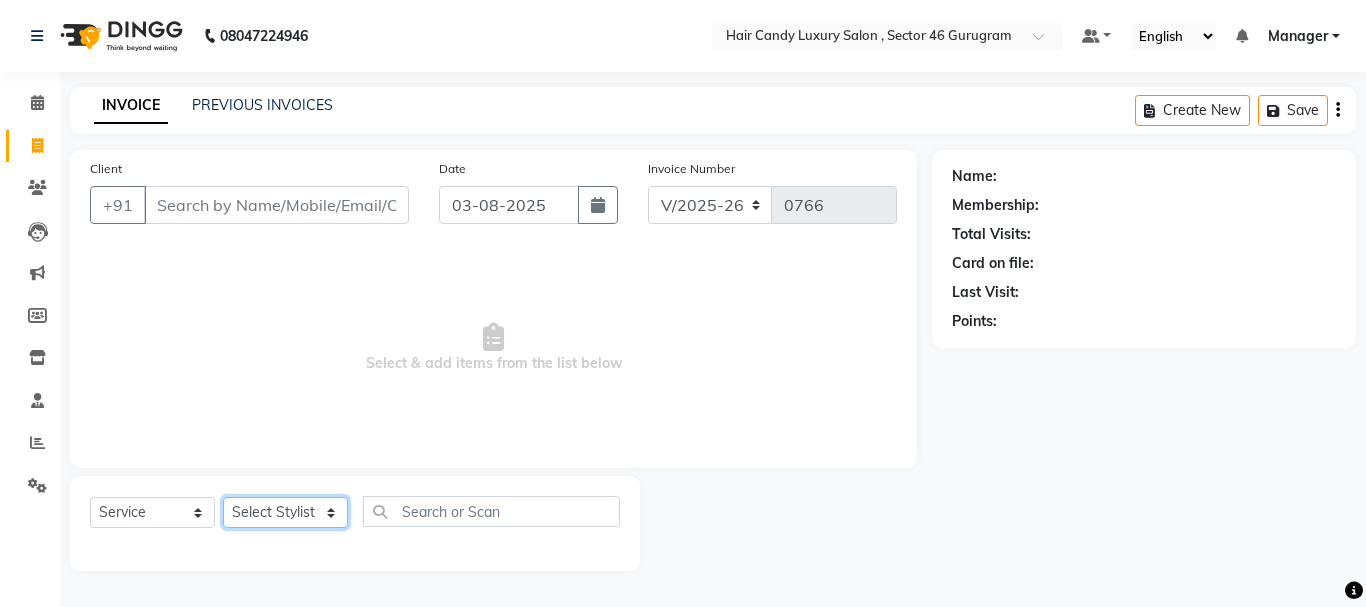 click on "Select Stylist ADITI BILAL DANISH Manager Manager  RINKI VALECHA SAVITRI SHADAB SHARUKH SHIVAM SUNNY UMESH" 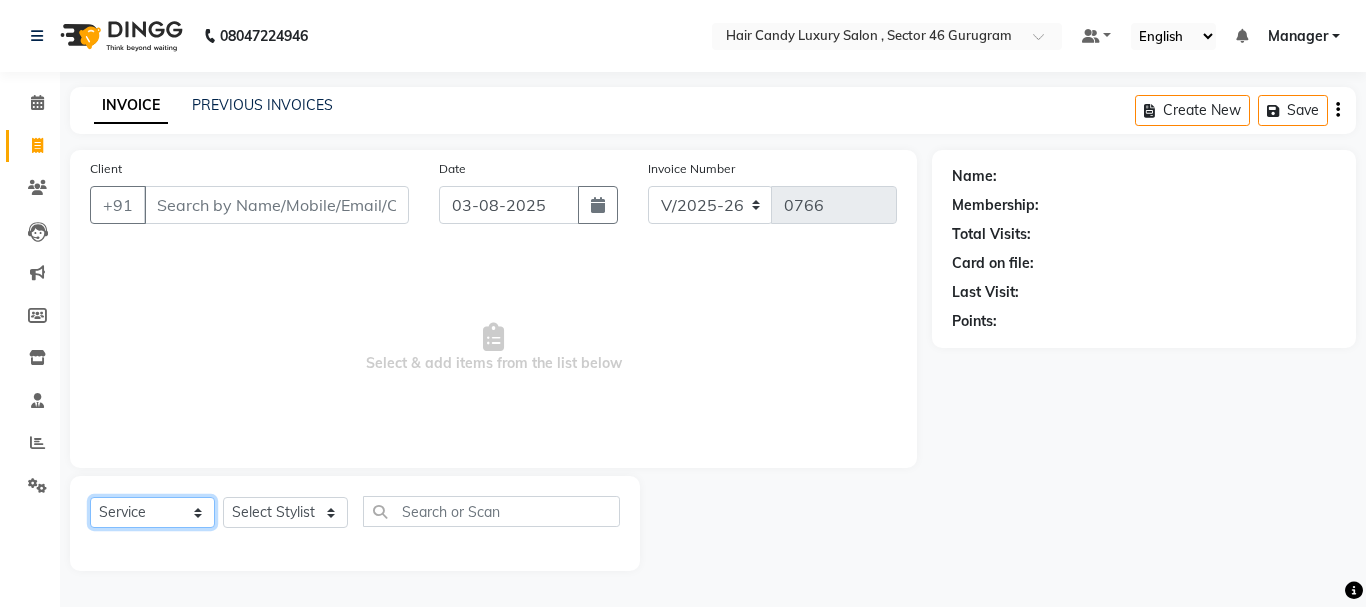 click on "Select  Service  Product  Membership  Package Voucher Prepaid Gift Card" 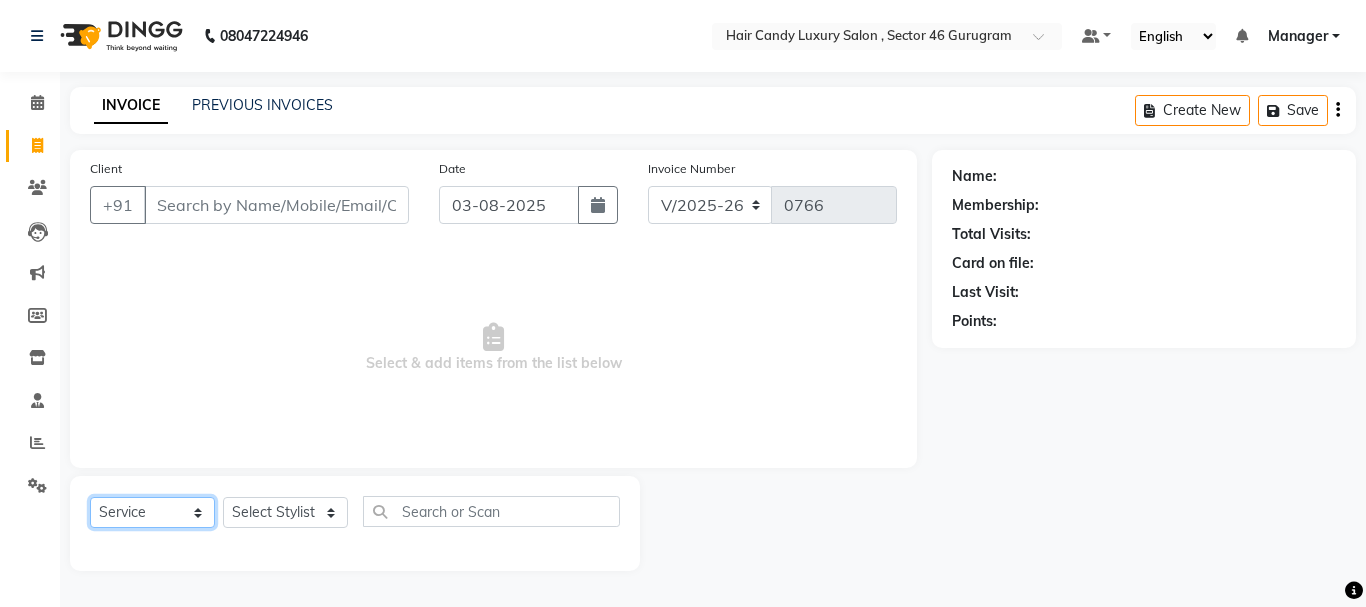select on "P" 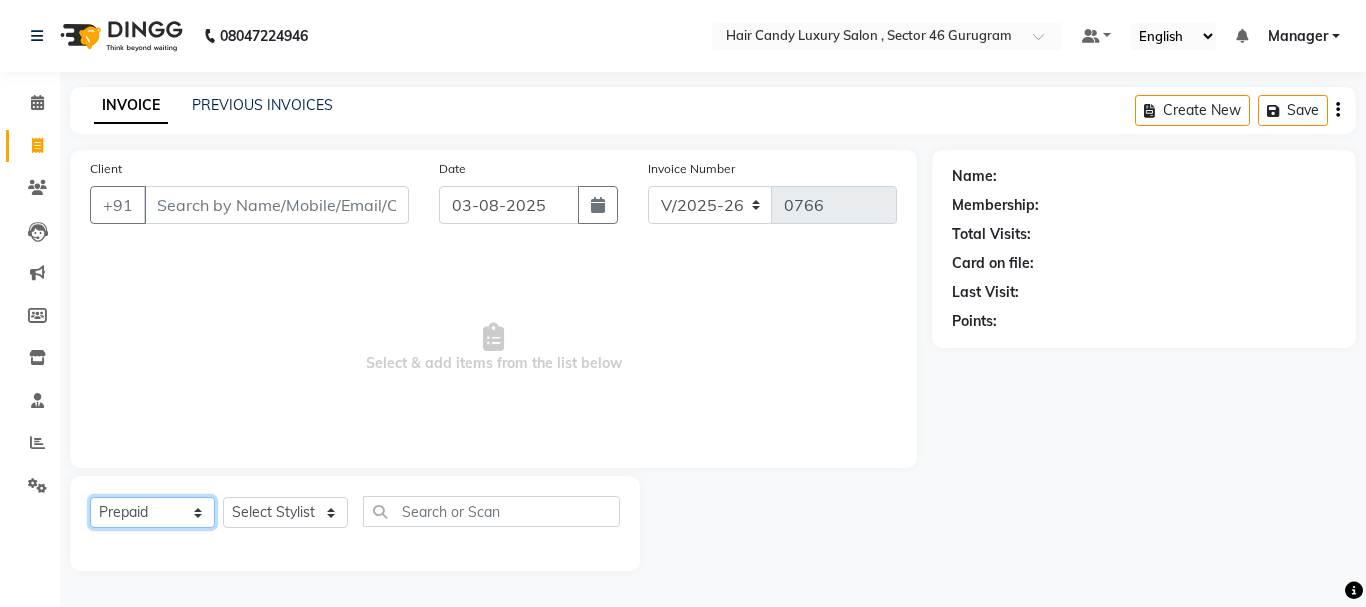 click on "Select  Service  Product  Membership  Package Voucher Prepaid Gift Card" 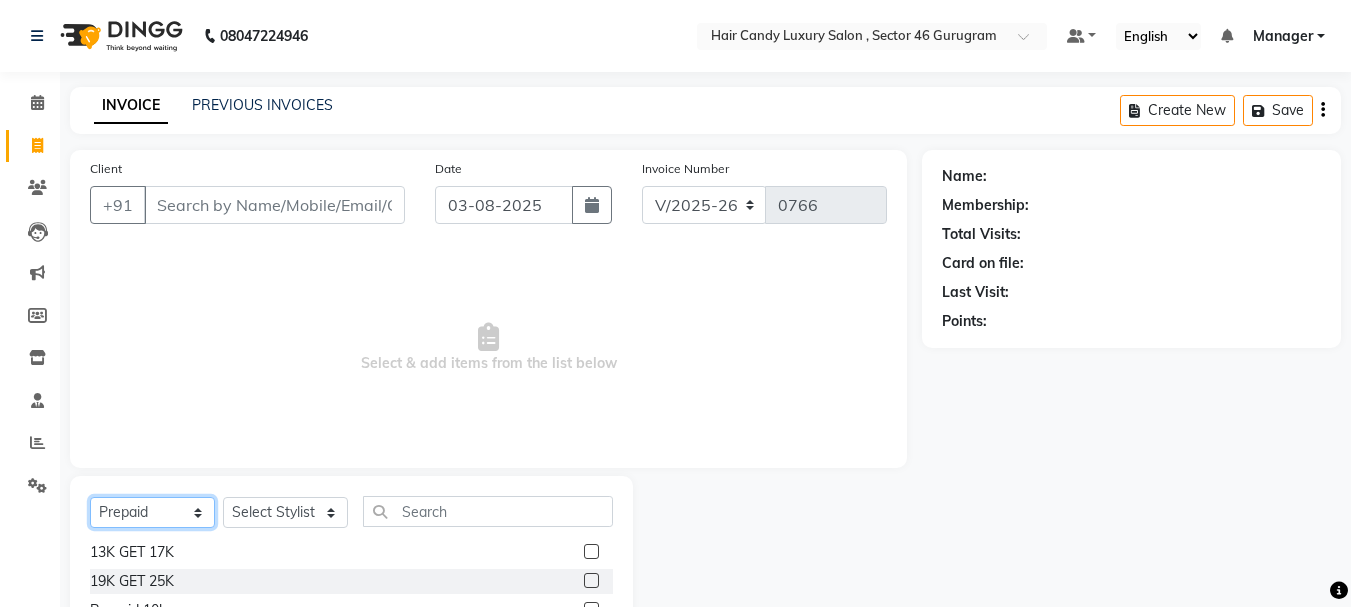 scroll, scrollTop: 0, scrollLeft: 0, axis: both 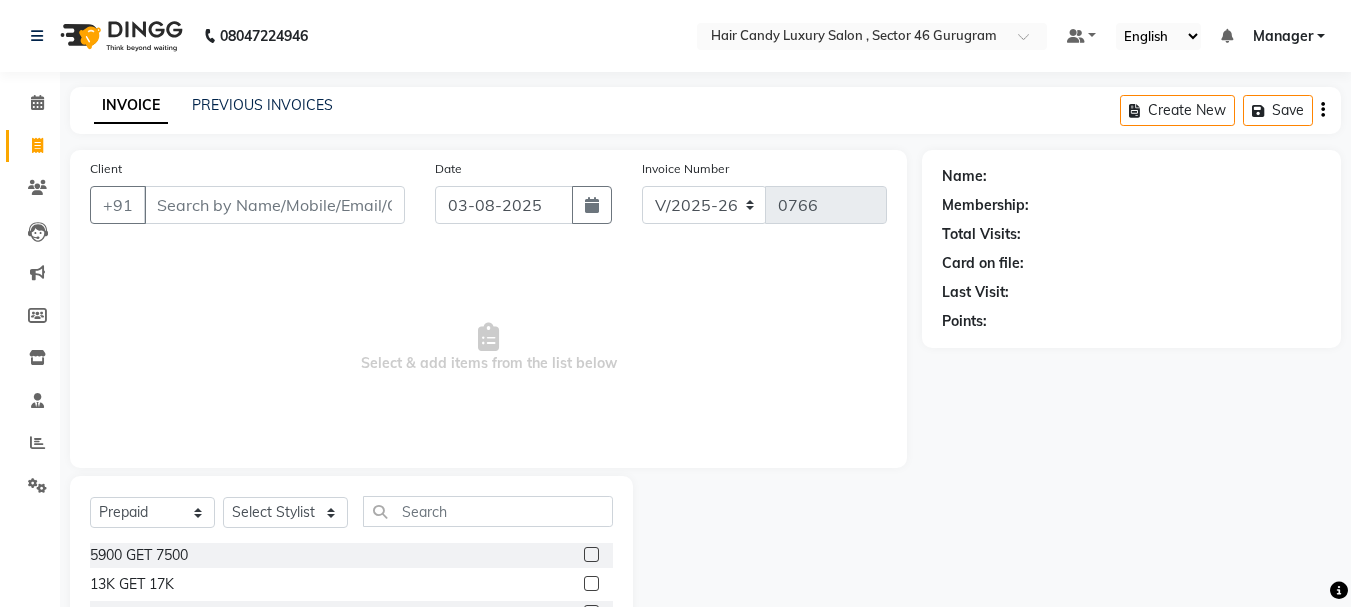 click 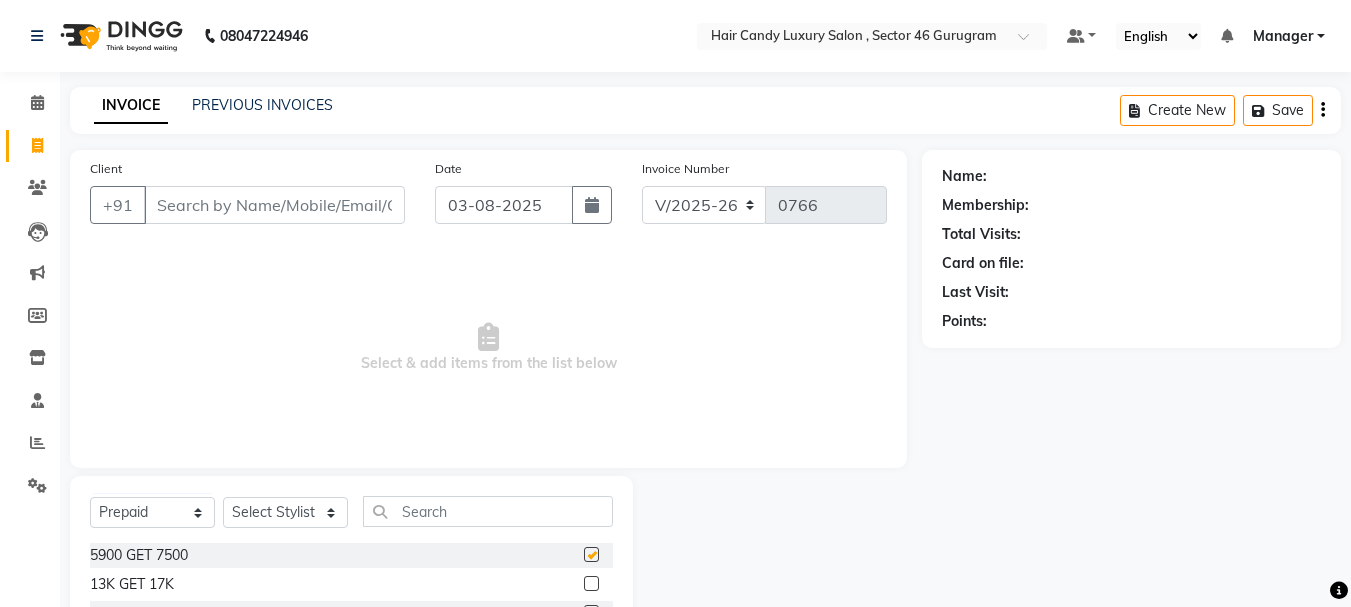 checkbox on "false" 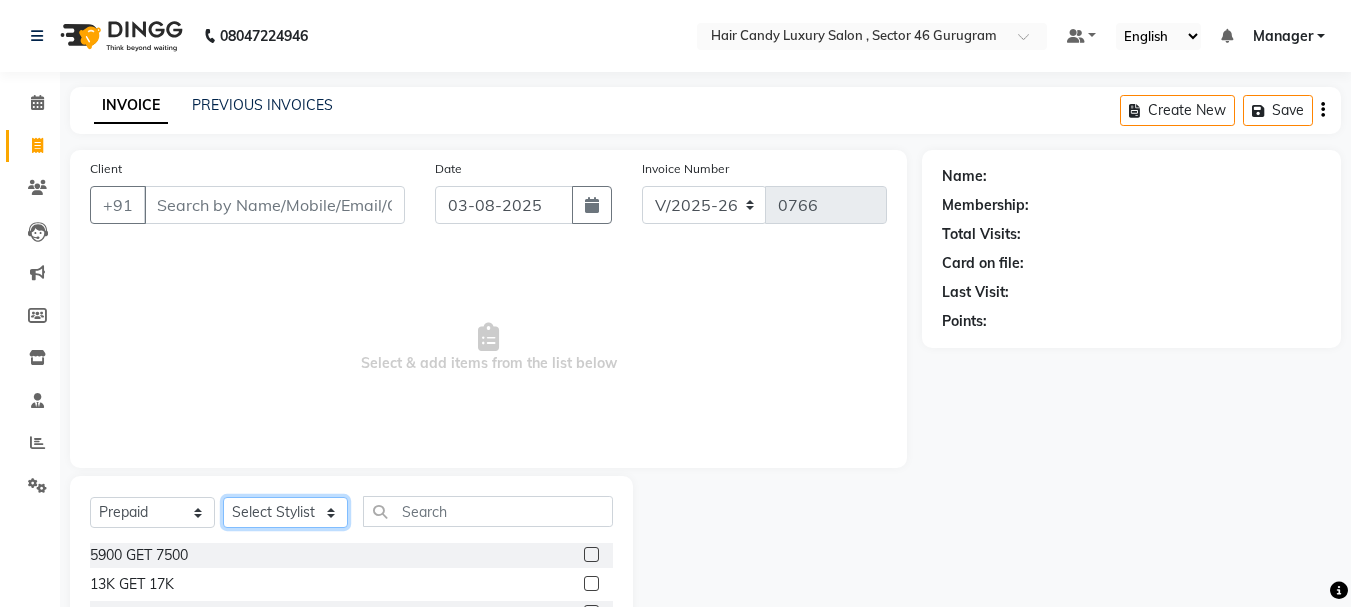 click on "Select Stylist ADITI BILAL DANISH Manager Manager  RINKI VALECHA SAVITRI SHADAB SHARUKH SHIVAM SUNNY UMESH" 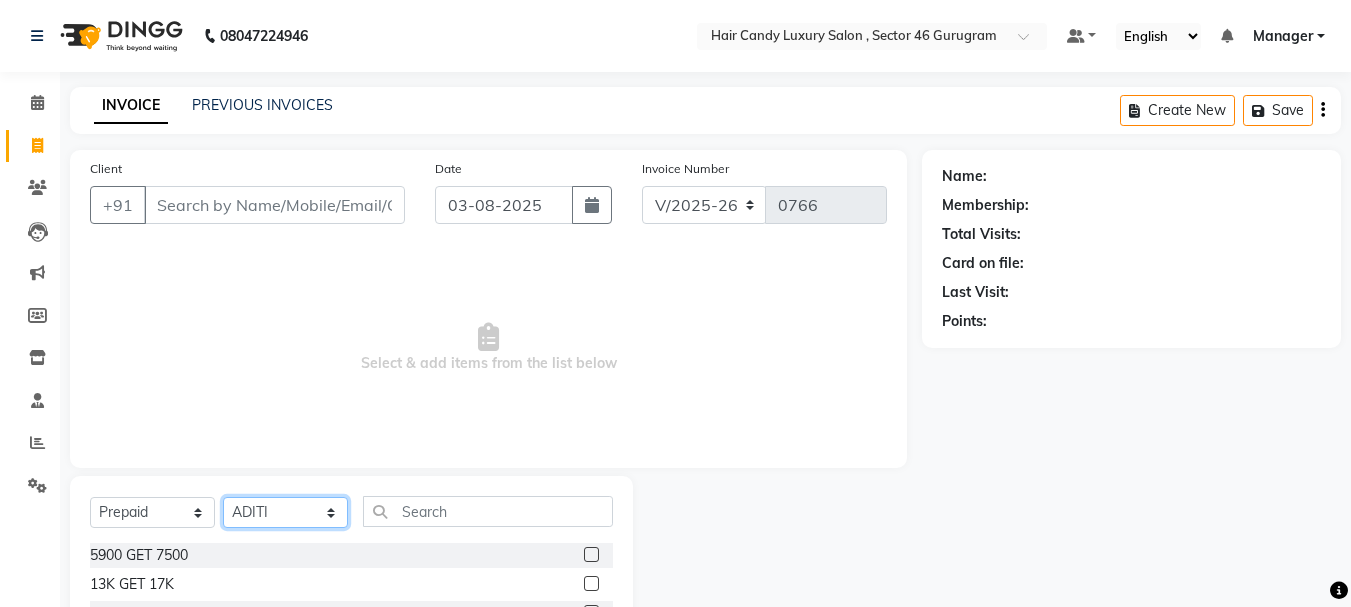 click on "Select Stylist ADITI BILAL DANISH Manager Manager  RINKI VALECHA SAVITRI SHADAB SHARUKH SHIVAM SUNNY UMESH" 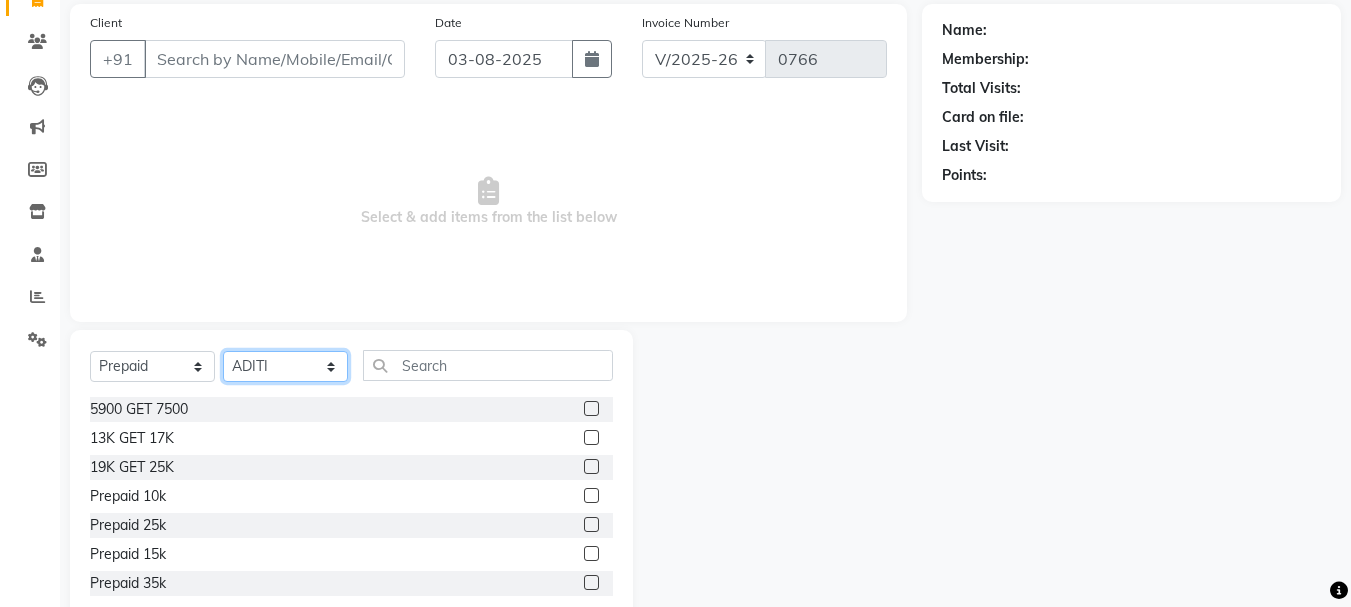 scroll, scrollTop: 194, scrollLeft: 0, axis: vertical 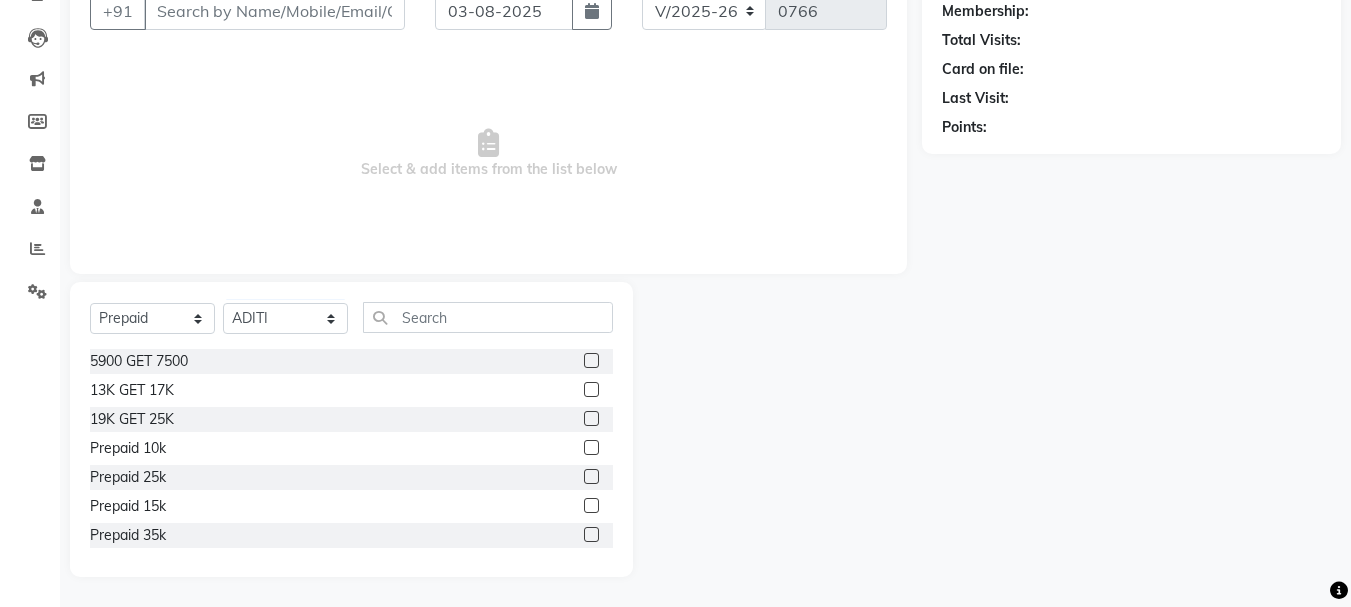 click 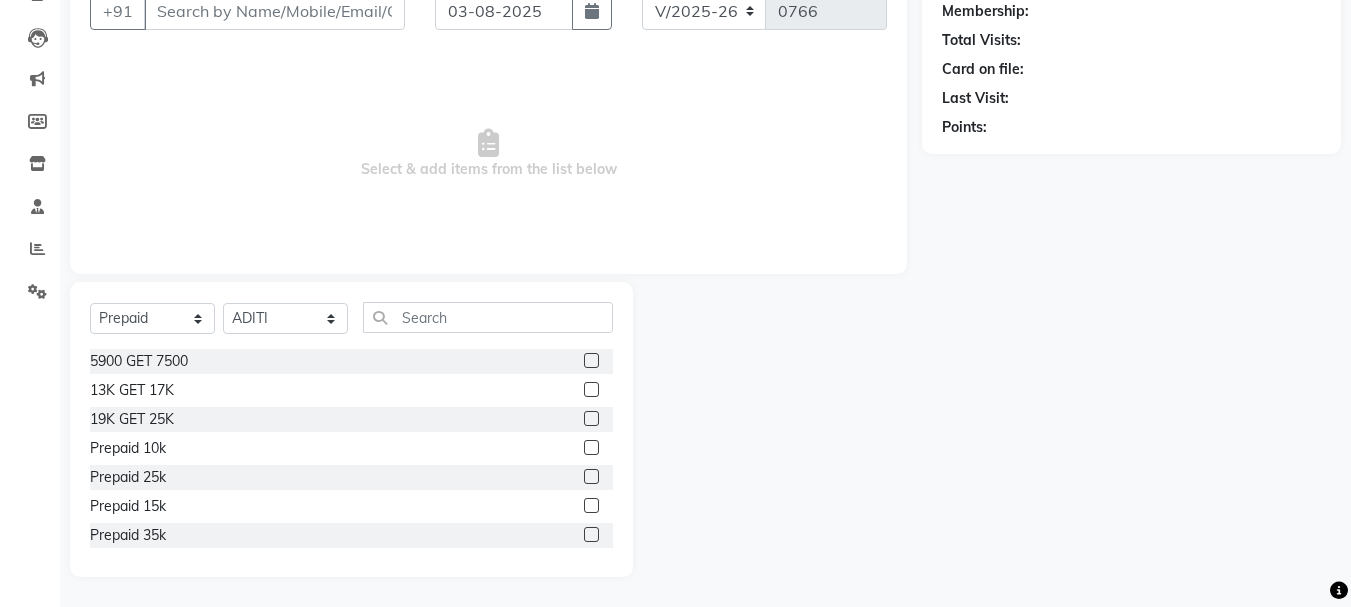 click at bounding box center [590, 361] 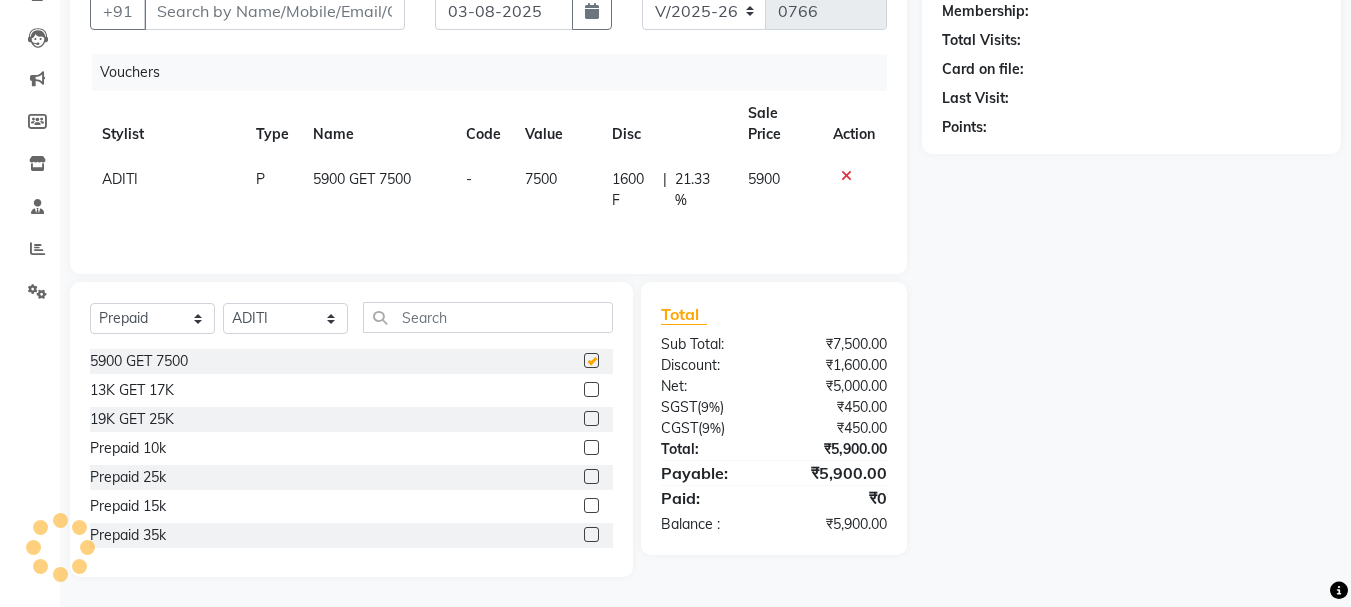 checkbox on "false" 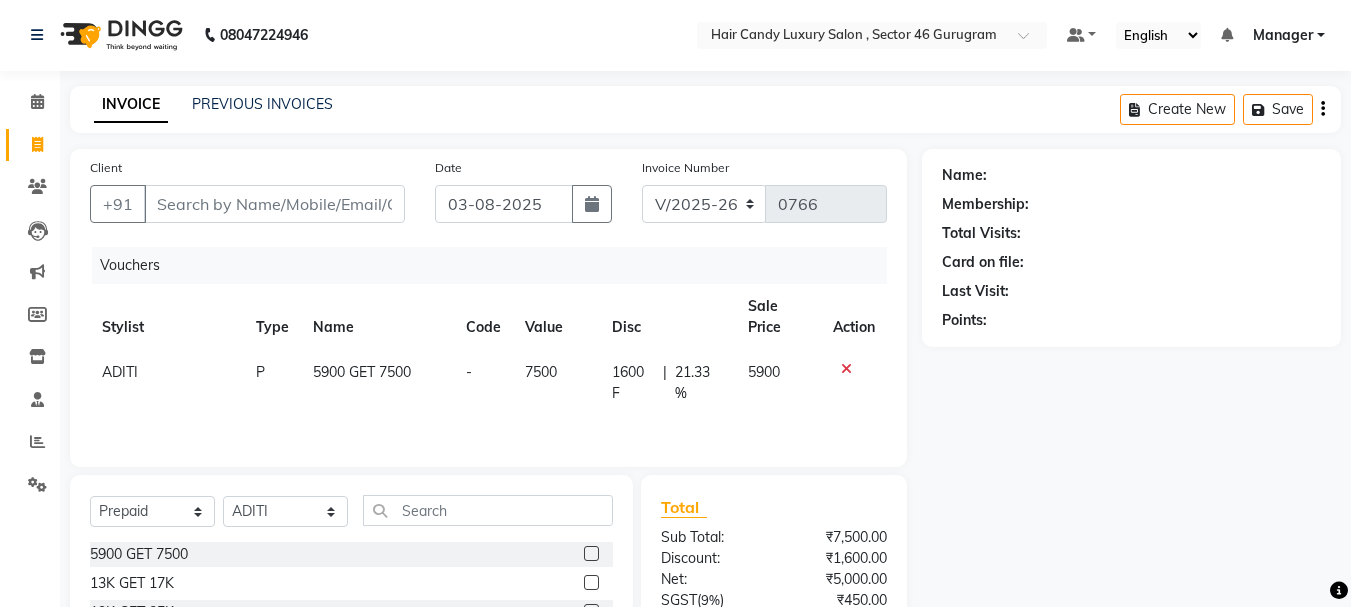 scroll, scrollTop: 0, scrollLeft: 0, axis: both 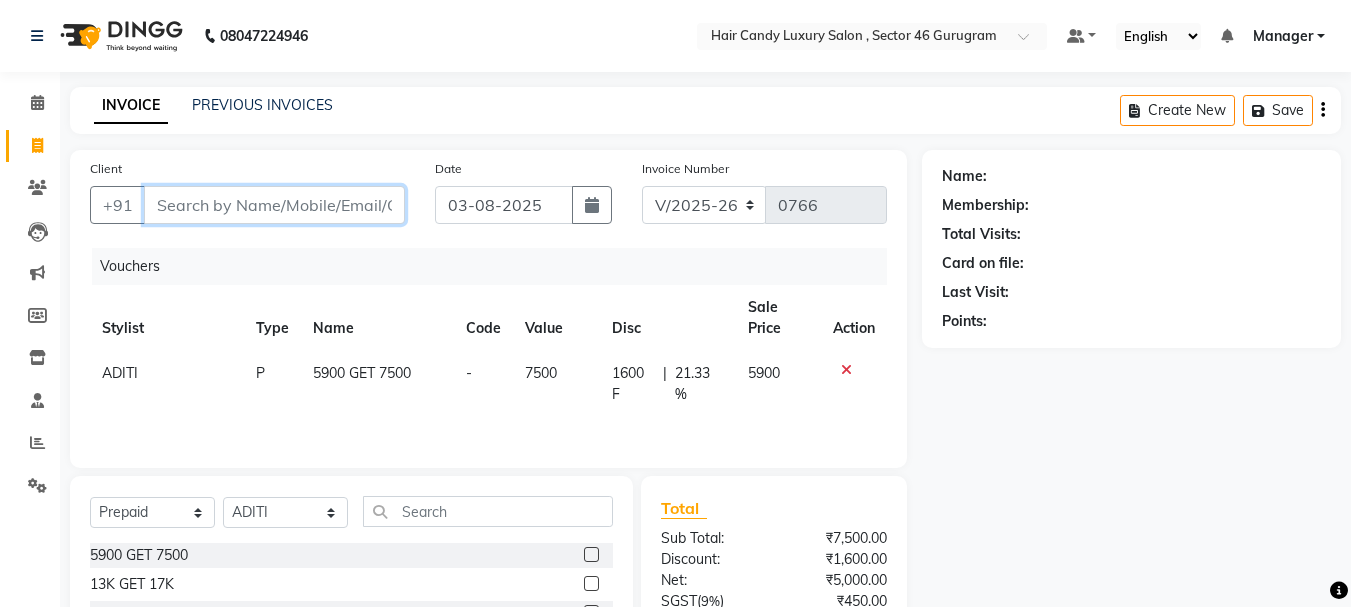 click on "Client" at bounding box center (274, 205) 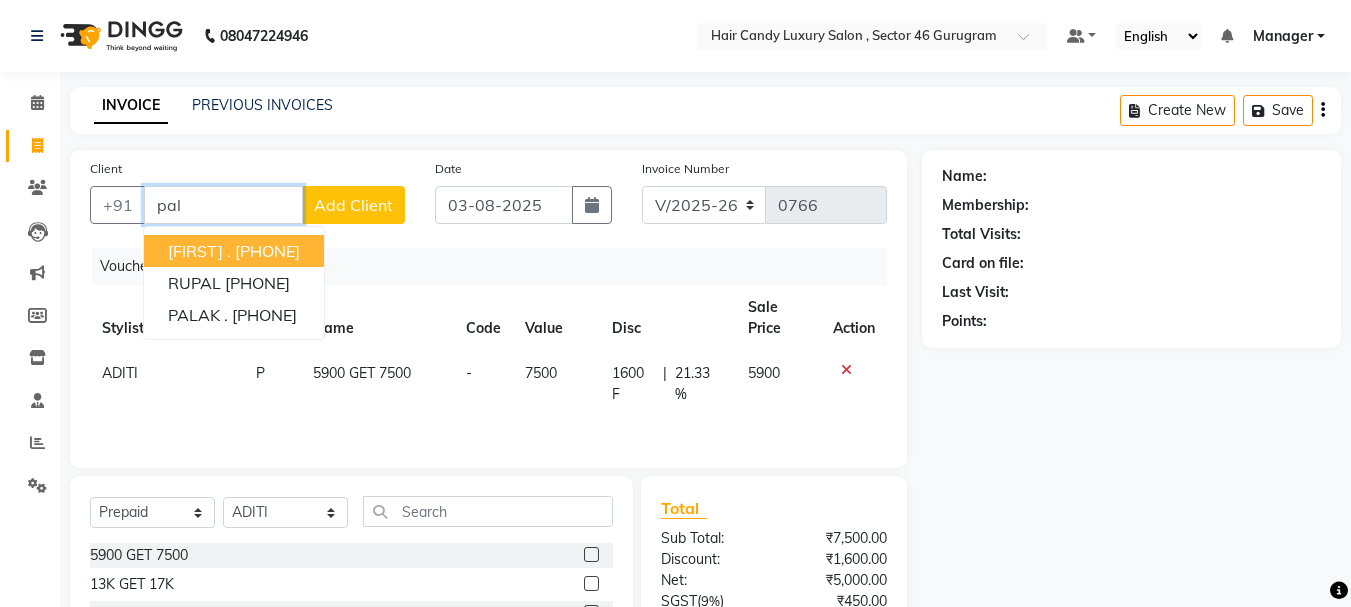 click on "[PHONE]" at bounding box center (267, 251) 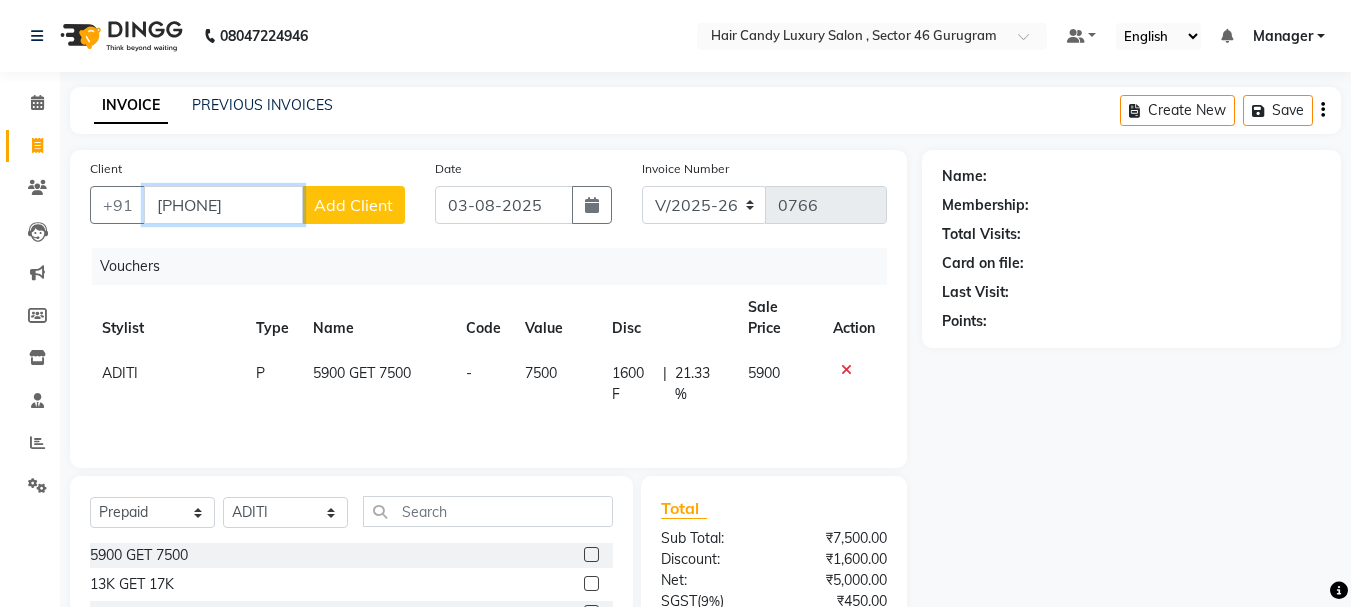 click on "[PHONE]" at bounding box center (223, 205) 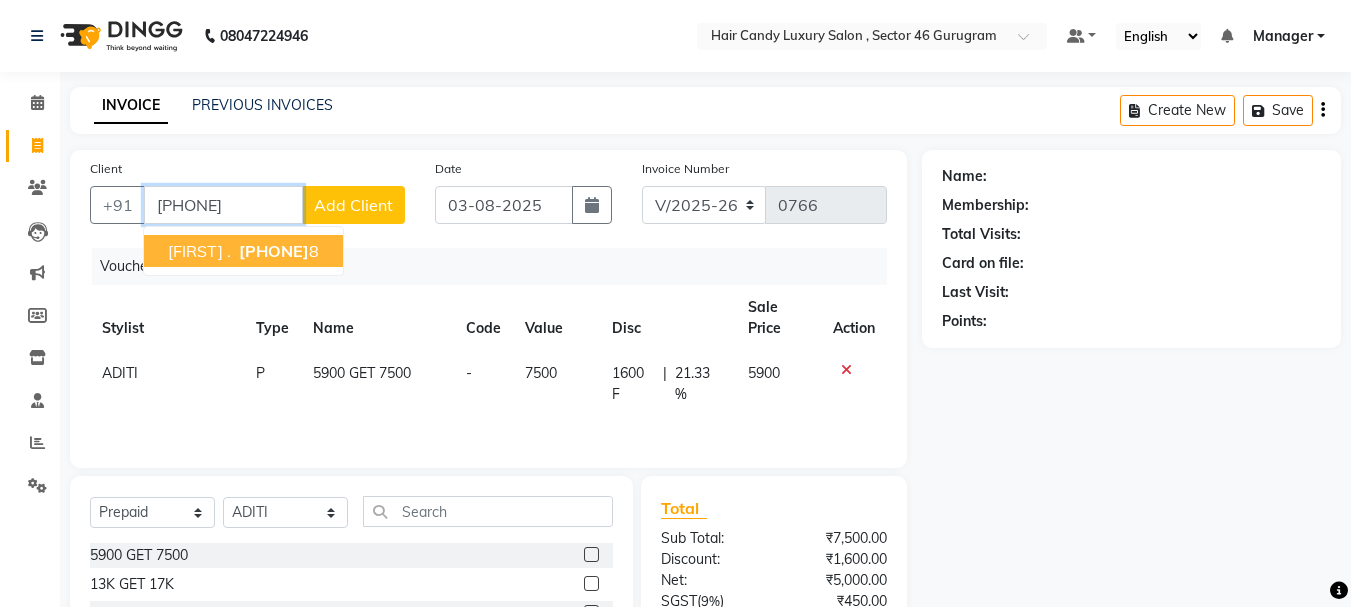 click on "915609943" at bounding box center (274, 251) 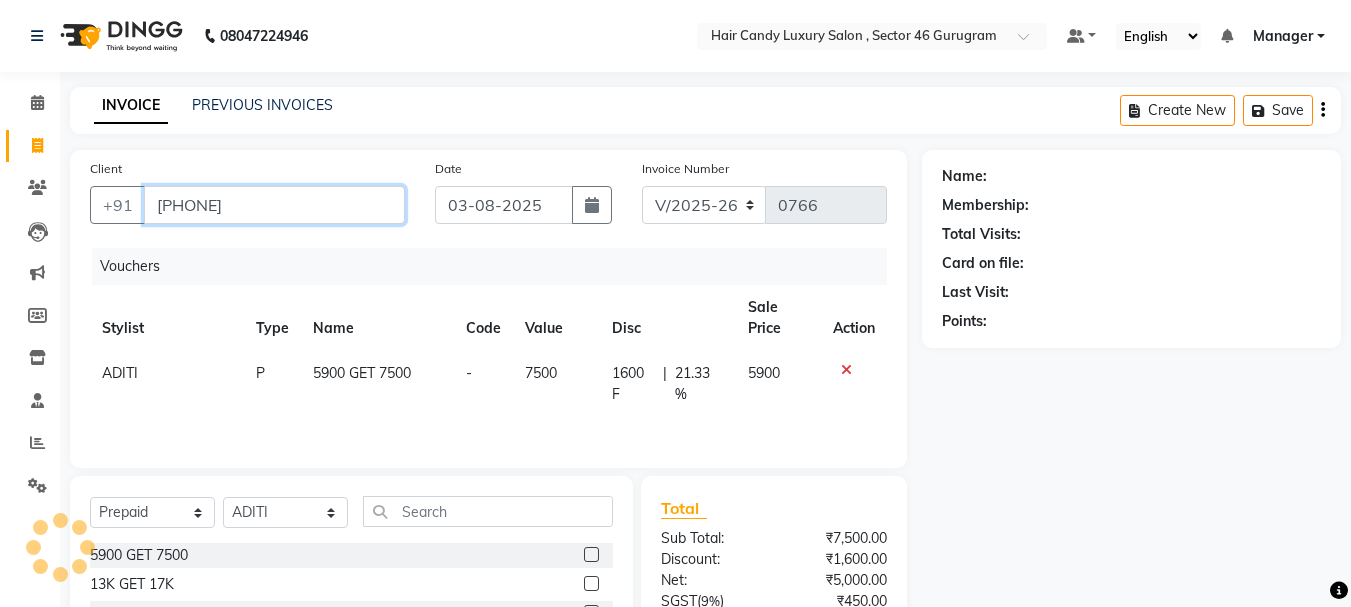 type on "[PHONE]" 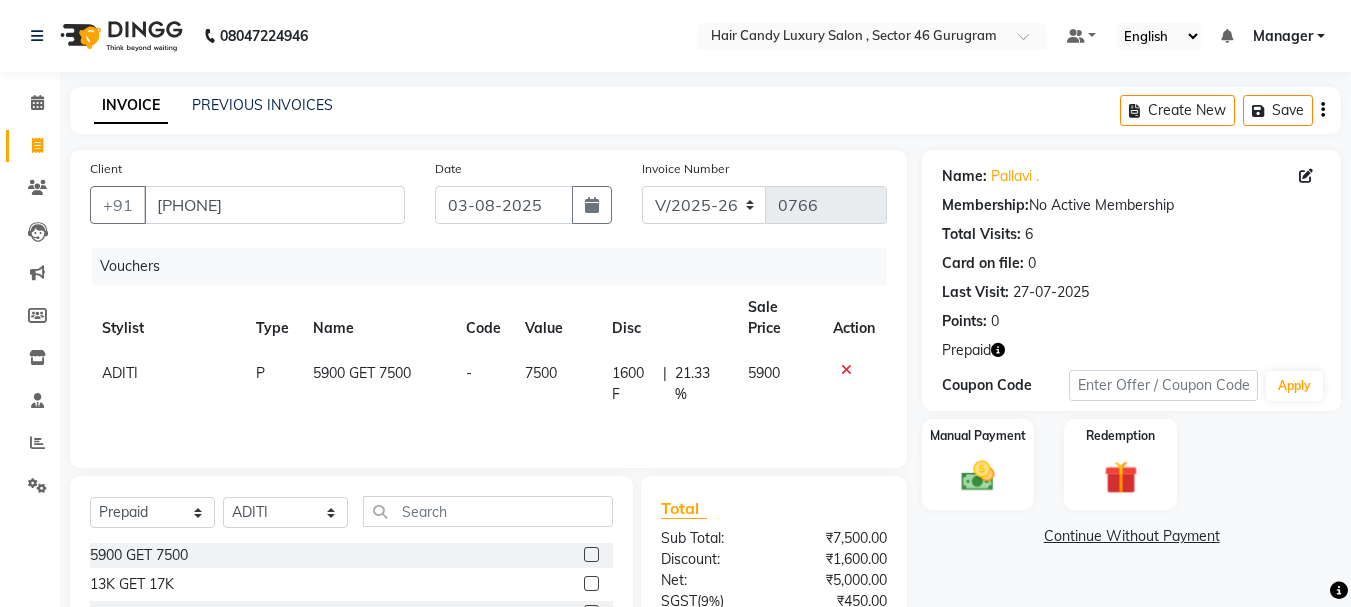 click 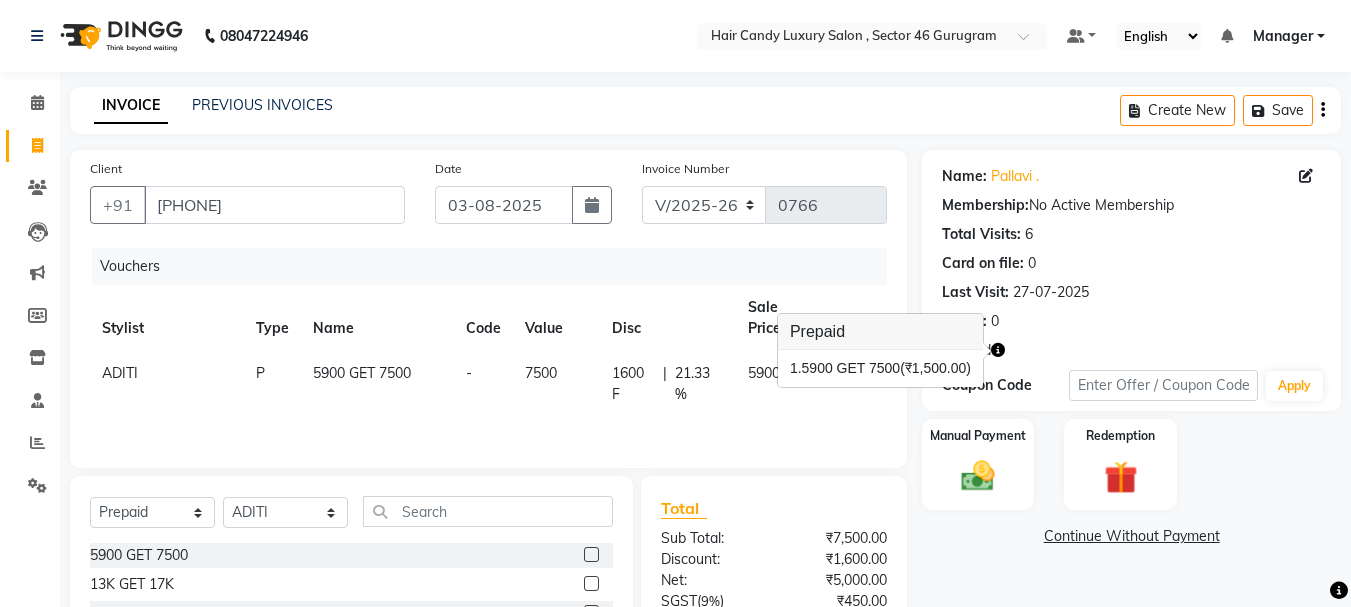 click on "Vouchers" 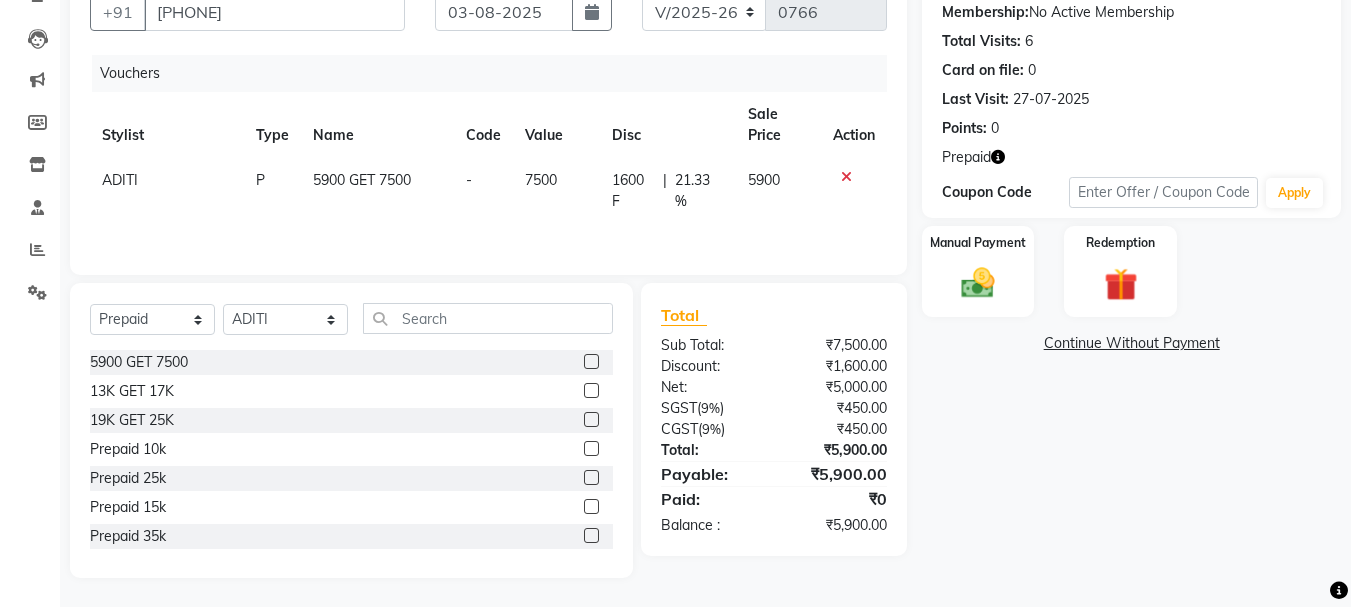 scroll, scrollTop: 194, scrollLeft: 0, axis: vertical 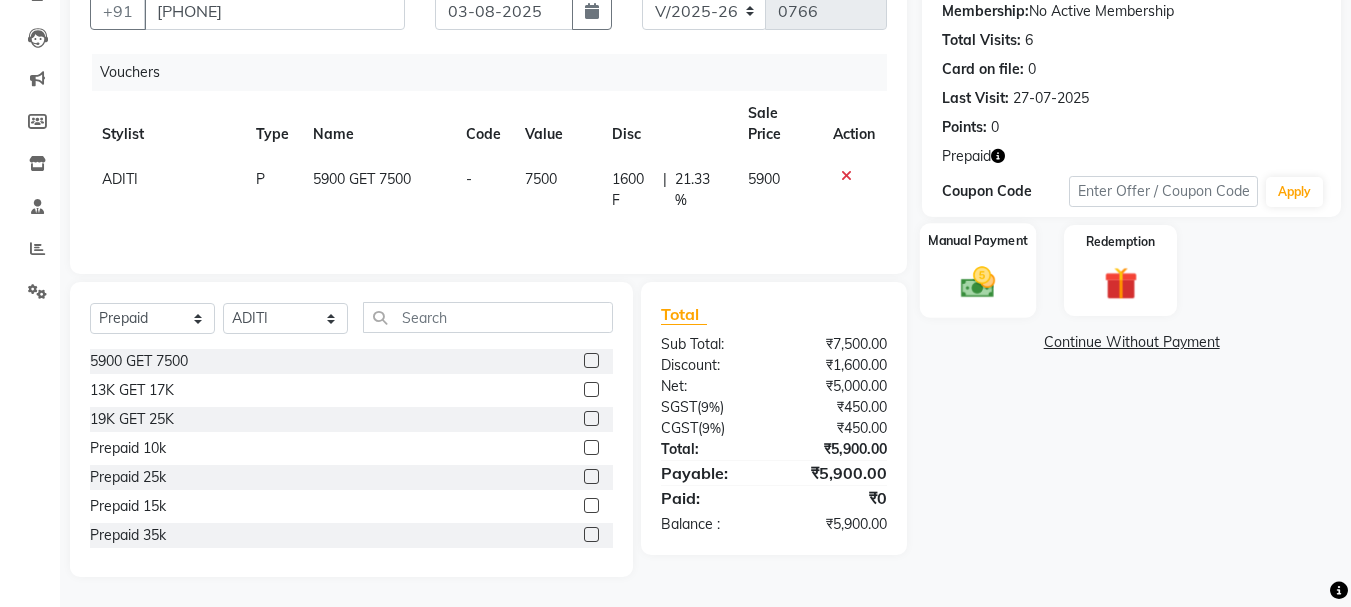 click on "Manual Payment" 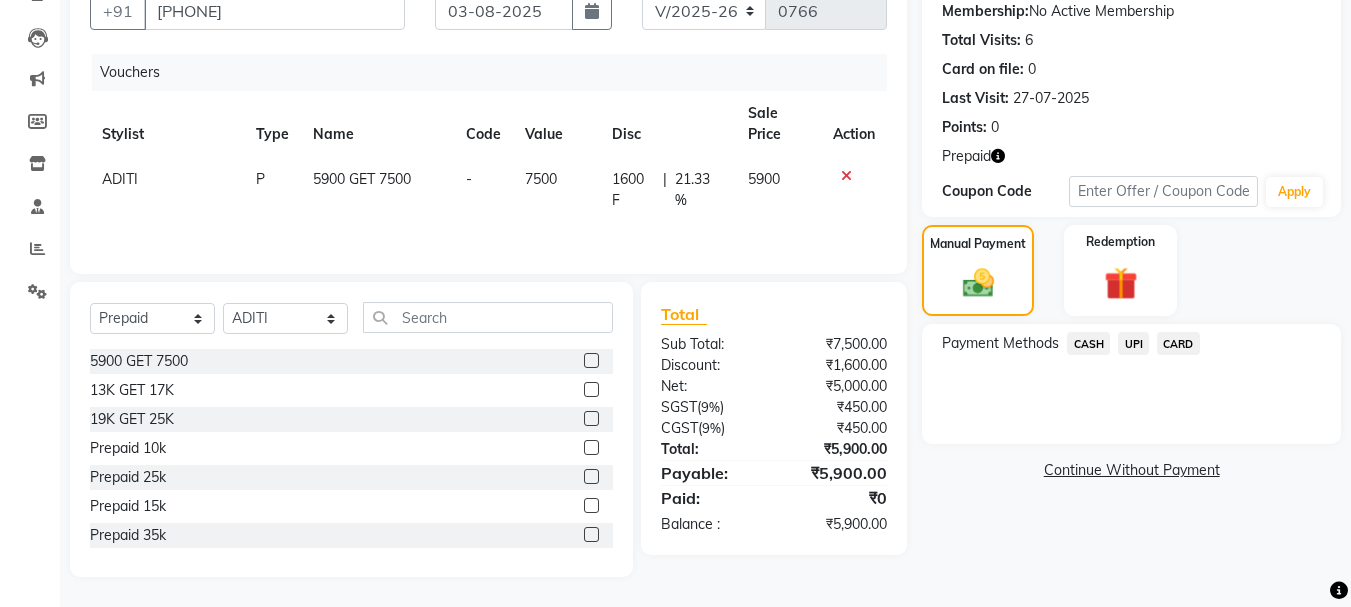 click on "UPI" 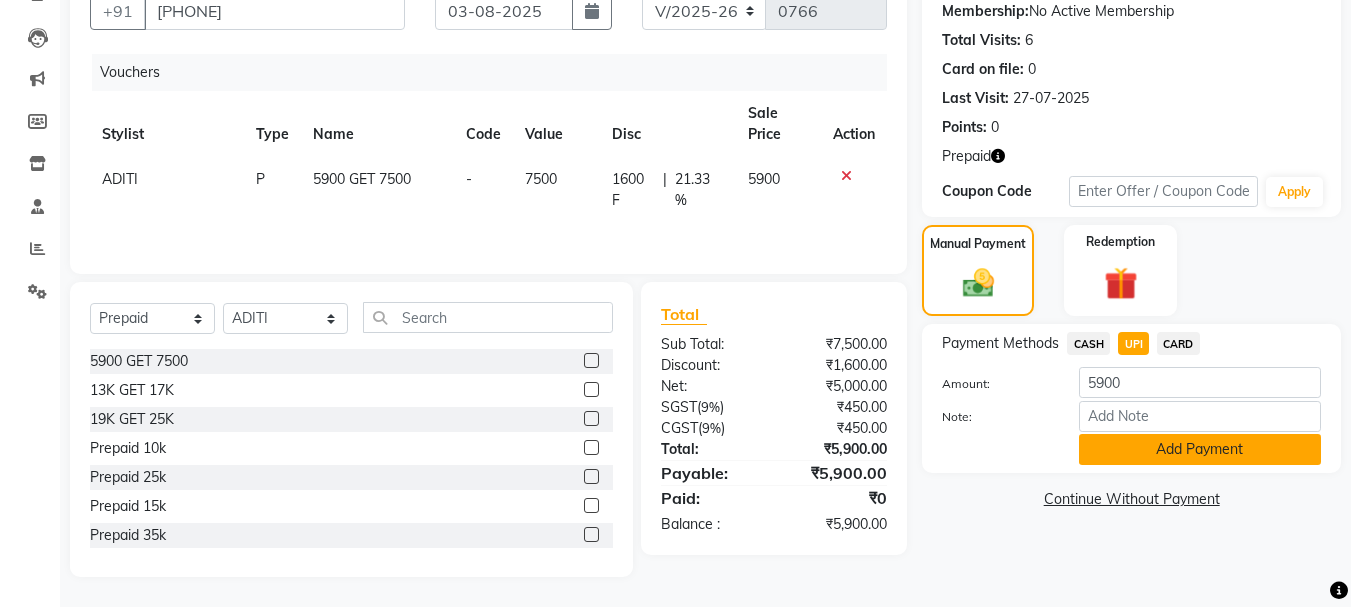 click on "Add Payment" 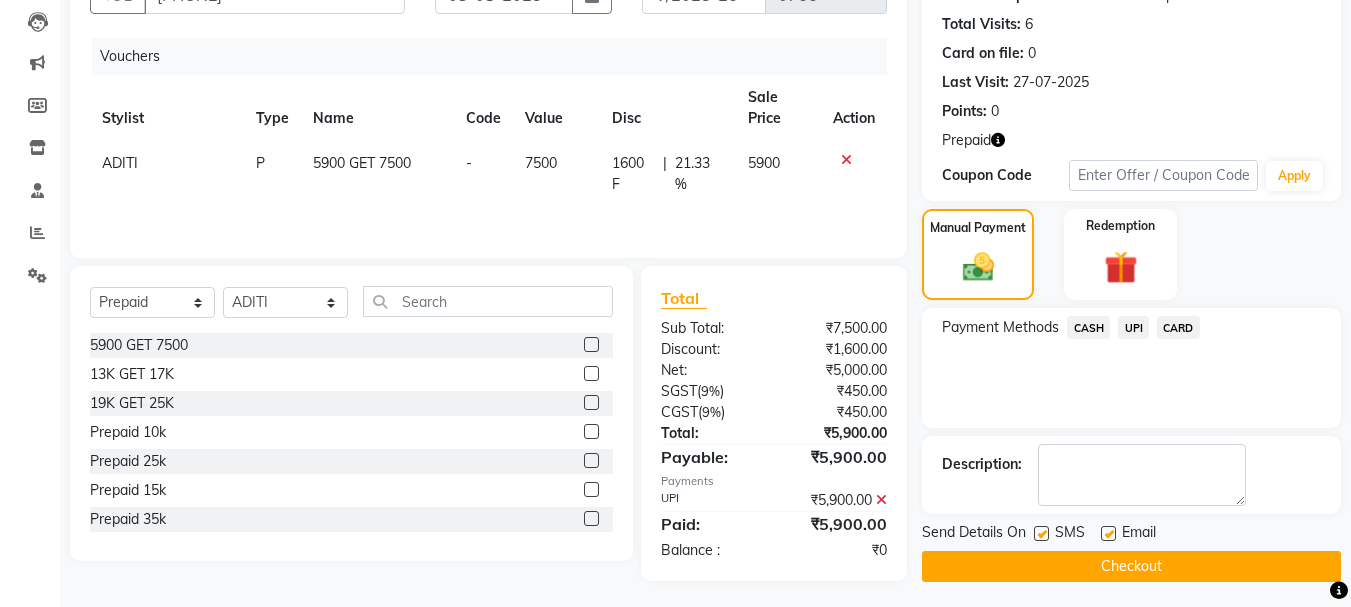 scroll, scrollTop: 215, scrollLeft: 0, axis: vertical 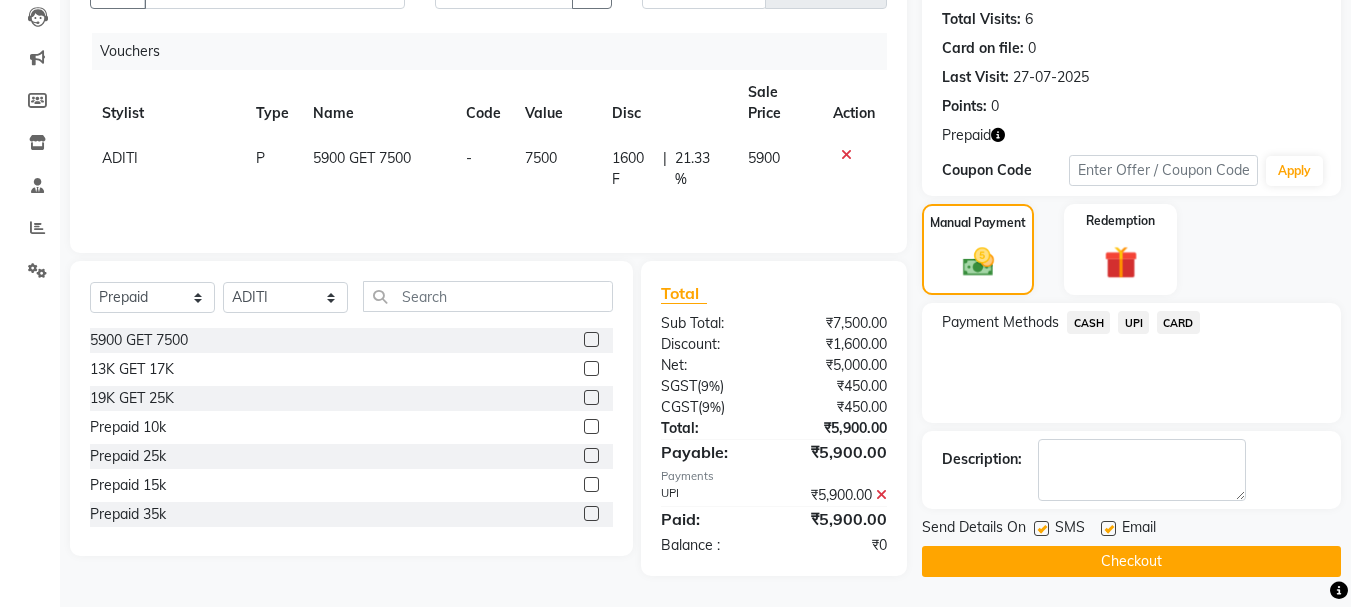 click on "Checkout" 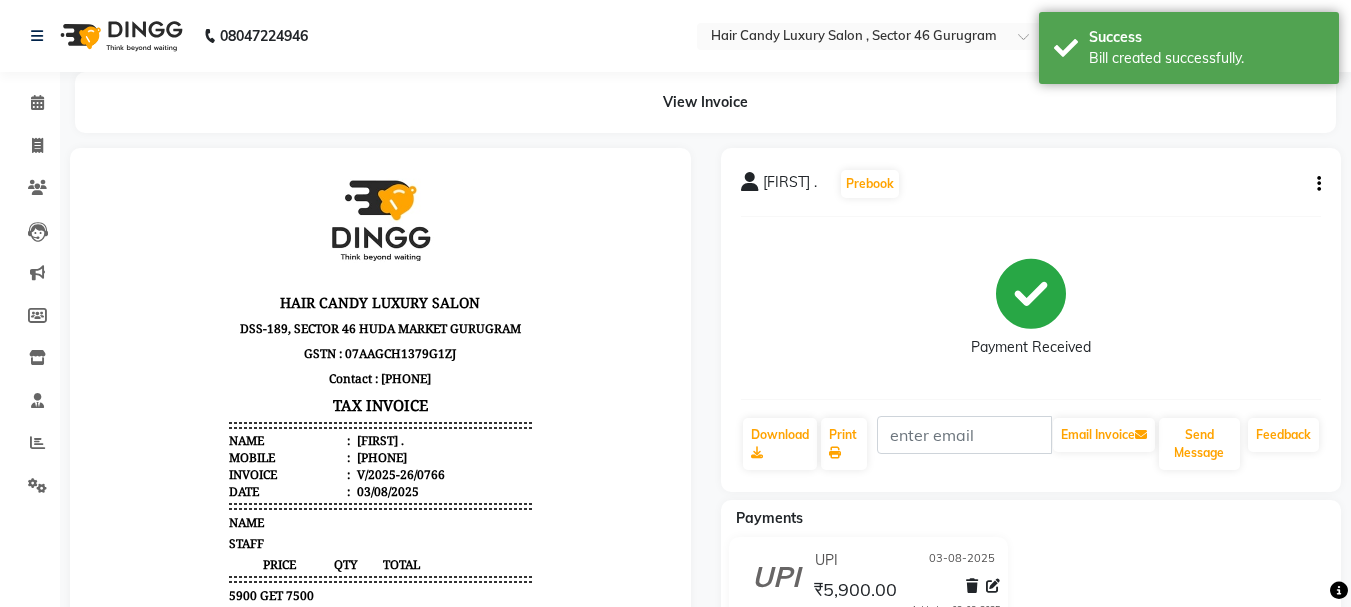 scroll, scrollTop: 0, scrollLeft: 0, axis: both 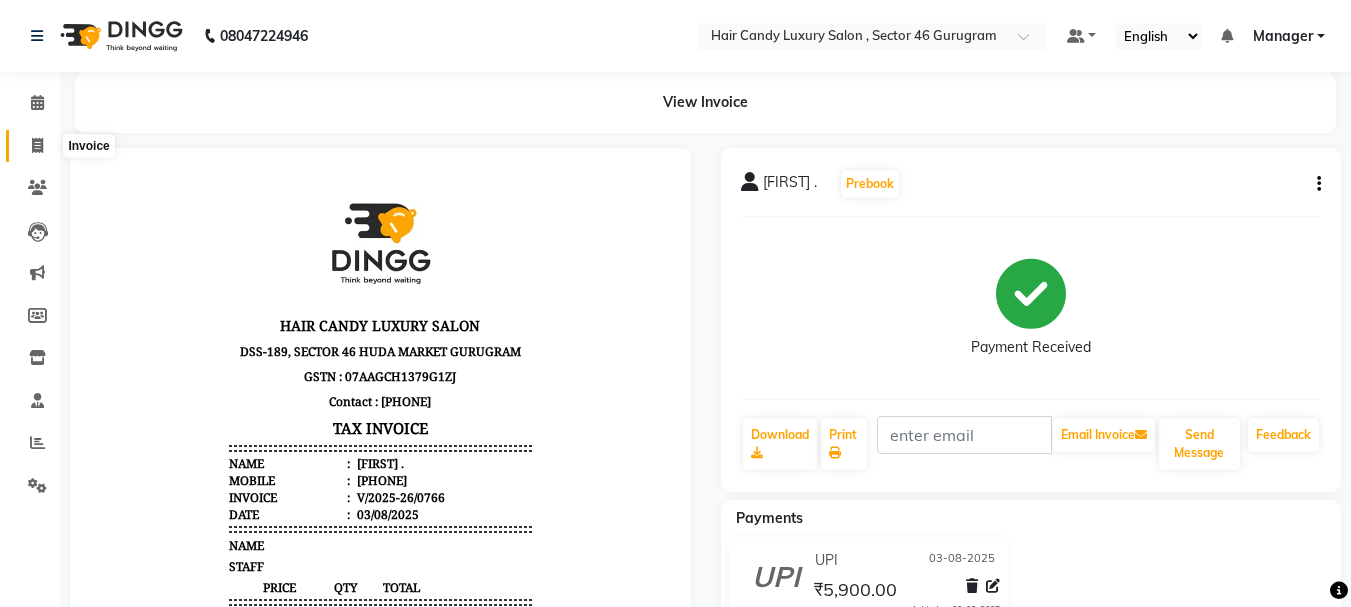 click 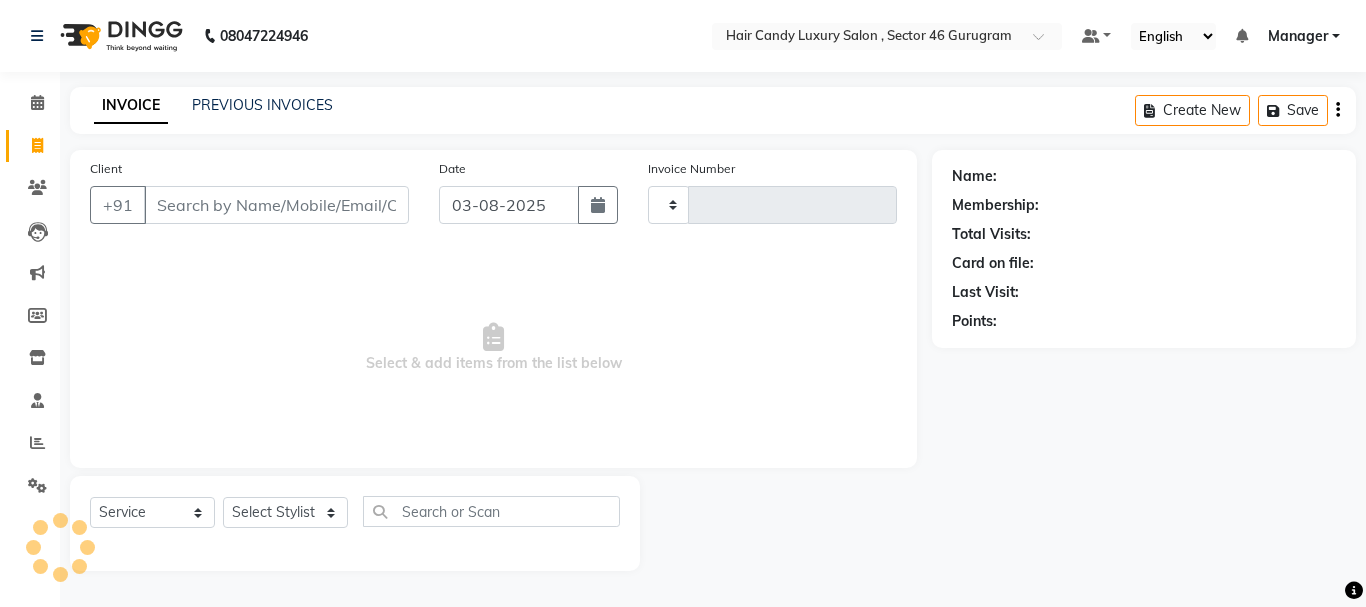 type on "0769" 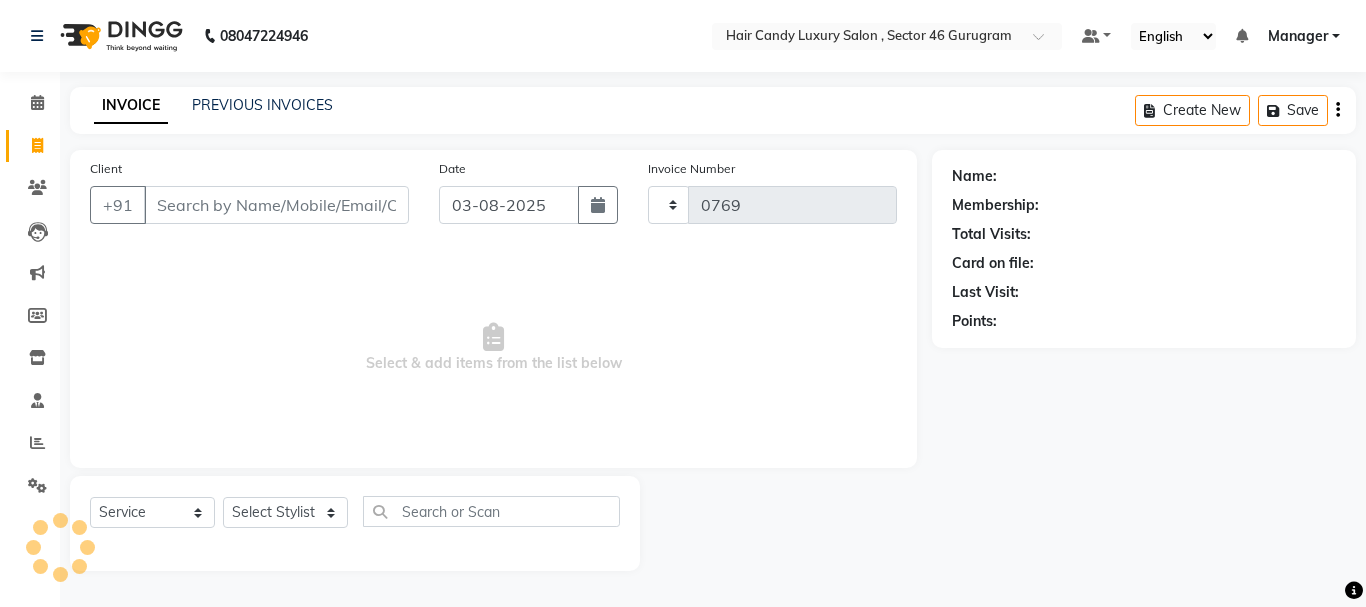 select on "8304" 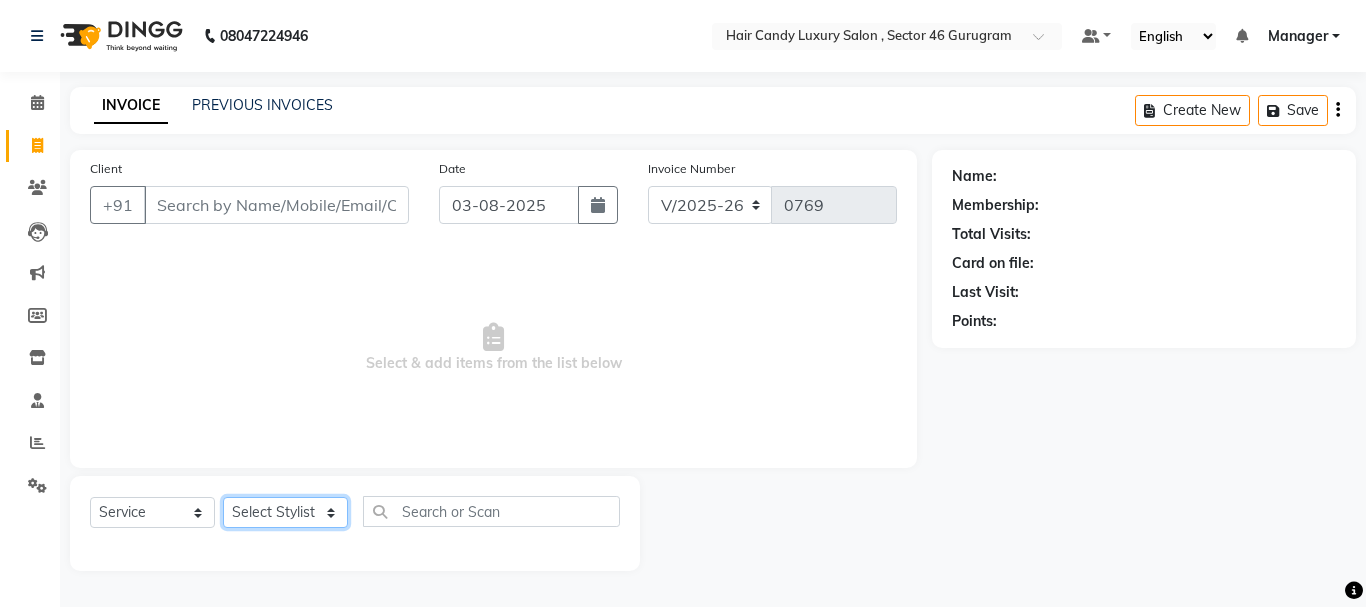 click on "Select Stylist ADITI BILAL DANISH Manager Manager  RINKI VALECHA SAVITRI SHADAB SHARUKH SHIVAM SUNNY UMESH" 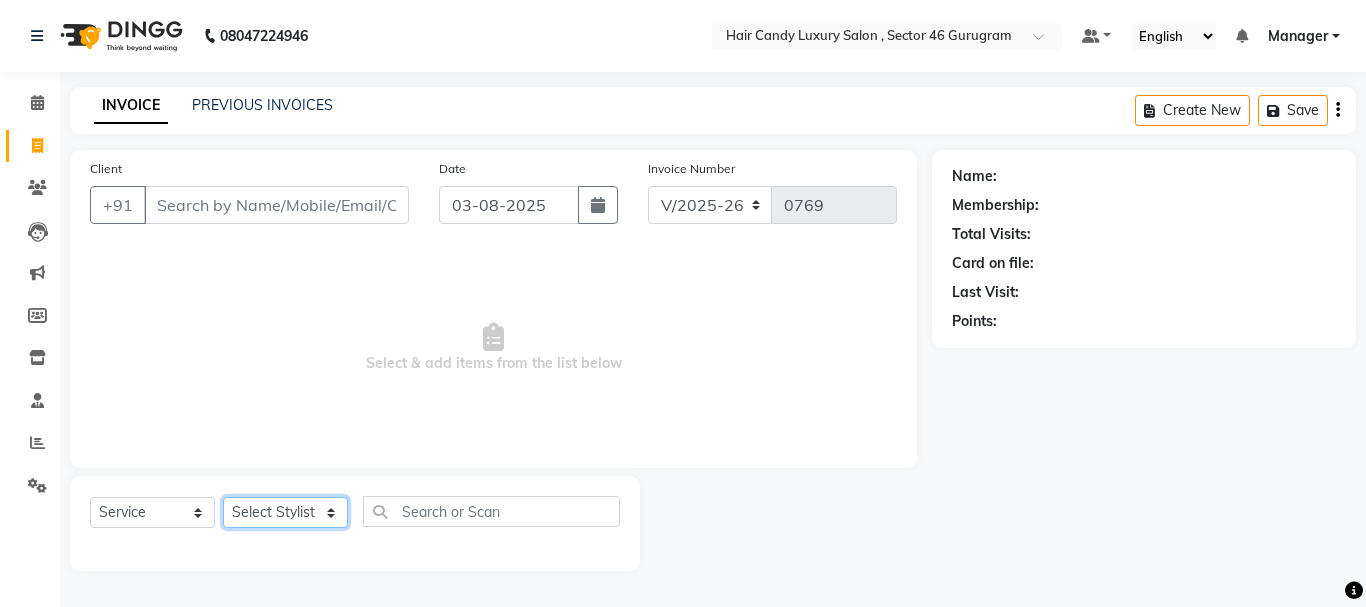select on "84022" 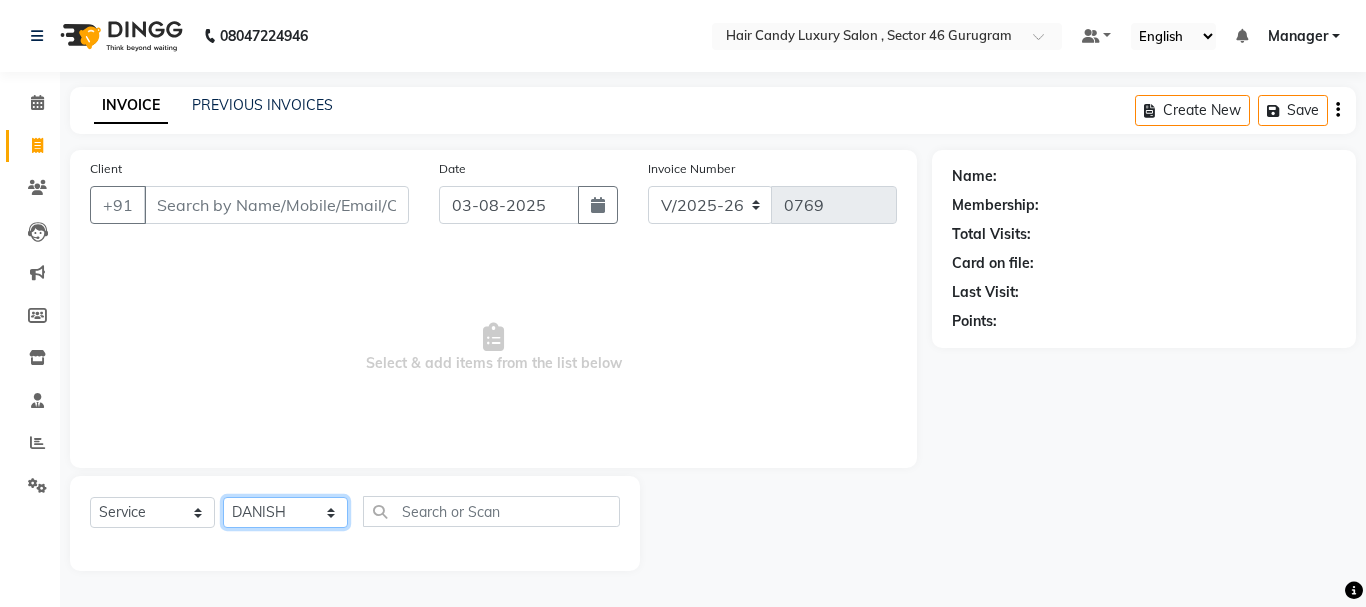 click on "Select Stylist ADITI BILAL DANISH Manager Manager  RINKI VALECHA SAVITRI SHADAB SHARUKH SHIVAM SUNNY UMESH" 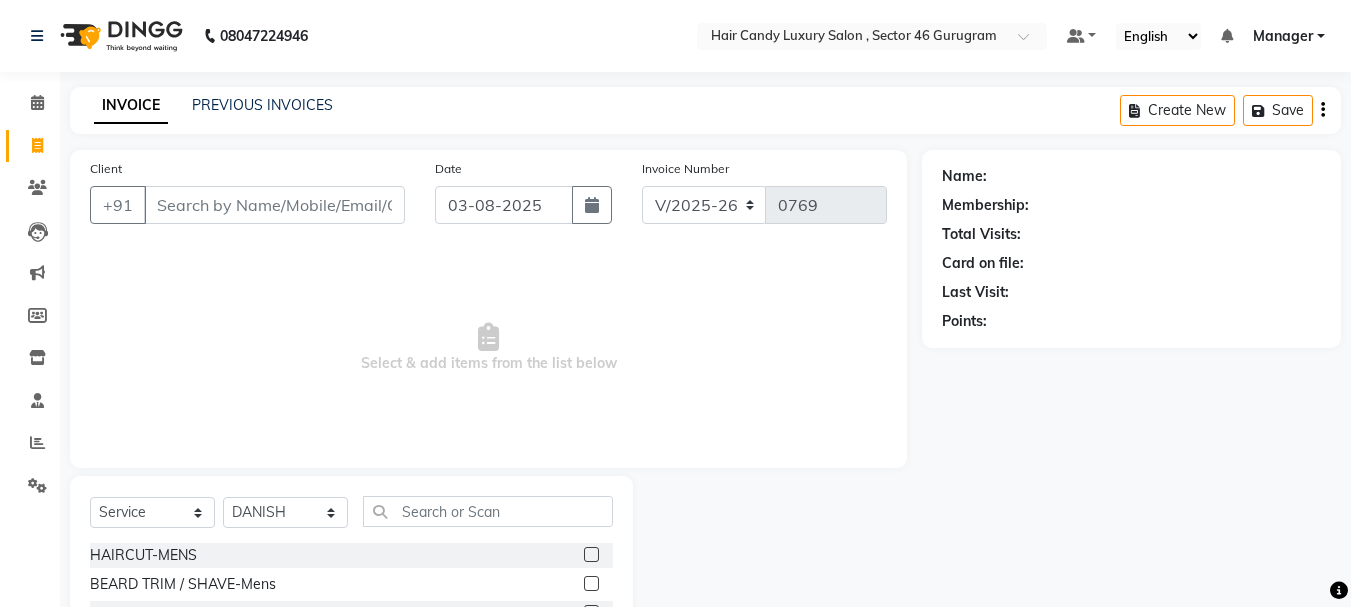 click 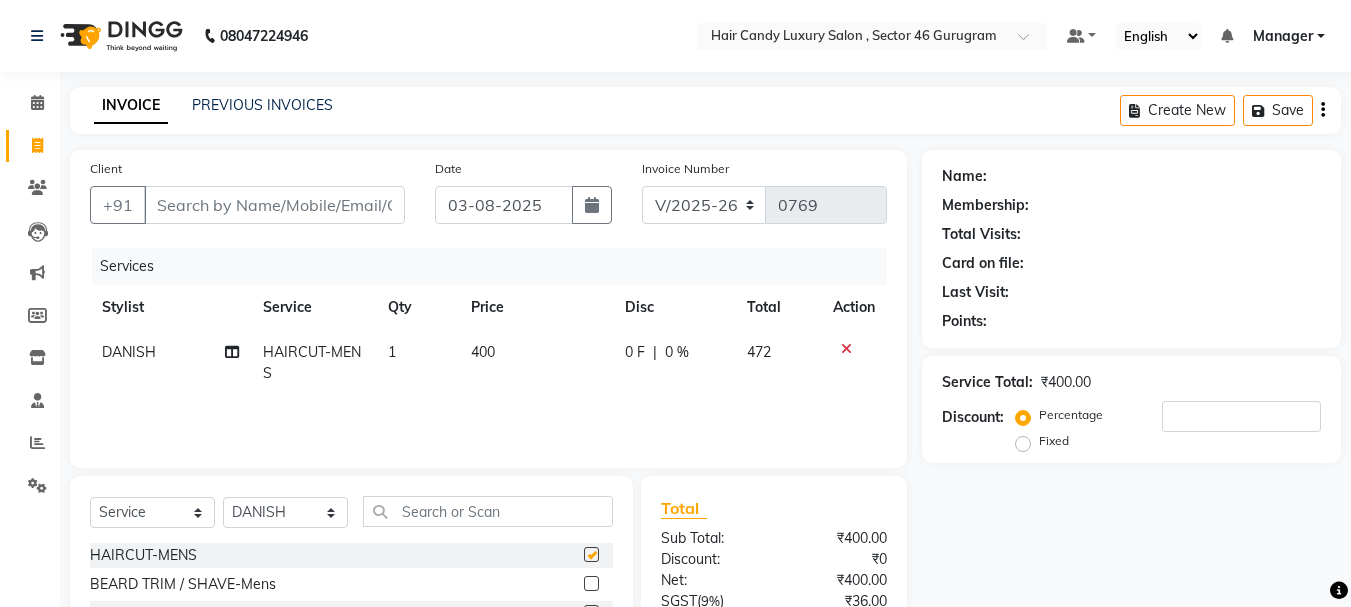 checkbox on "false" 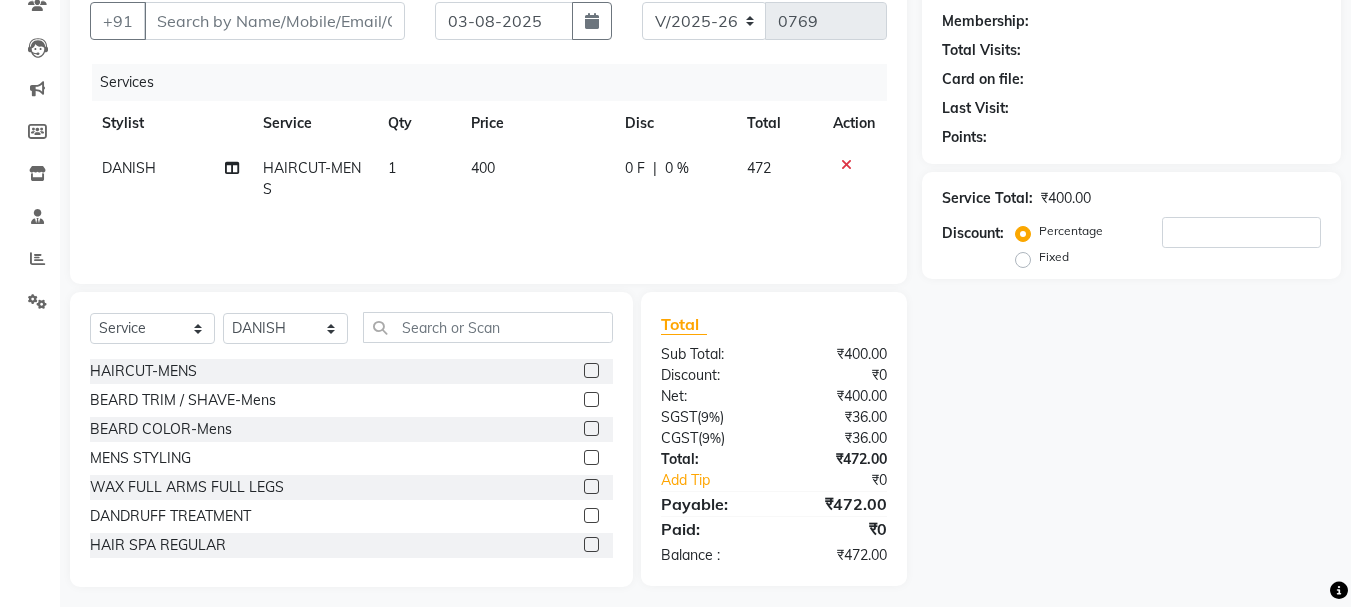 scroll, scrollTop: 194, scrollLeft: 0, axis: vertical 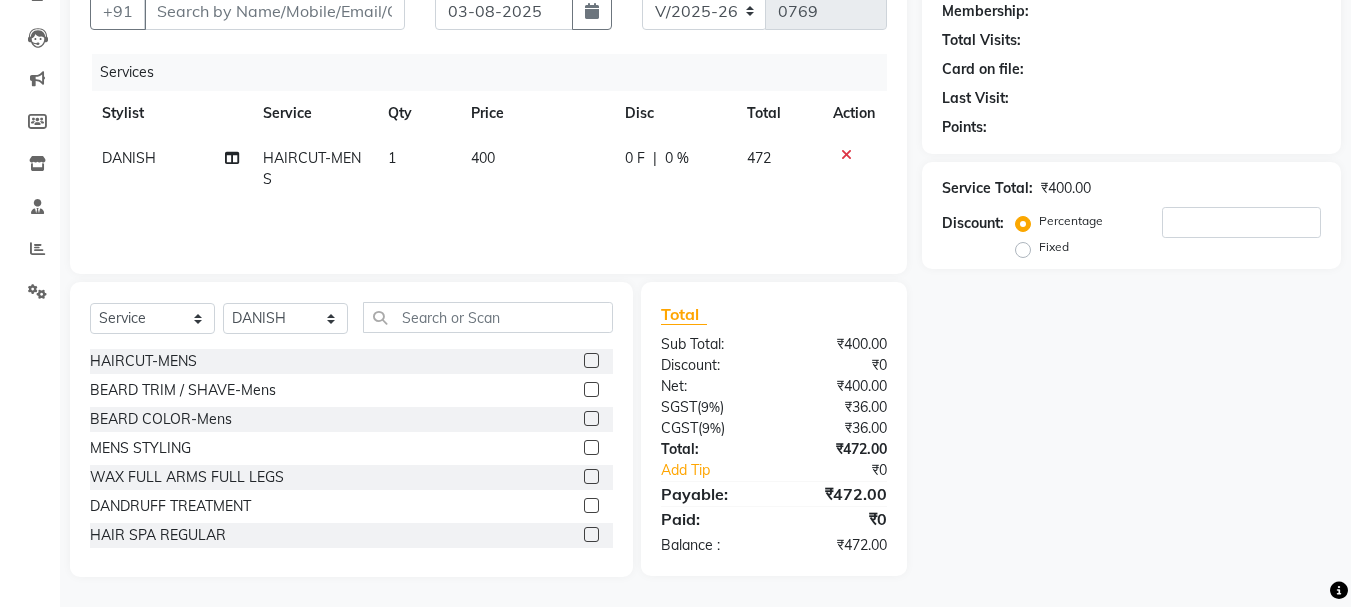 click 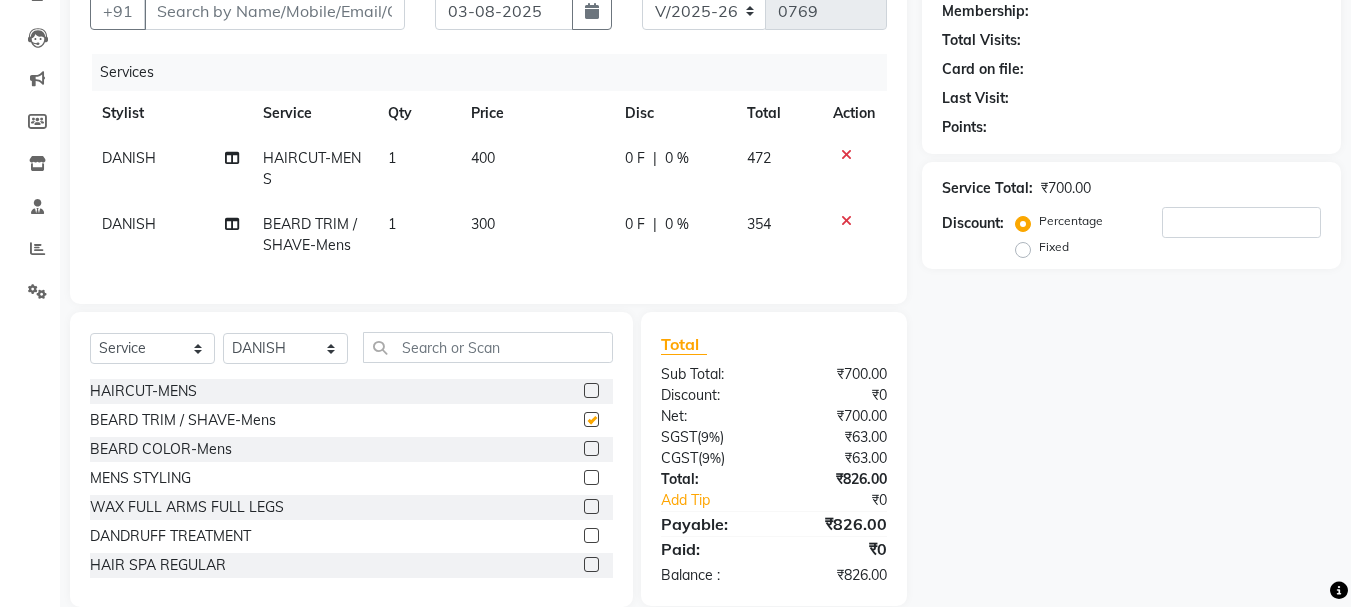checkbox on "false" 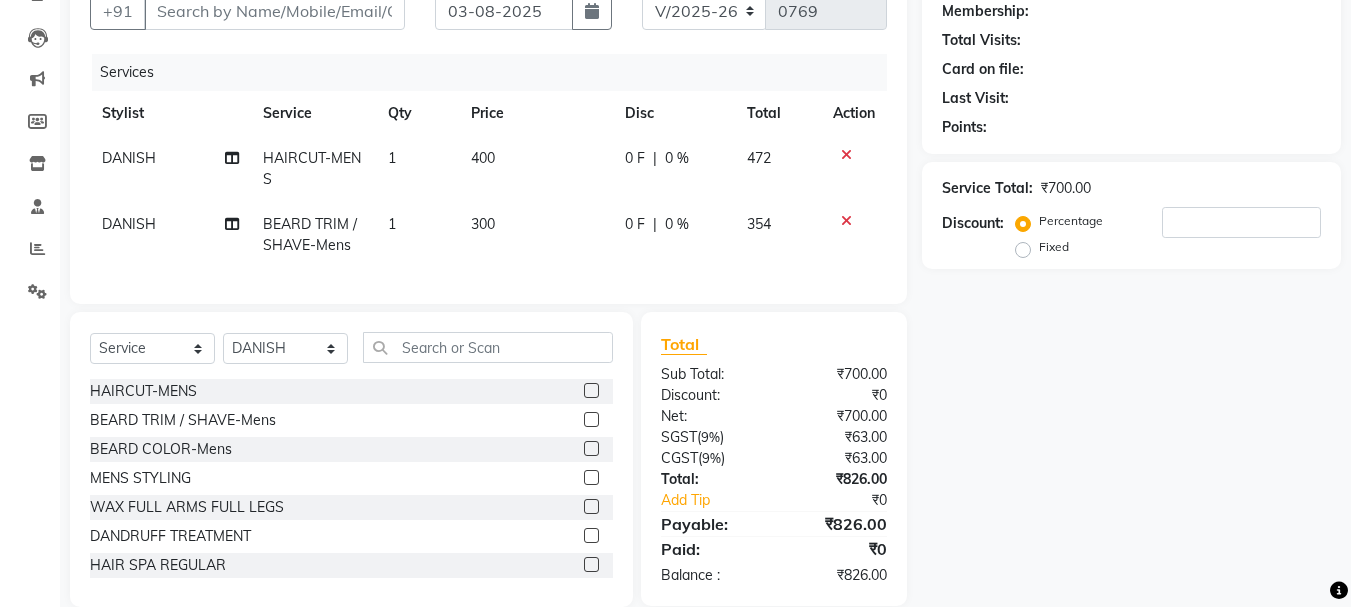 click on "400" 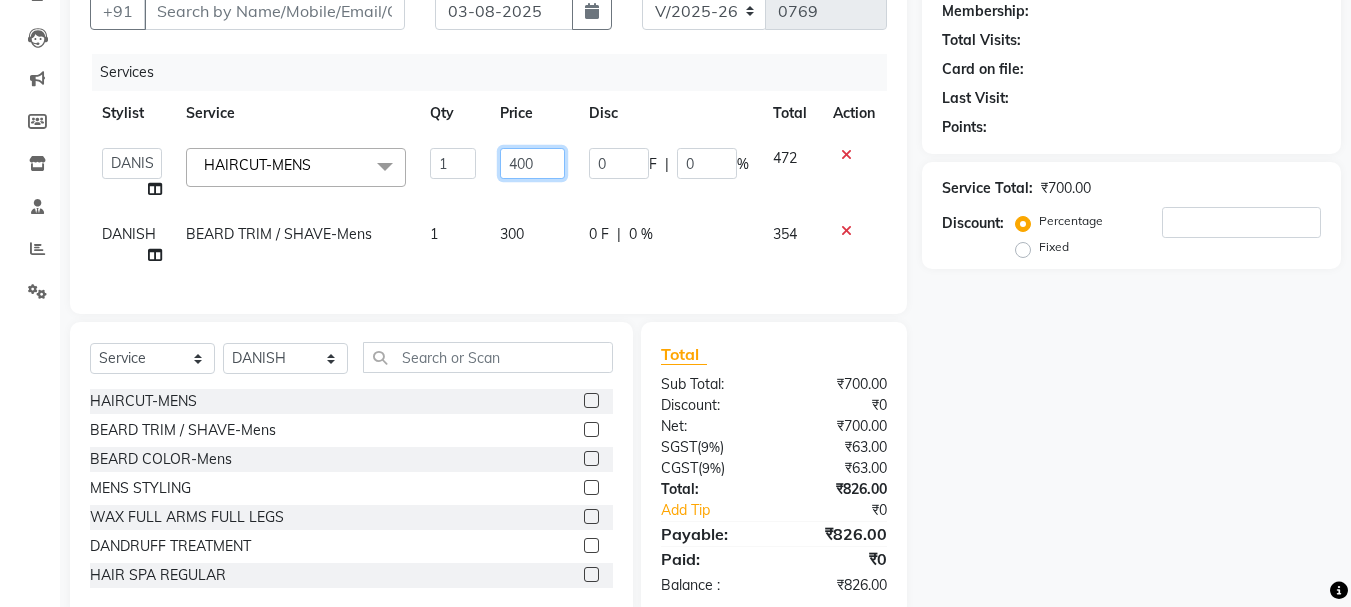 click on "400" 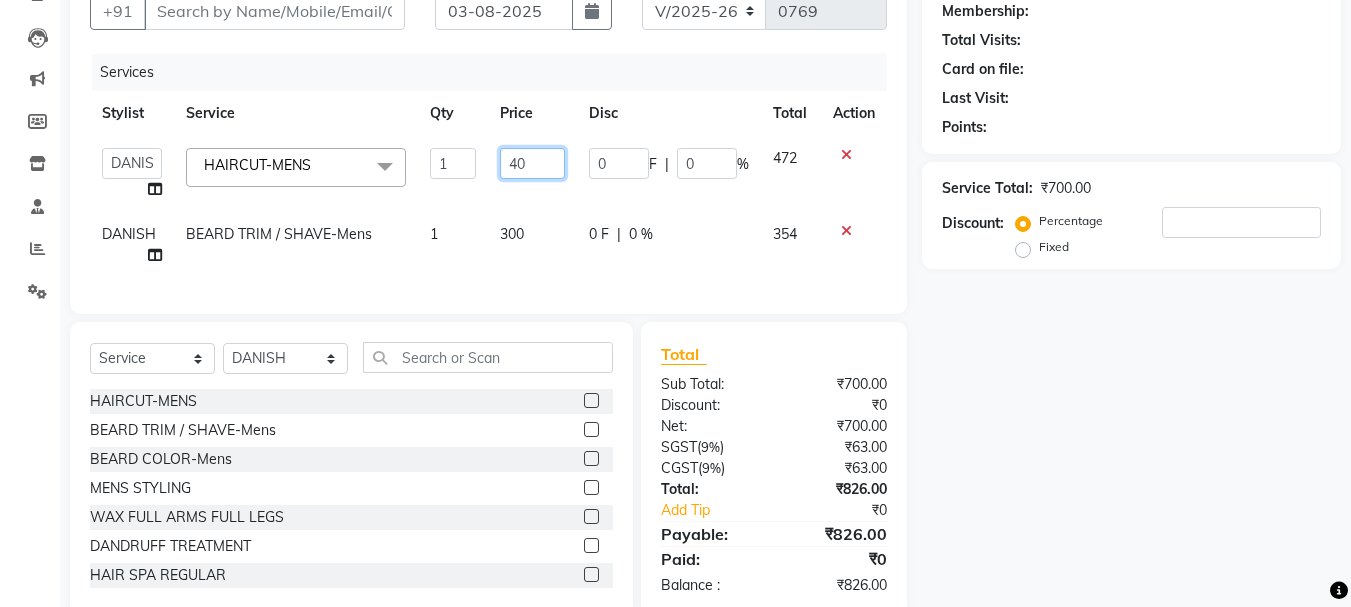 type on "4" 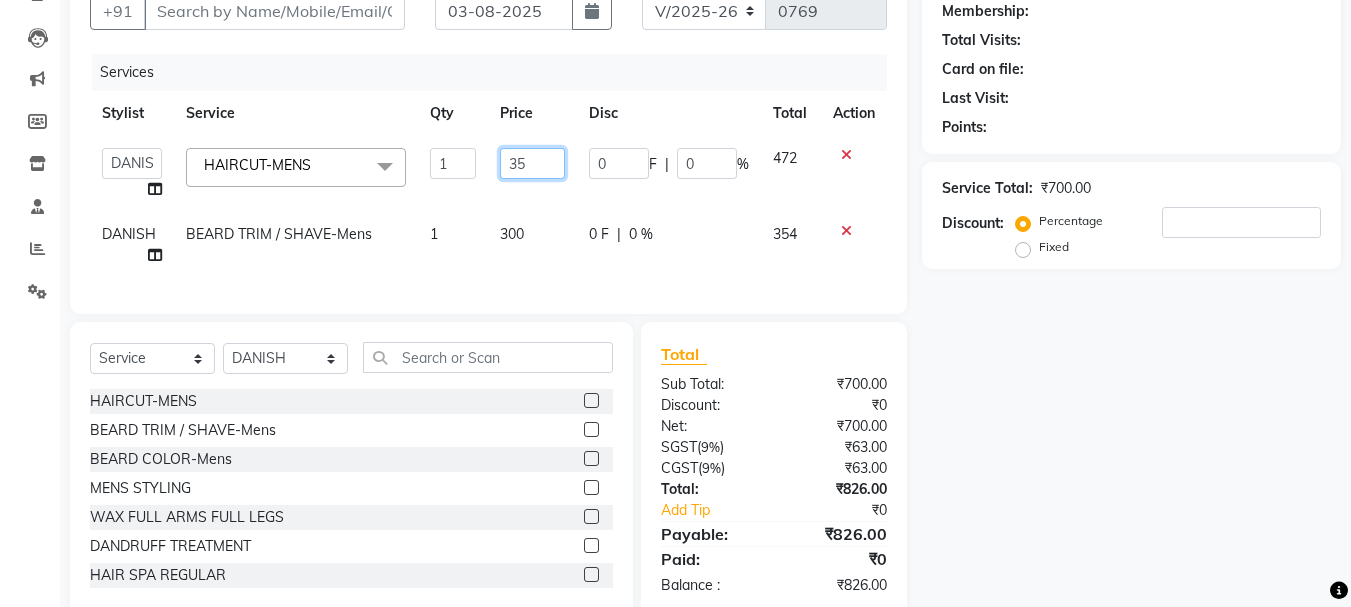 type on "350" 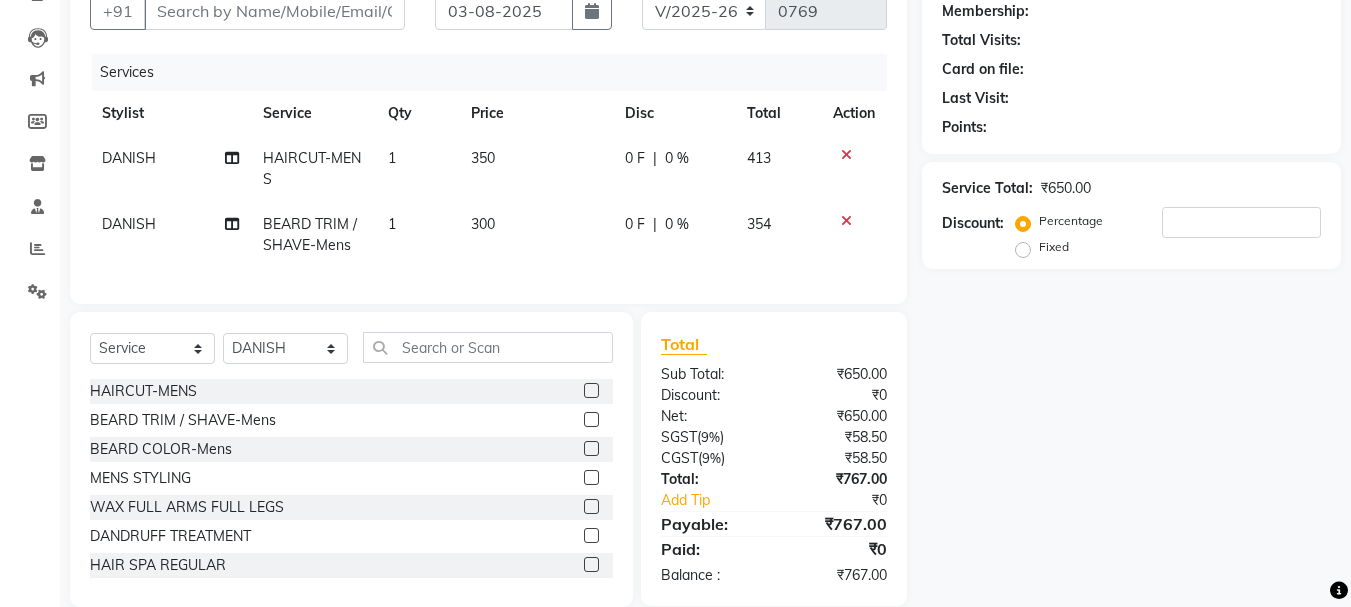 click on "Service" 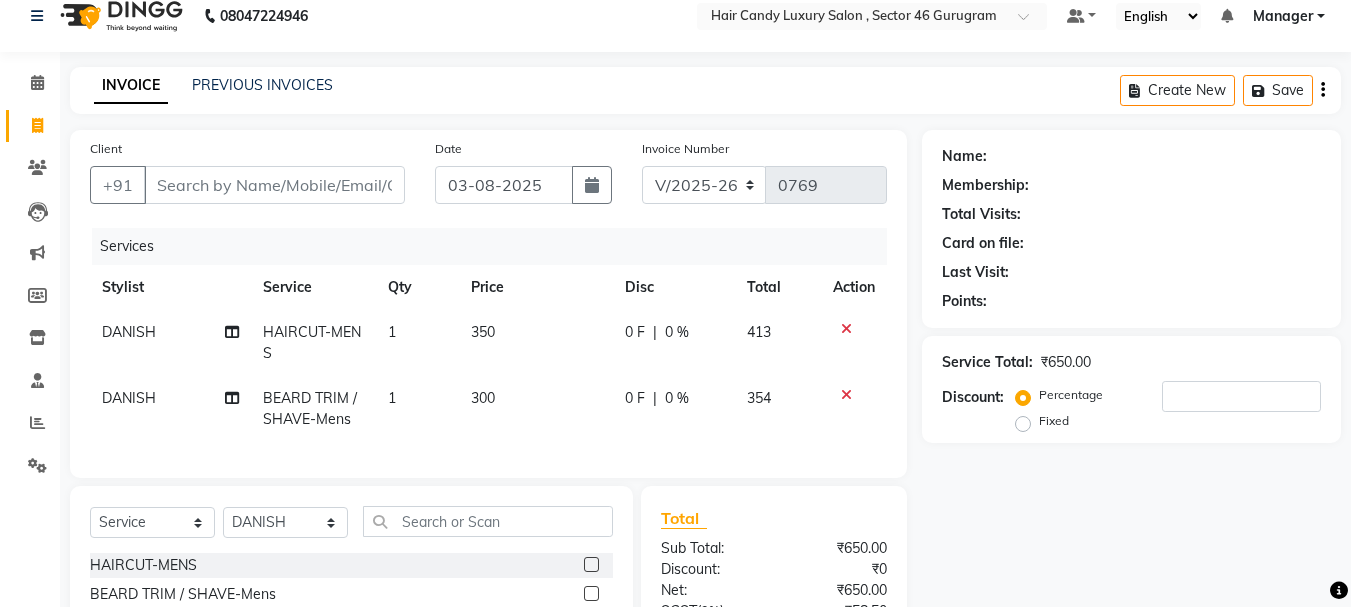 scroll, scrollTop: 0, scrollLeft: 0, axis: both 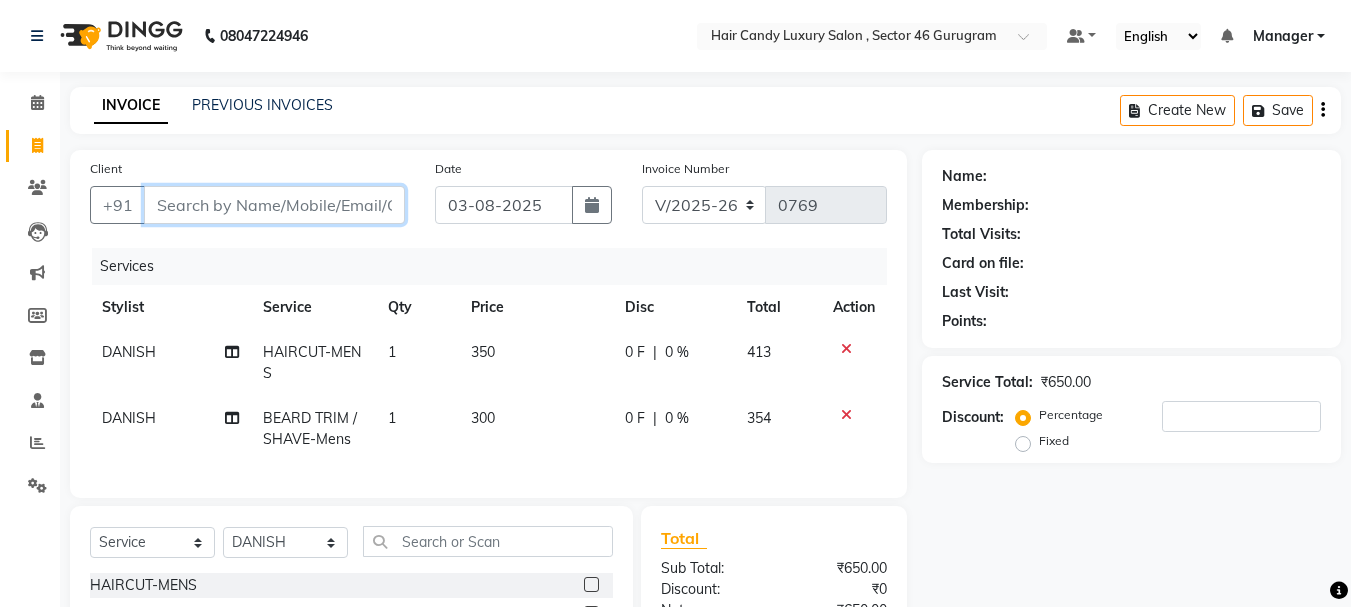 click on "Client" at bounding box center [274, 205] 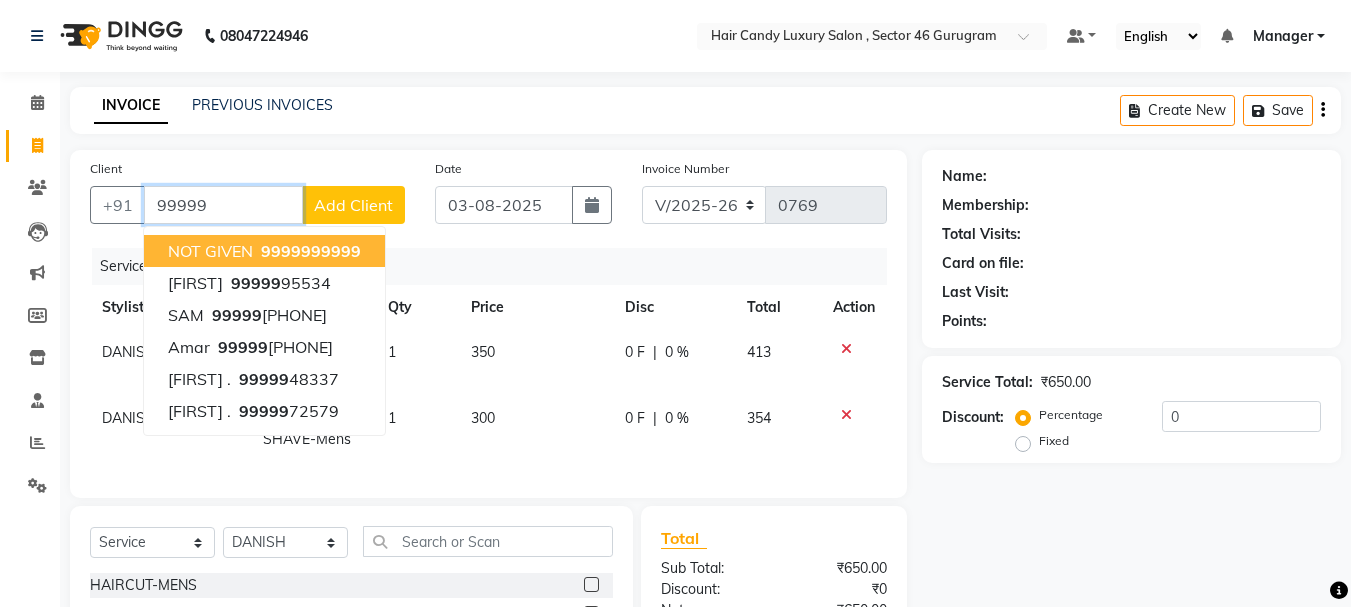 click on "NOT GIVEN" at bounding box center [210, 251] 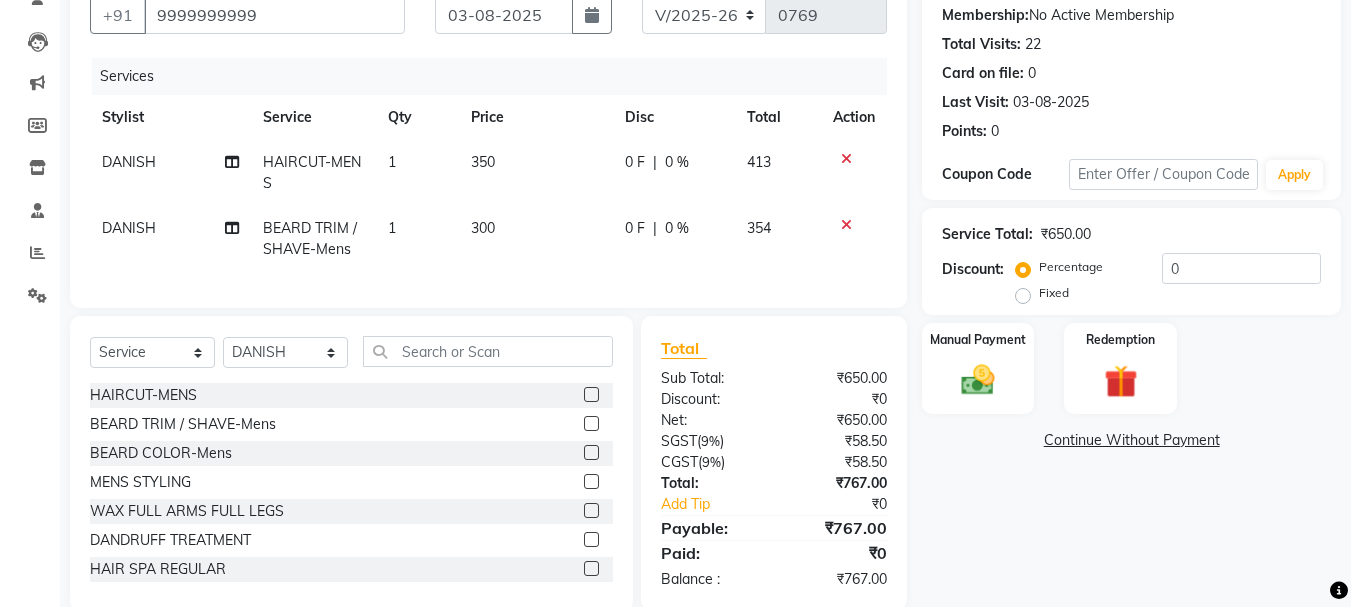 scroll, scrollTop: 239, scrollLeft: 0, axis: vertical 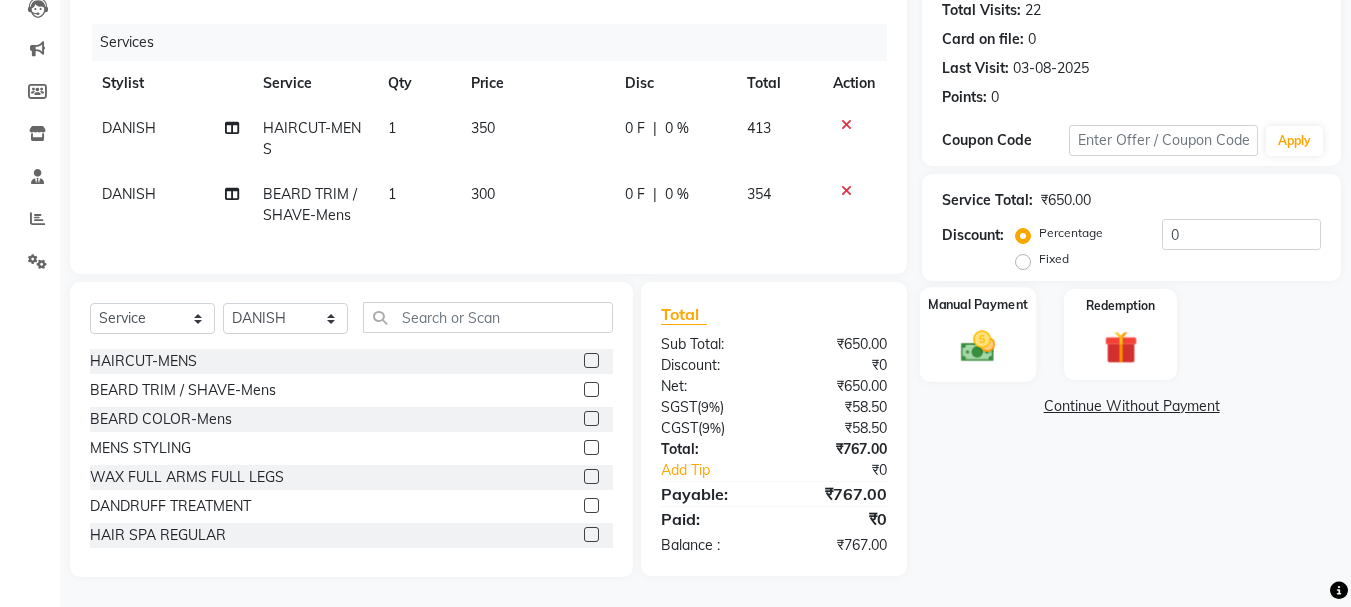 click 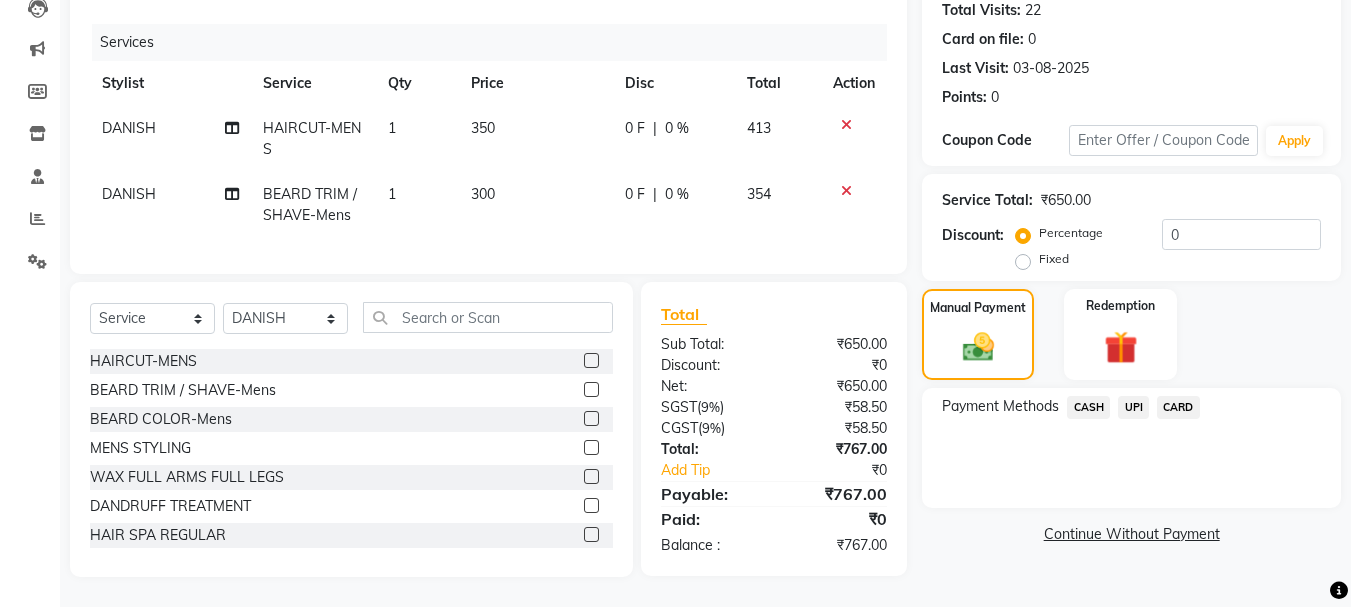 click on "CARD" 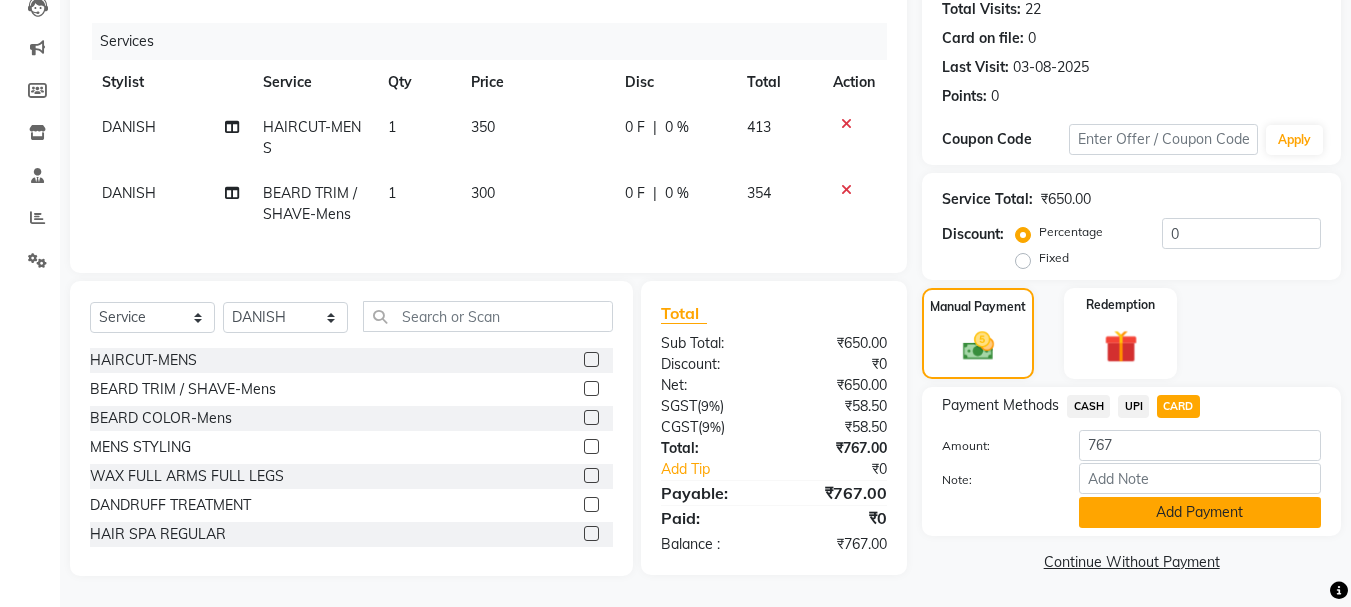 click on "Add Payment" 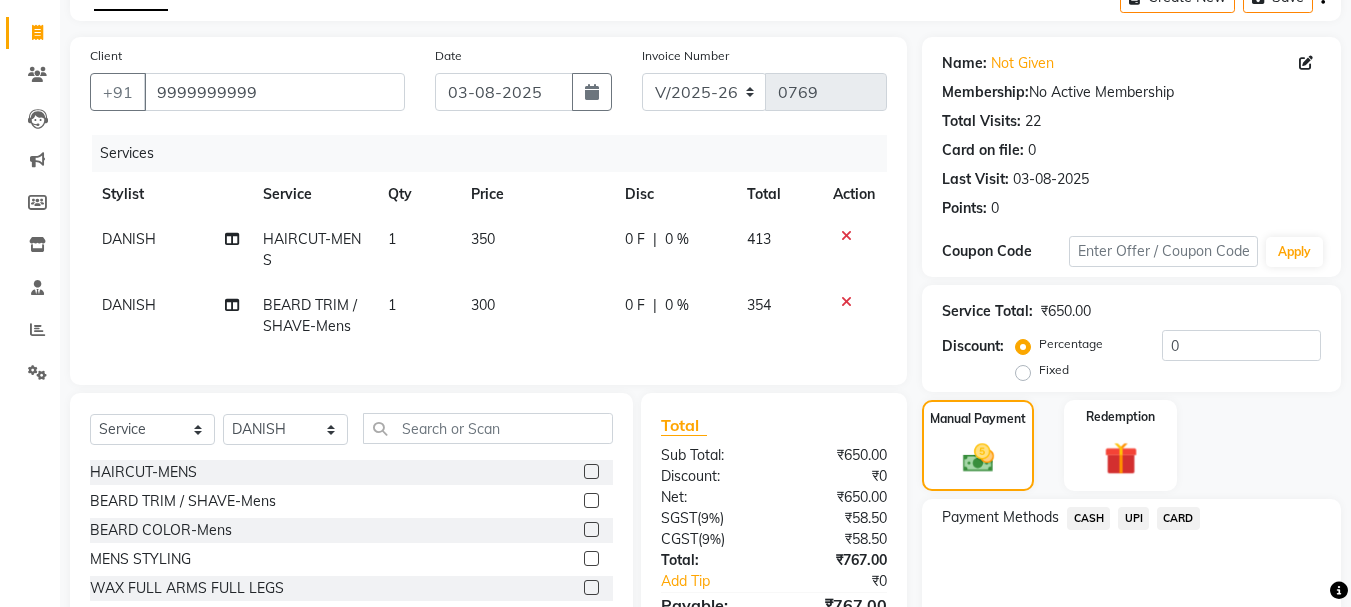 scroll, scrollTop: 109, scrollLeft: 0, axis: vertical 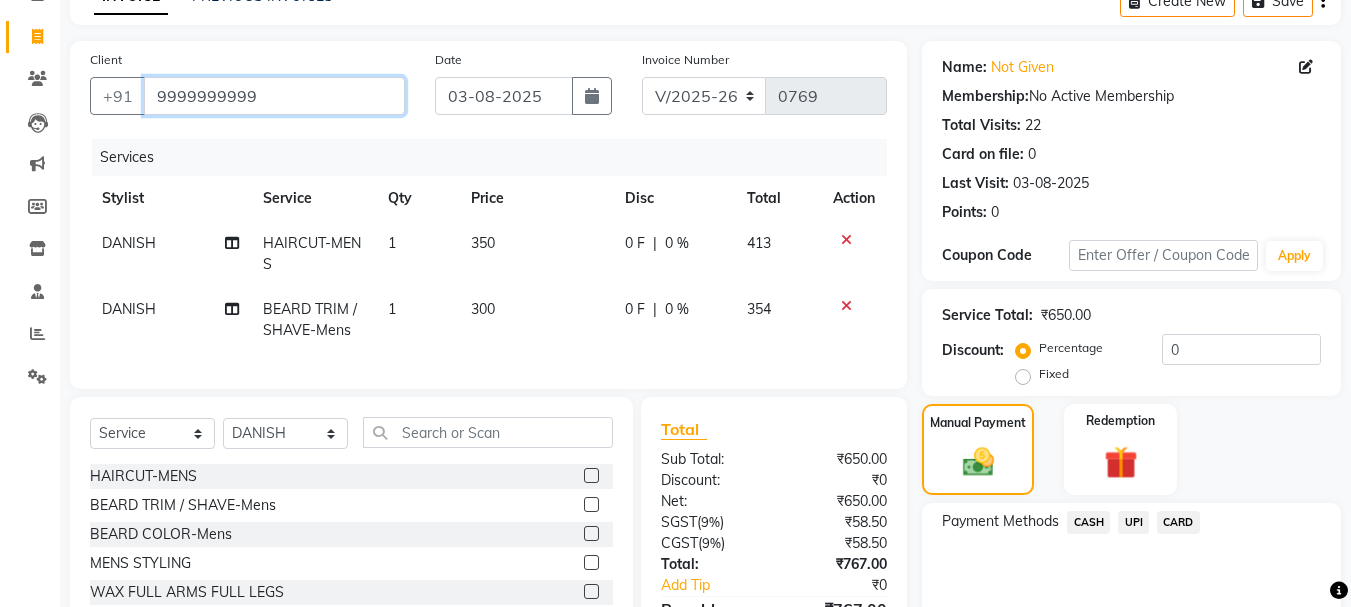 click on "9999999999" at bounding box center [274, 96] 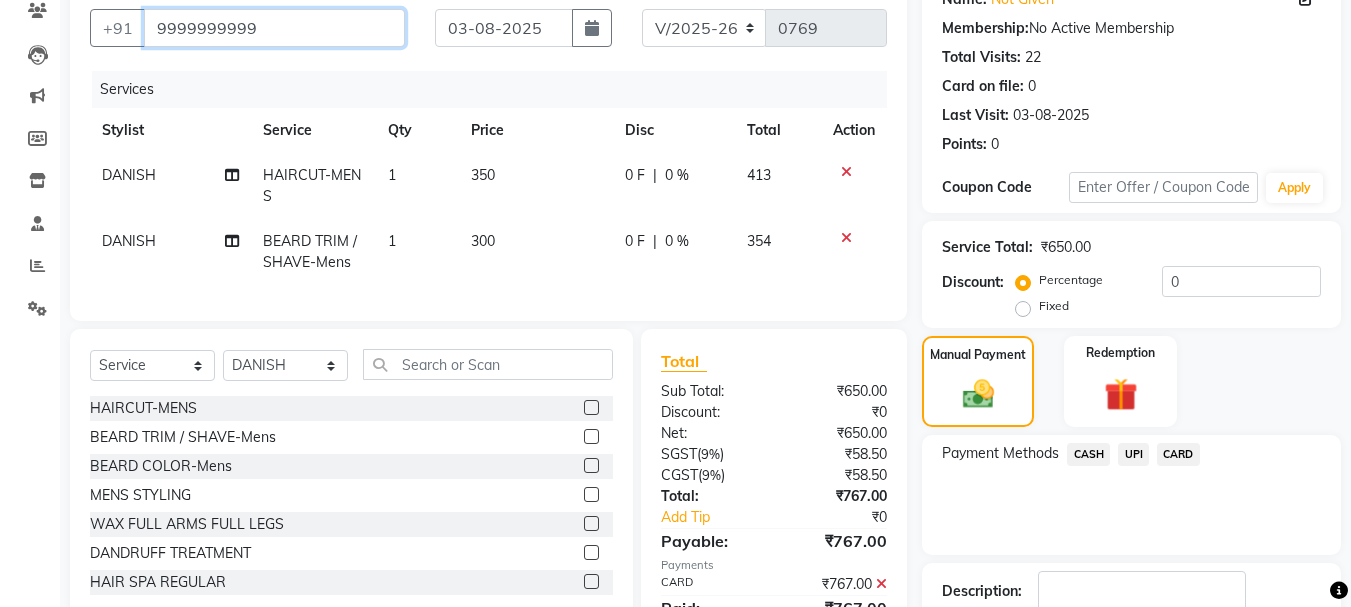 scroll, scrollTop: 9, scrollLeft: 0, axis: vertical 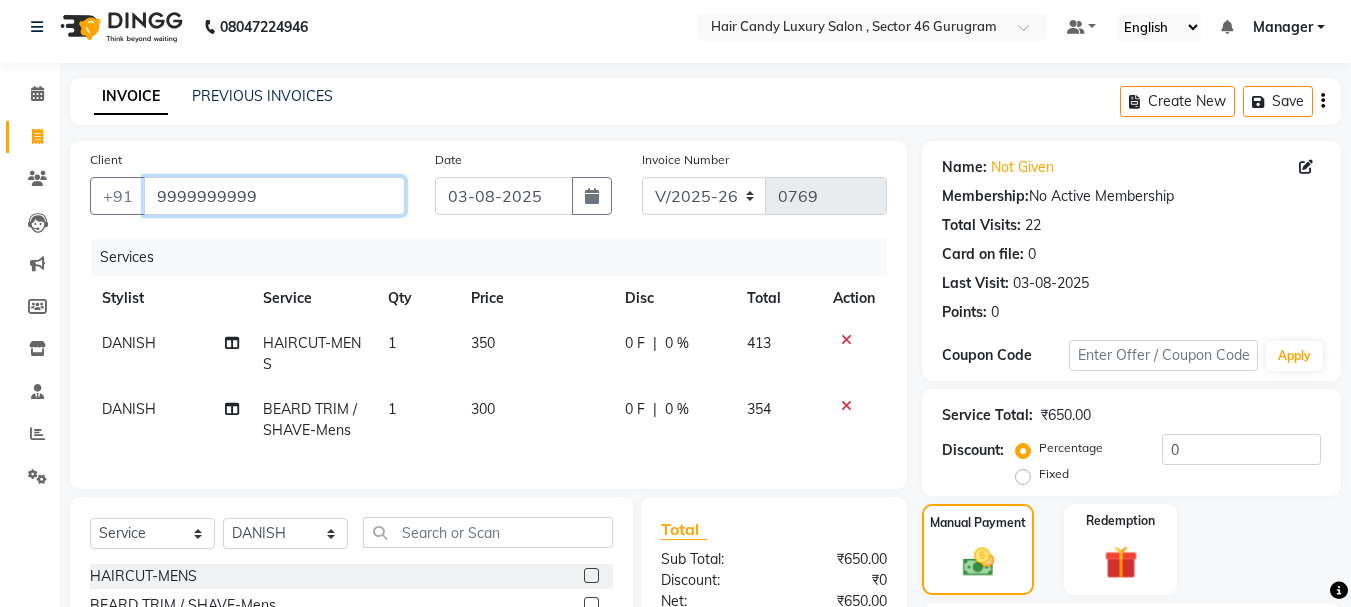 click on "9999999999" at bounding box center [274, 196] 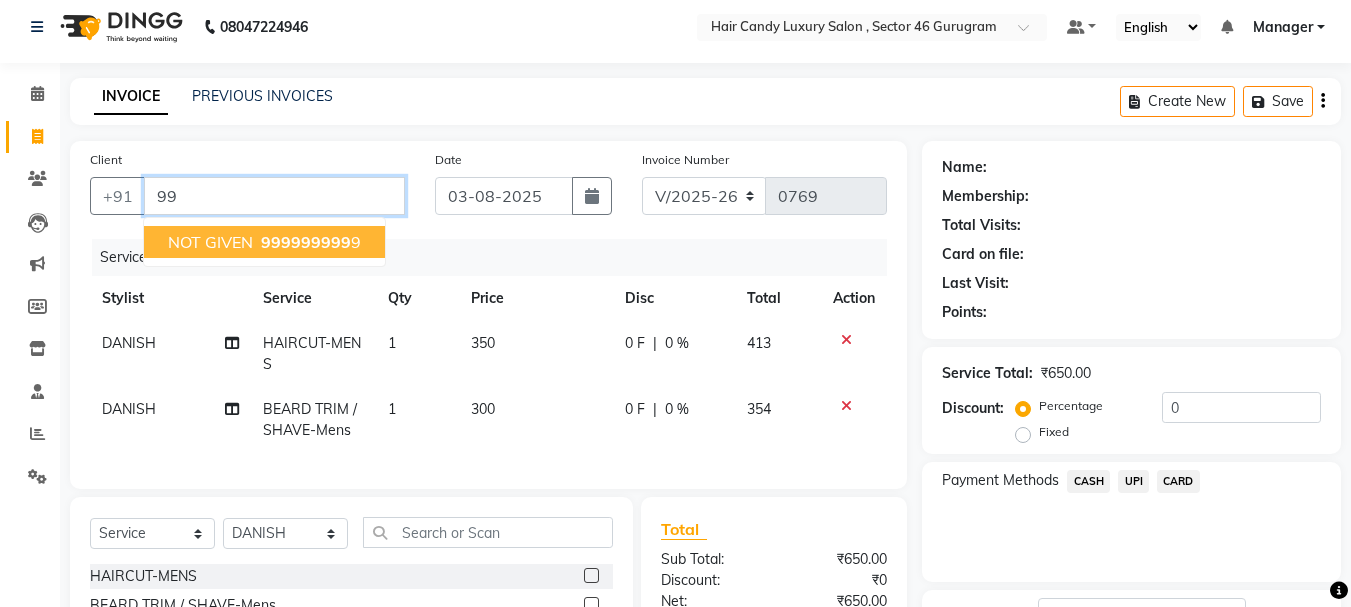 type on "9" 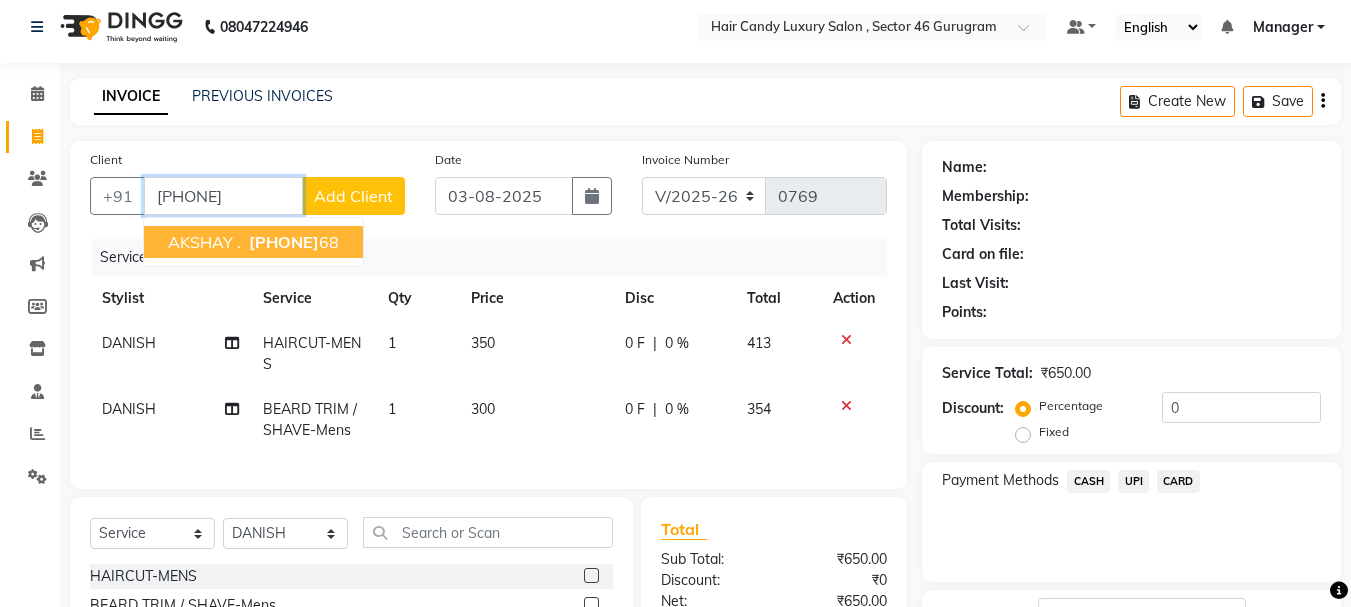 click on "95823838" at bounding box center (284, 242) 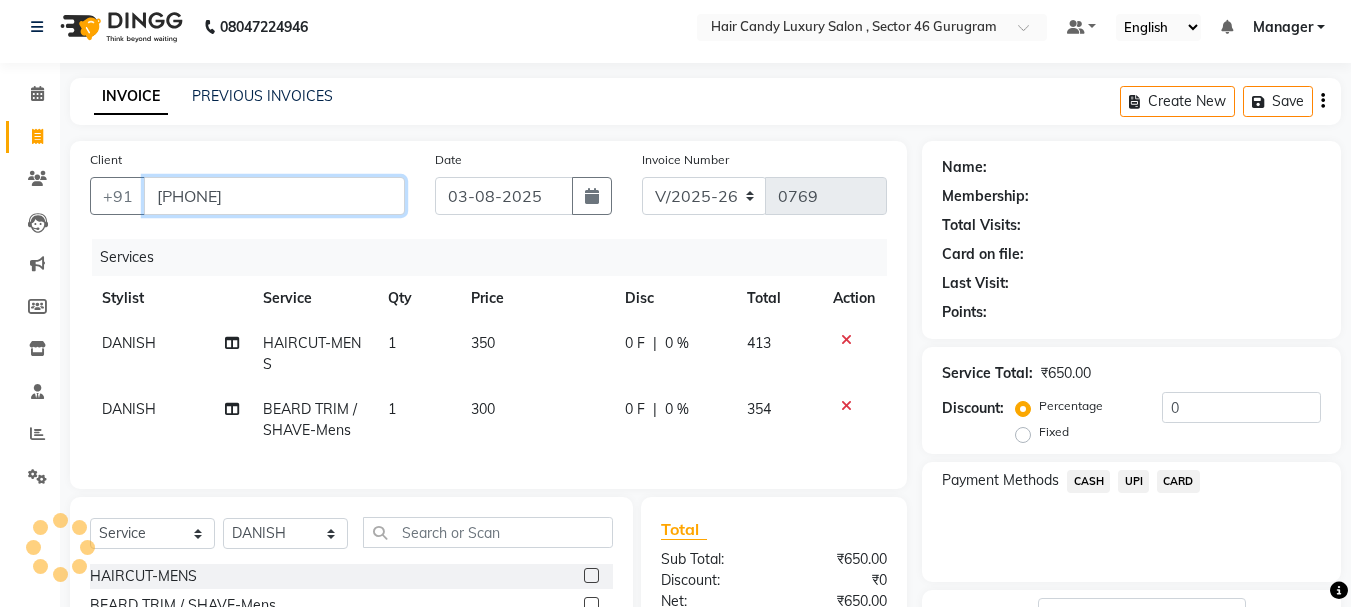 type on "9582383868" 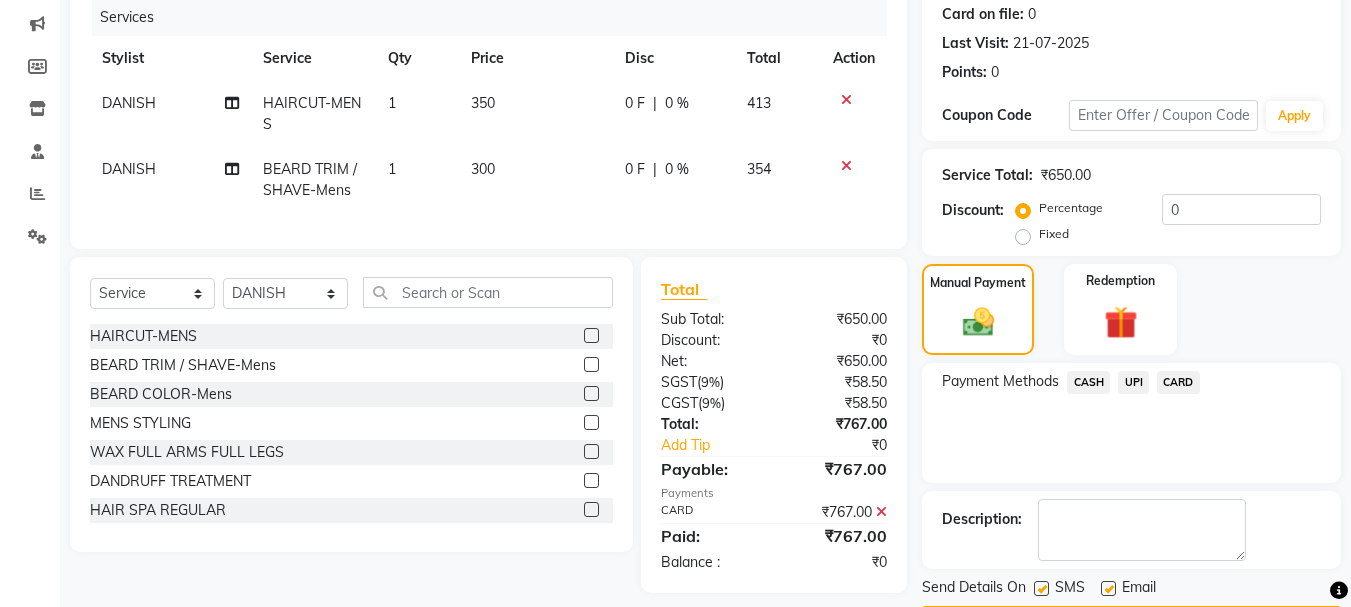 scroll, scrollTop: 309, scrollLeft: 0, axis: vertical 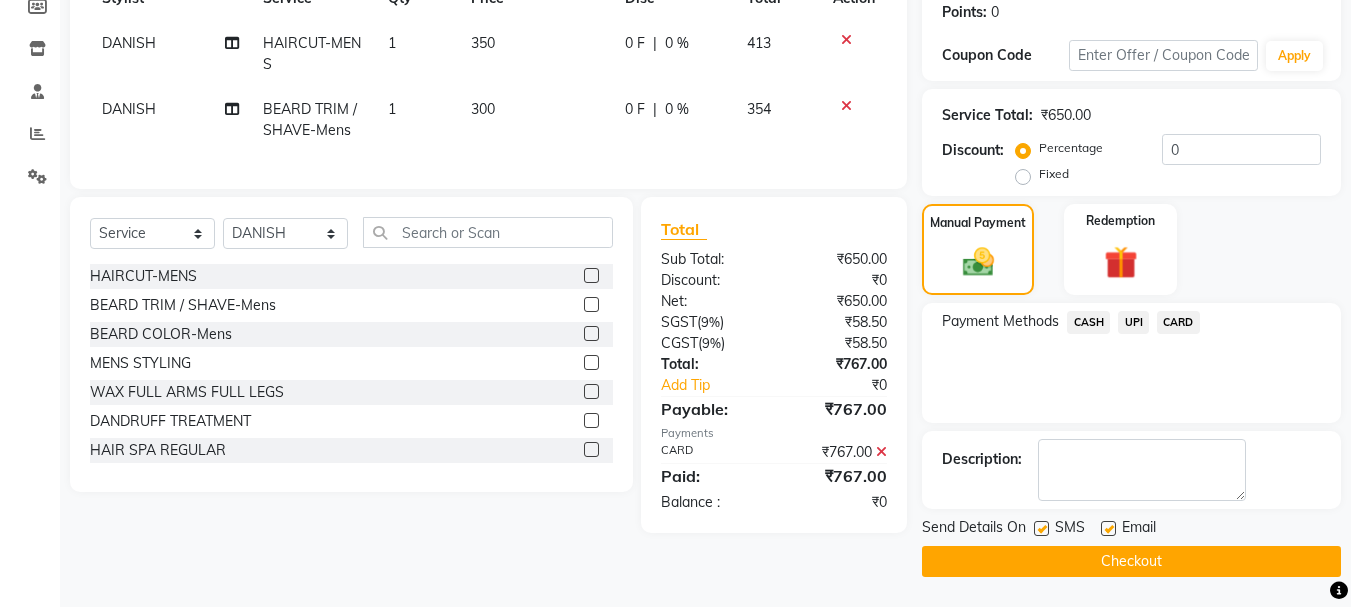 click on "Checkout" 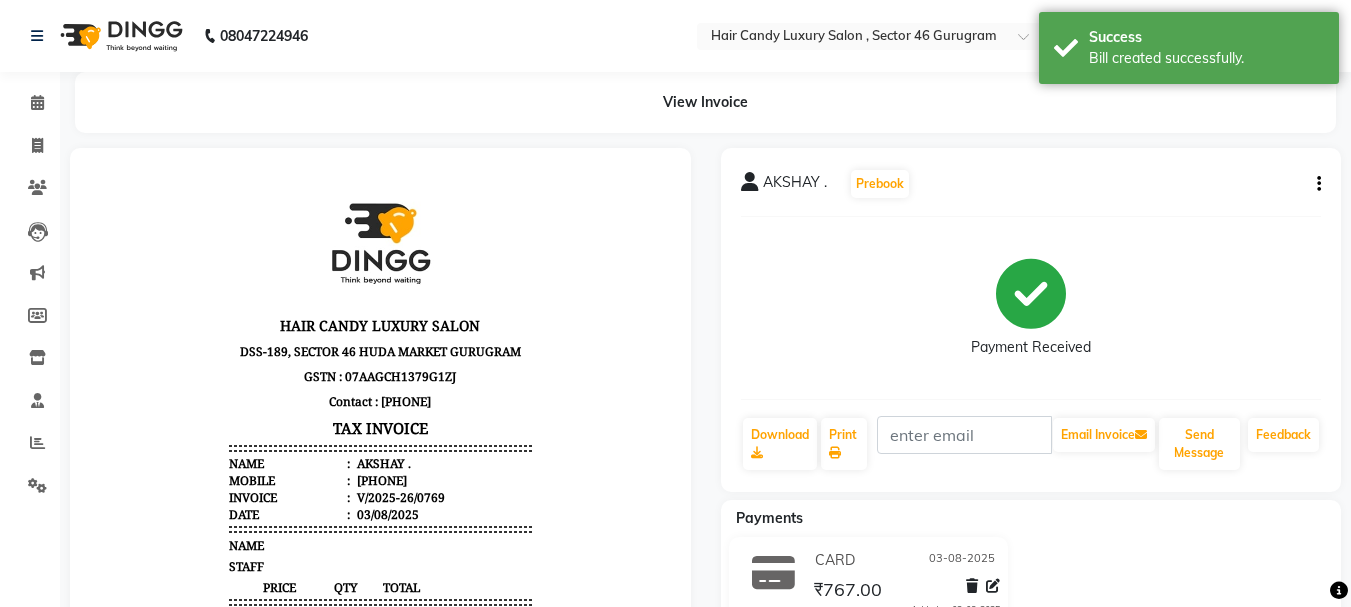 scroll, scrollTop: 0, scrollLeft: 0, axis: both 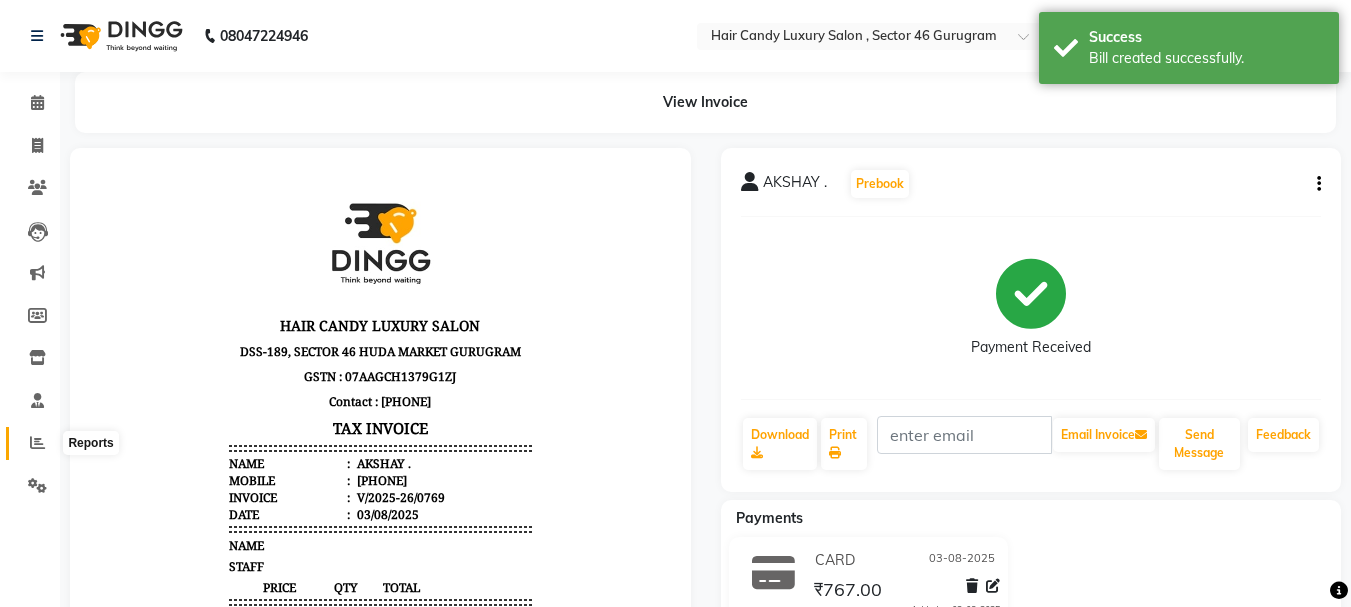 click 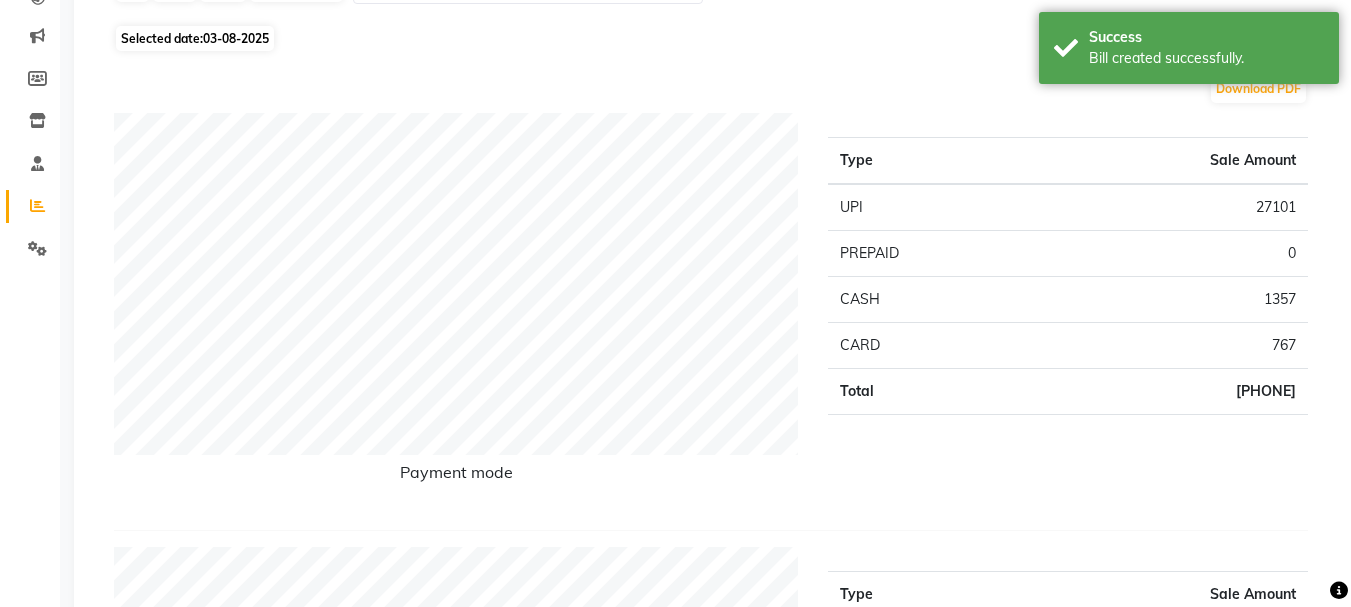 scroll, scrollTop: 300, scrollLeft: 0, axis: vertical 